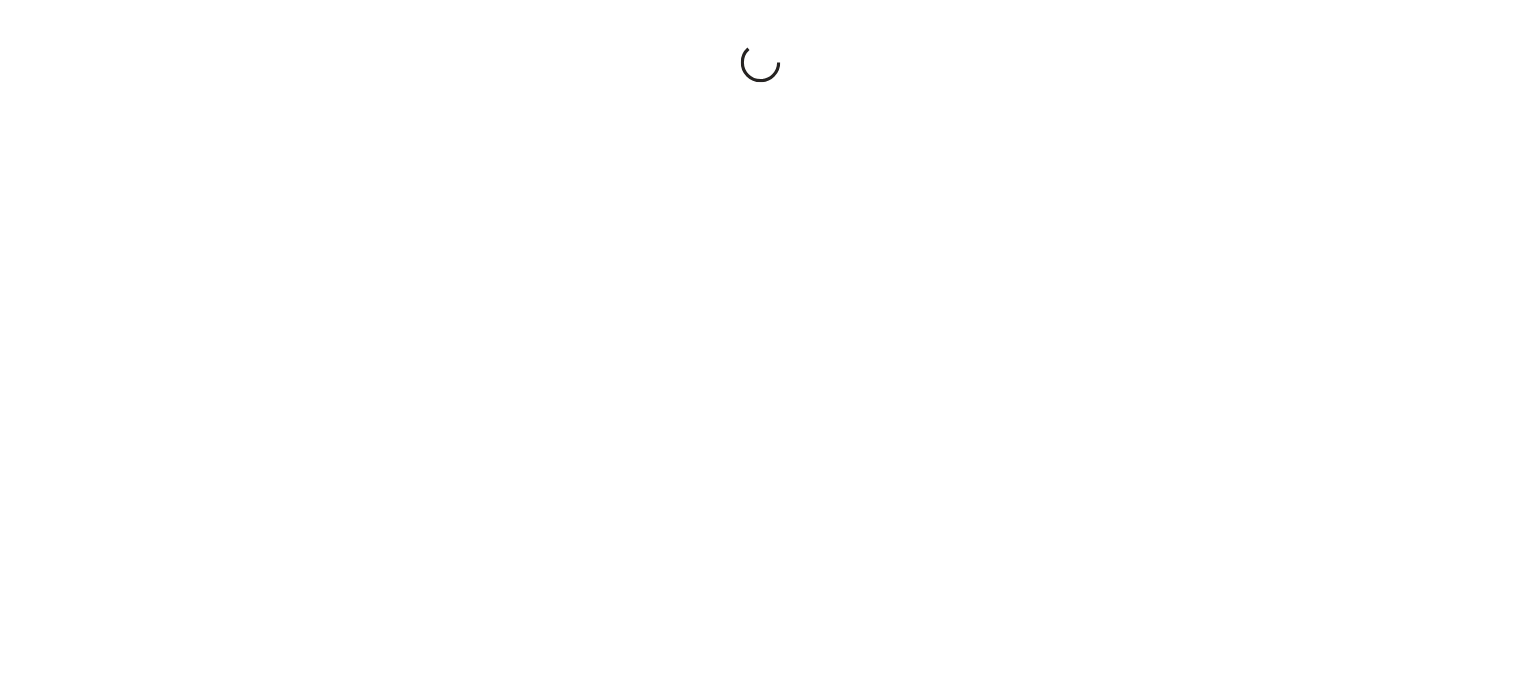 scroll, scrollTop: 0, scrollLeft: 0, axis: both 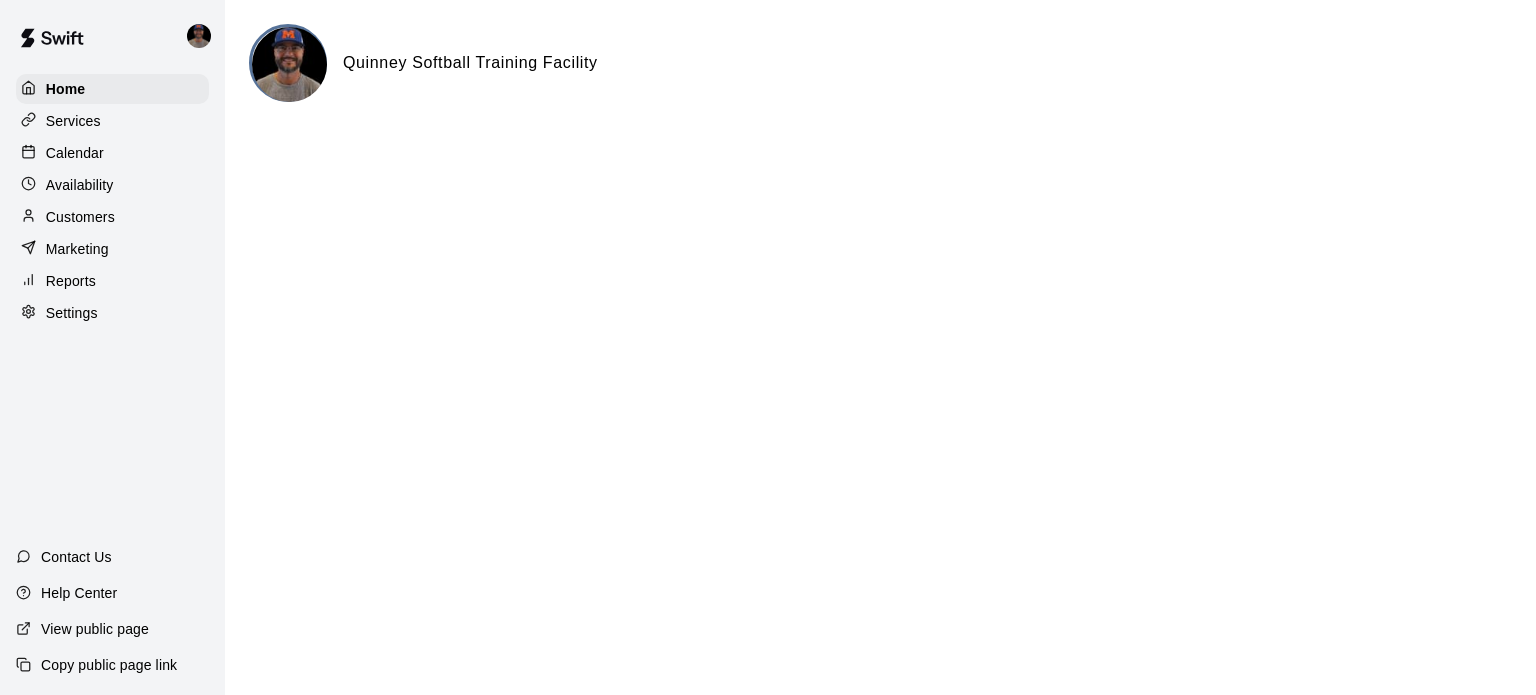 click on "Services" at bounding box center (73, 121) 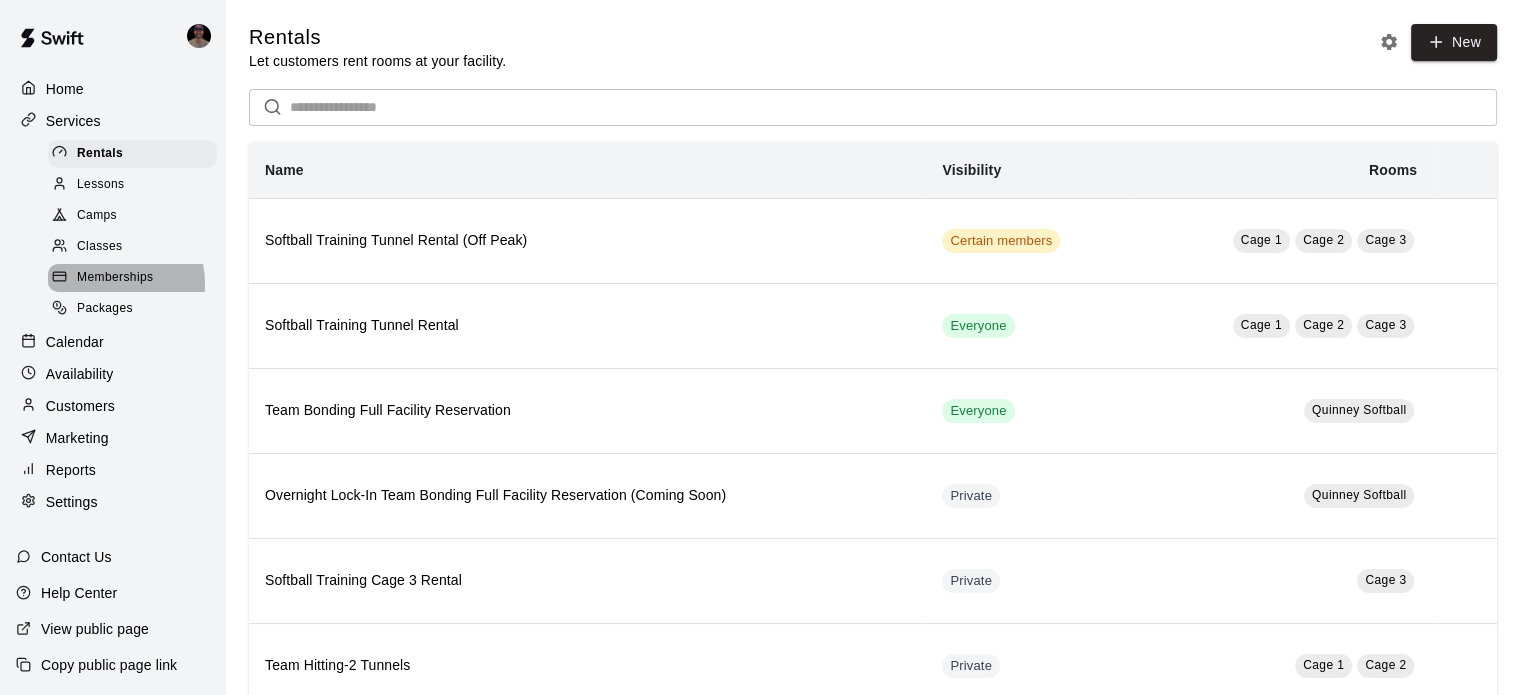 click on "Memberships" at bounding box center (115, 278) 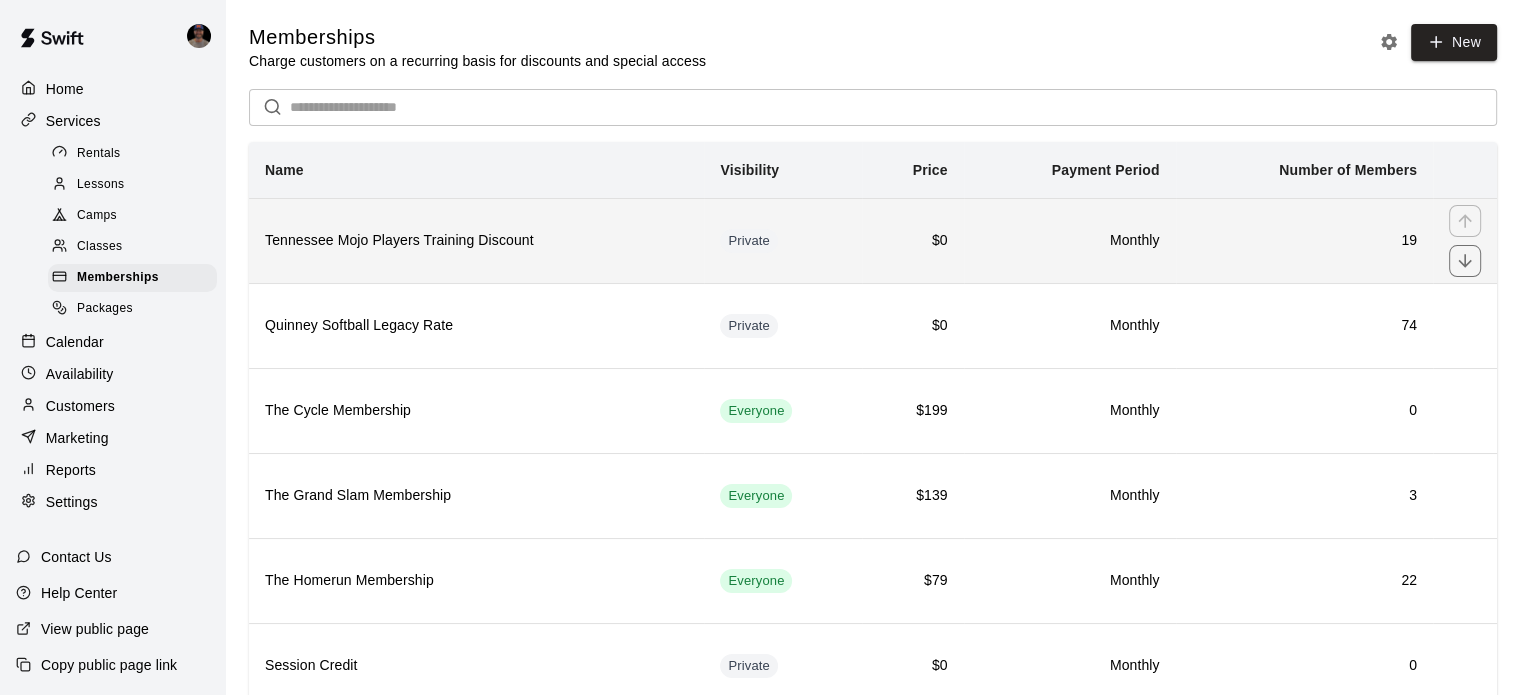 click on "Tennessee Mojo Players Training Discount" at bounding box center (476, 240) 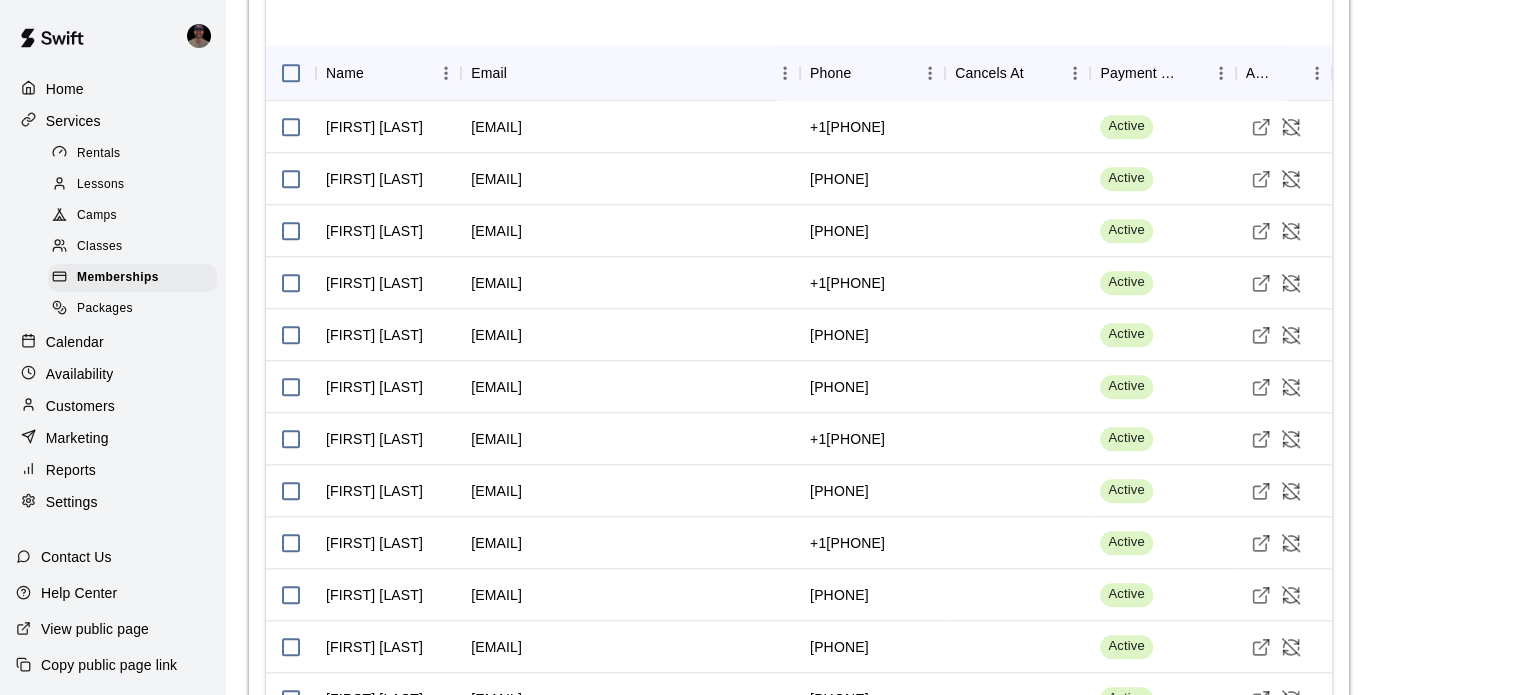 scroll, scrollTop: 2444, scrollLeft: 0, axis: vertical 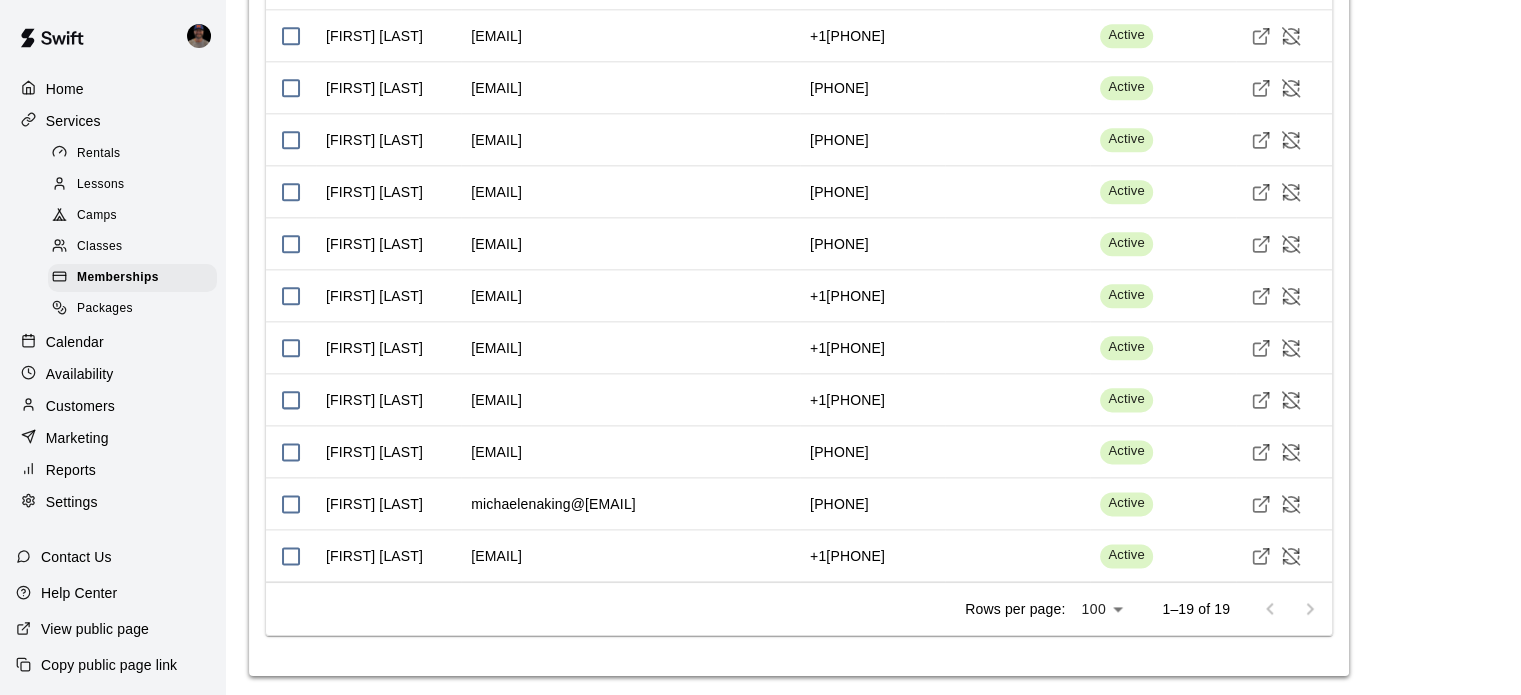 click at bounding box center (1290, 609) 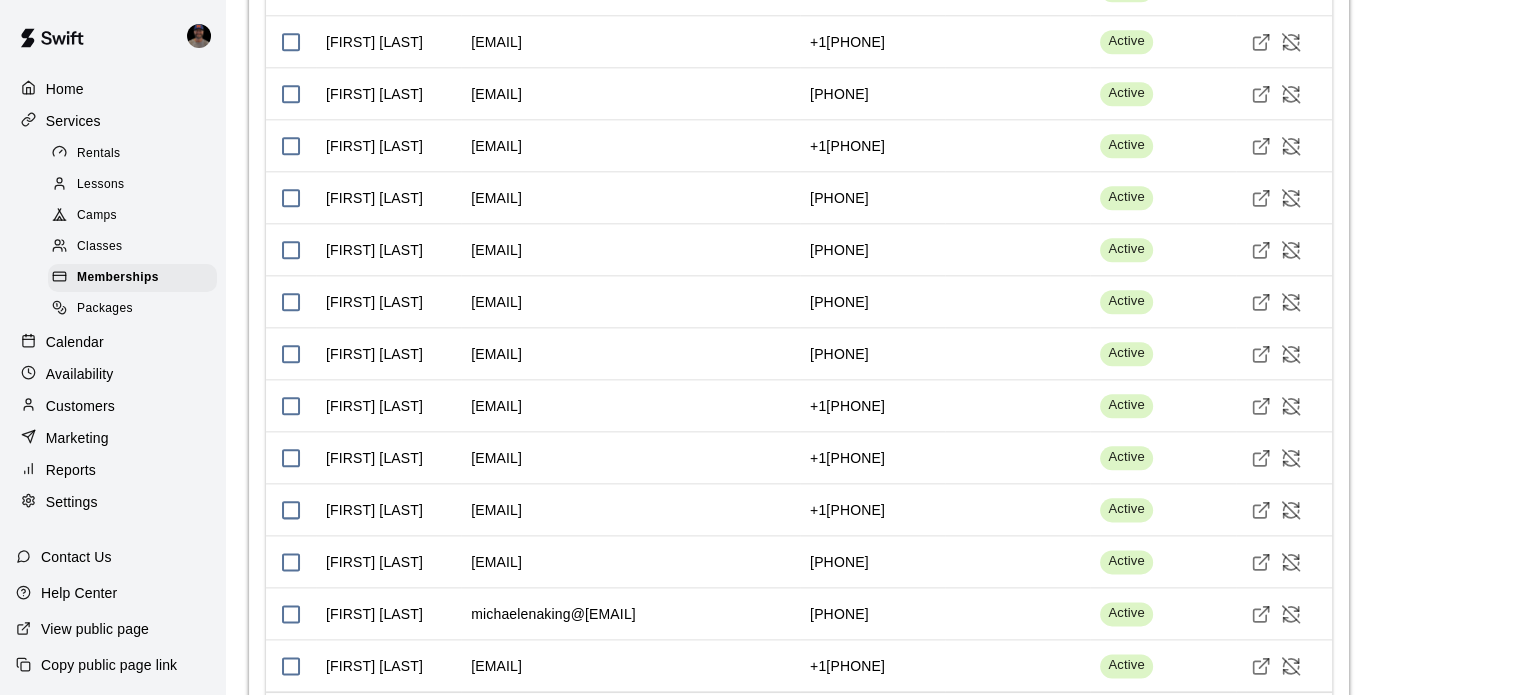 scroll, scrollTop: 2376, scrollLeft: 0, axis: vertical 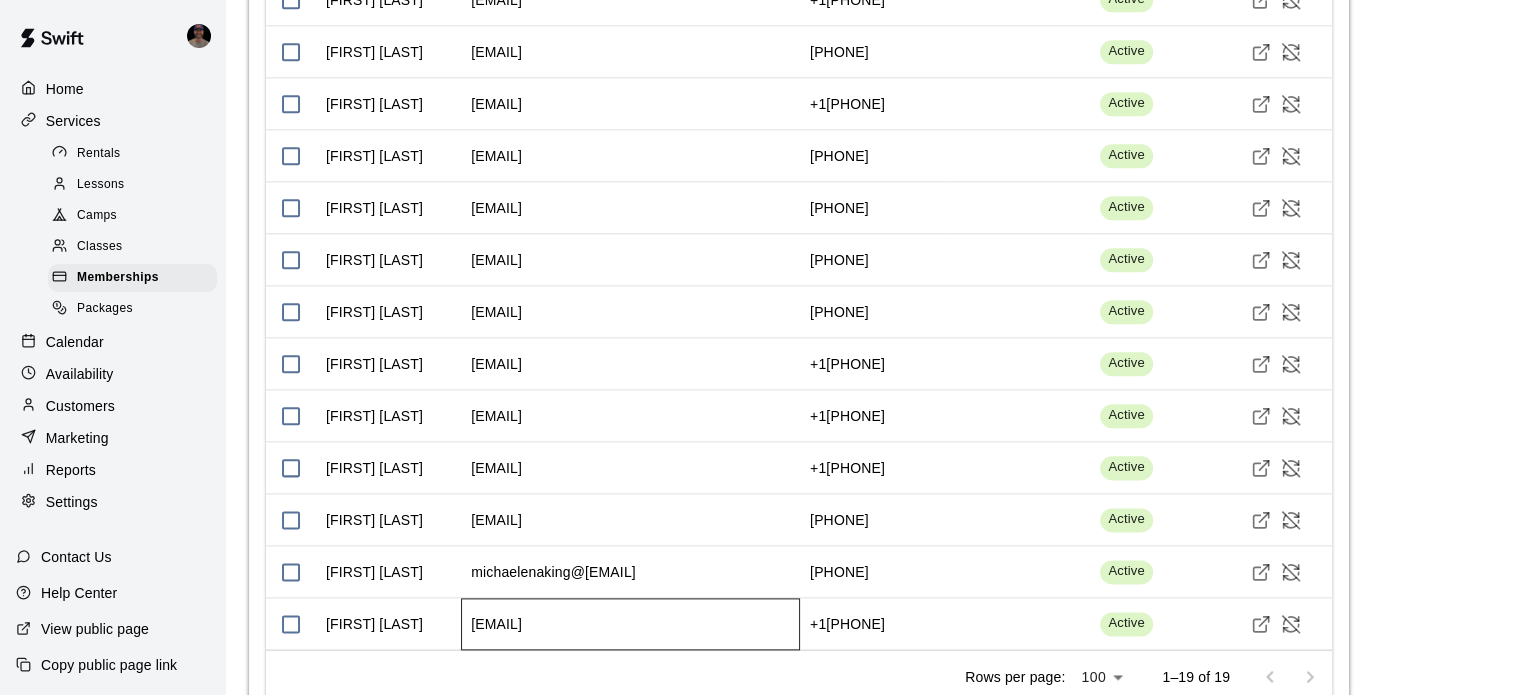 click on "[EMAIL]" at bounding box center [496, 624] 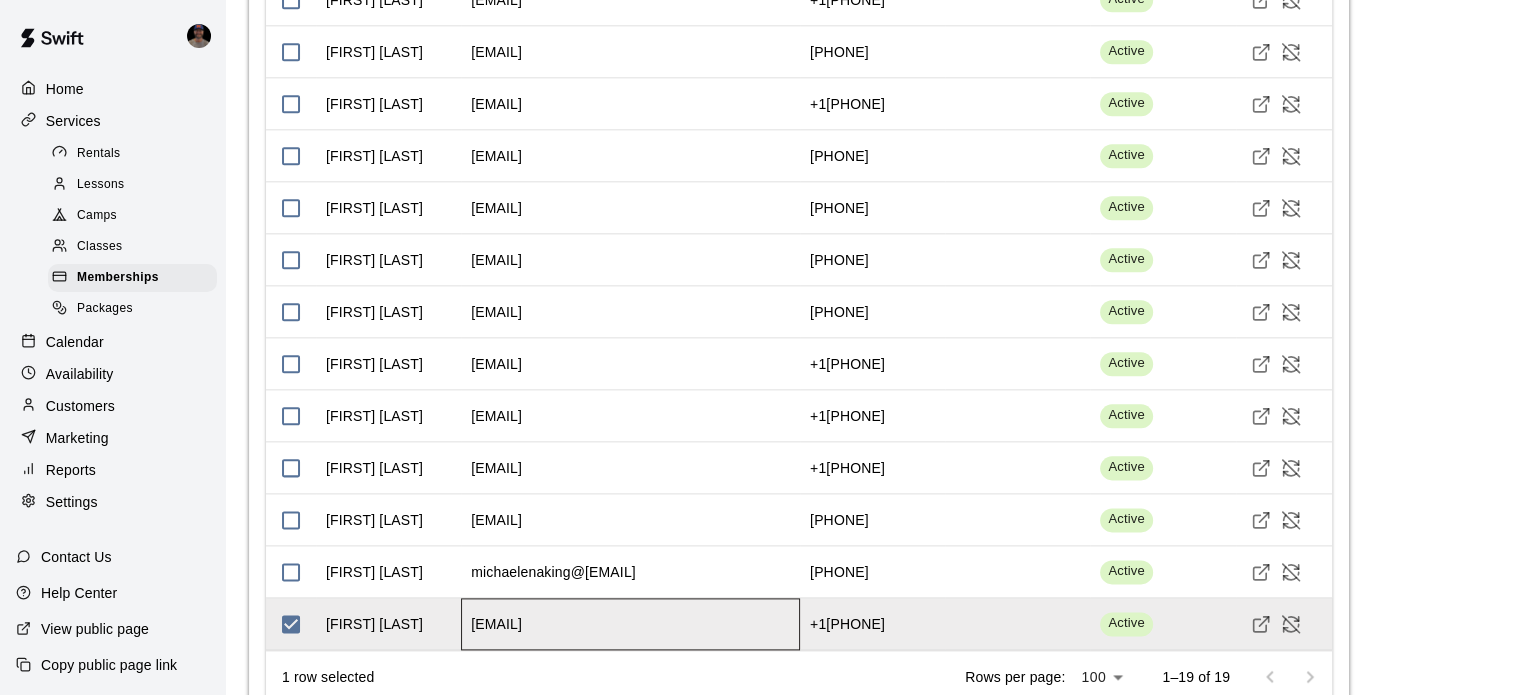 scroll, scrollTop: 2430, scrollLeft: 0, axis: vertical 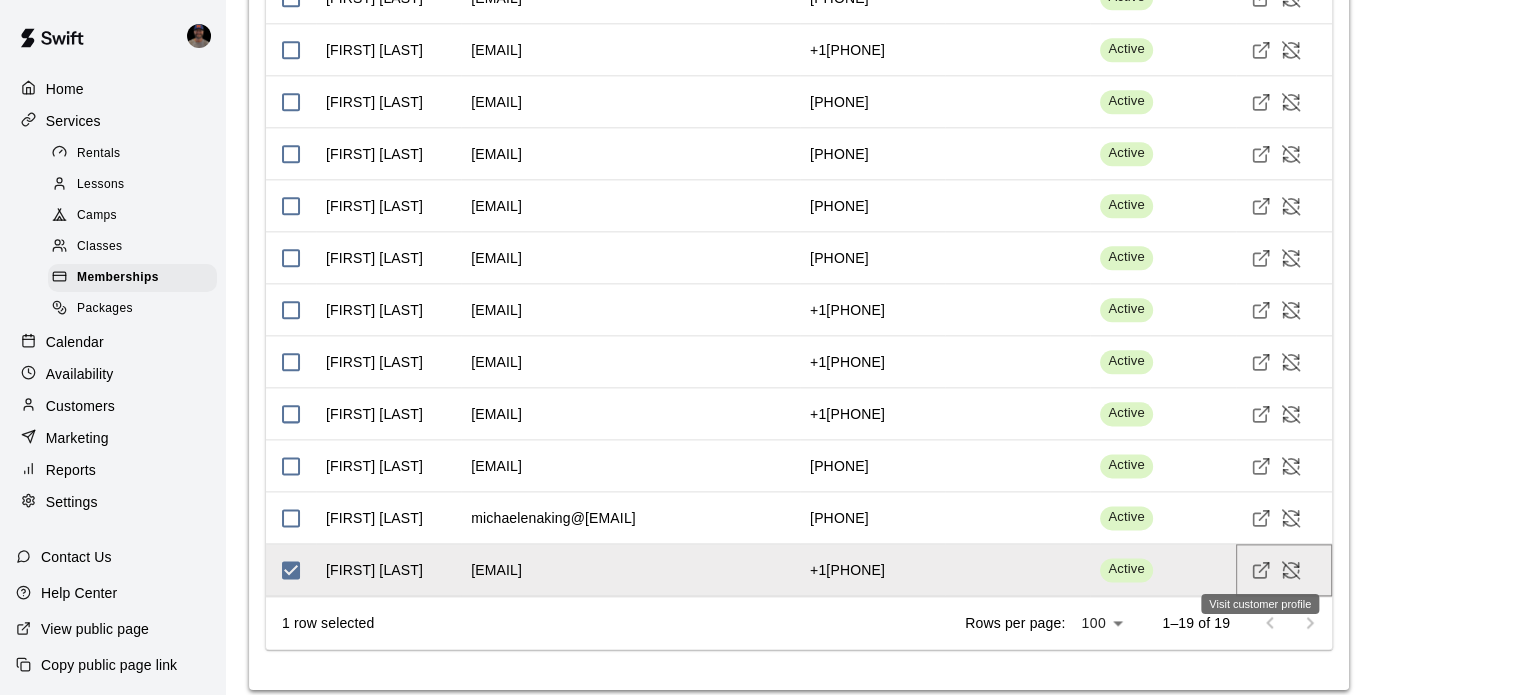 click 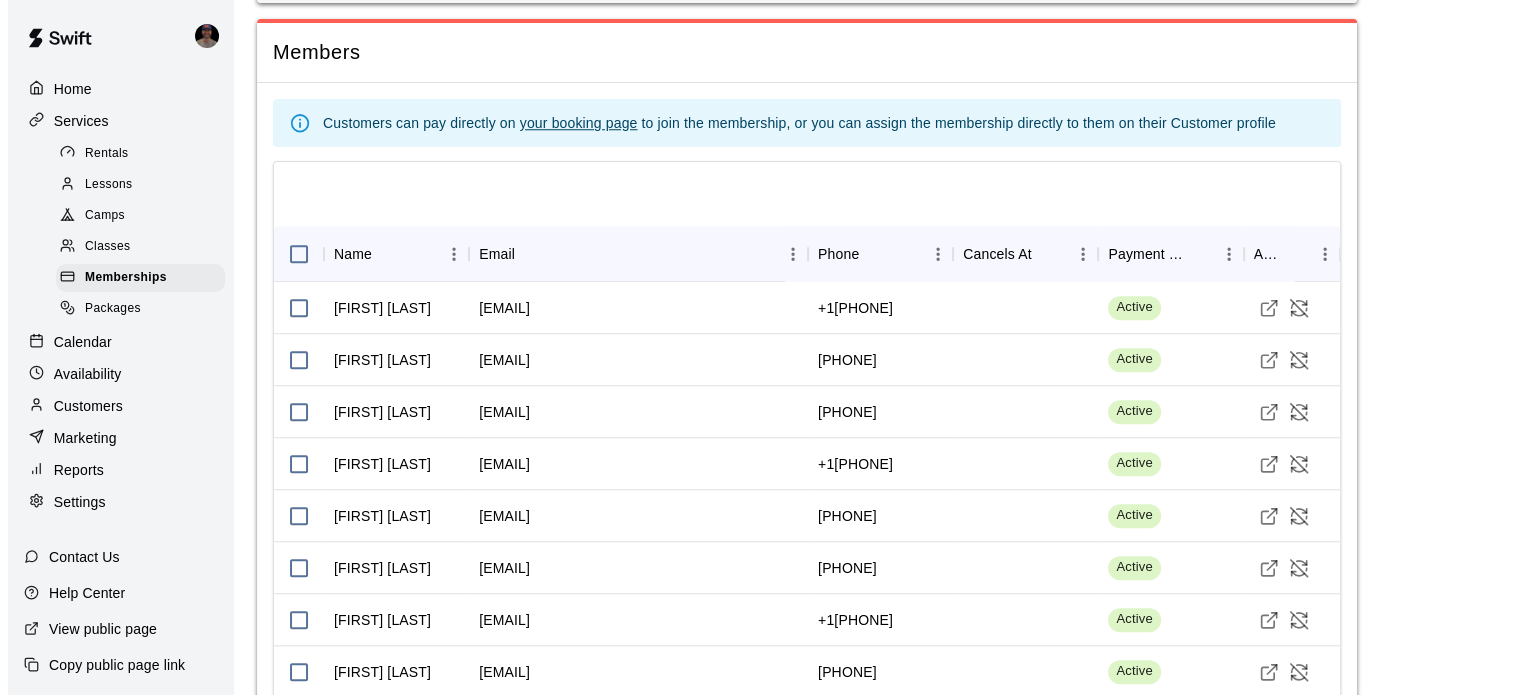 scroll, scrollTop: 1752, scrollLeft: 0, axis: vertical 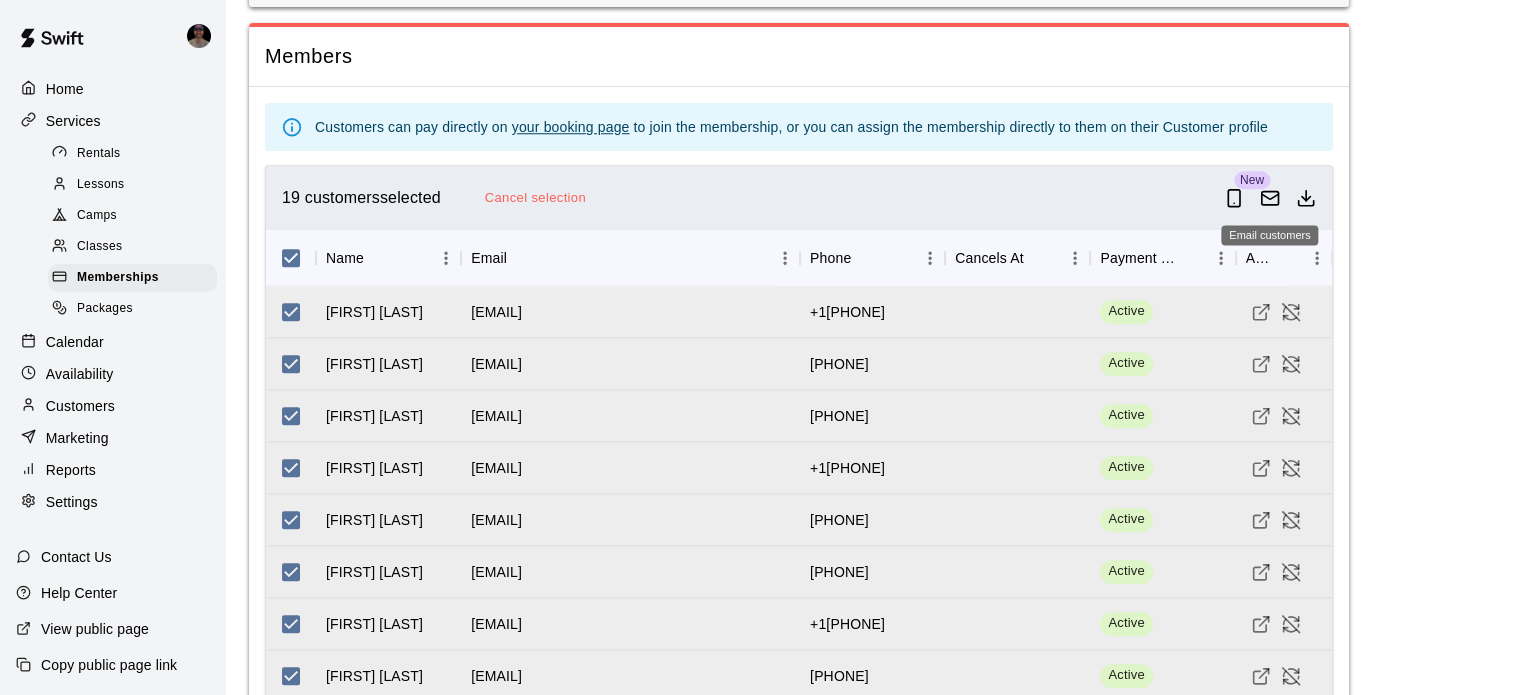 click 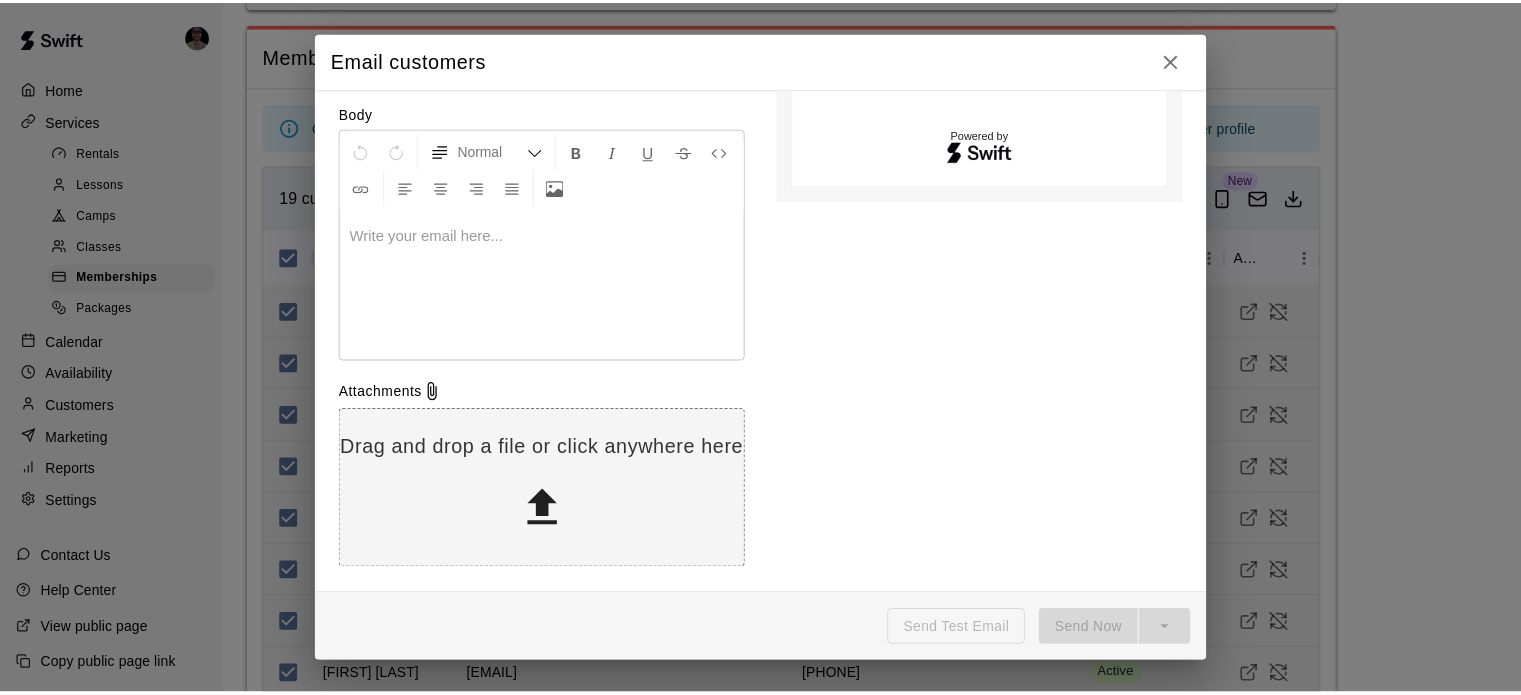 scroll, scrollTop: 0, scrollLeft: 0, axis: both 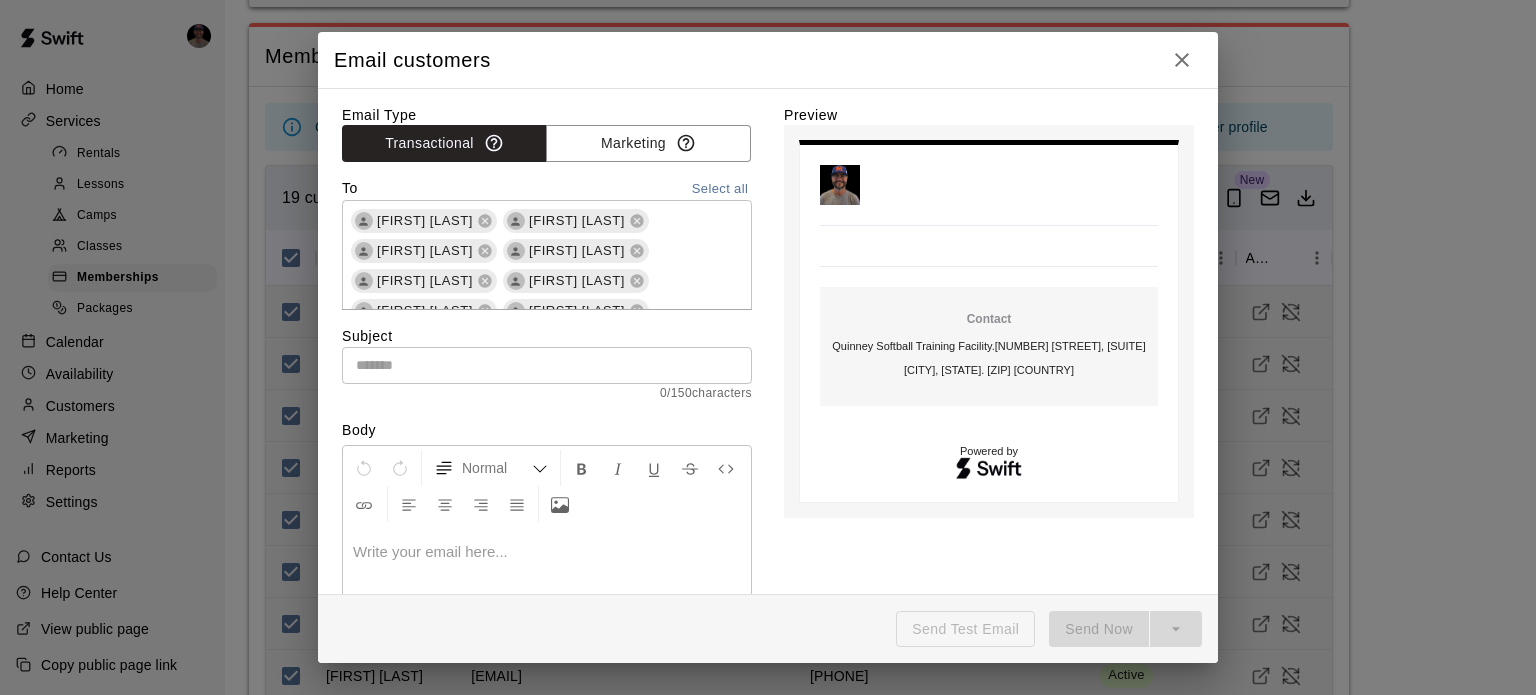 click 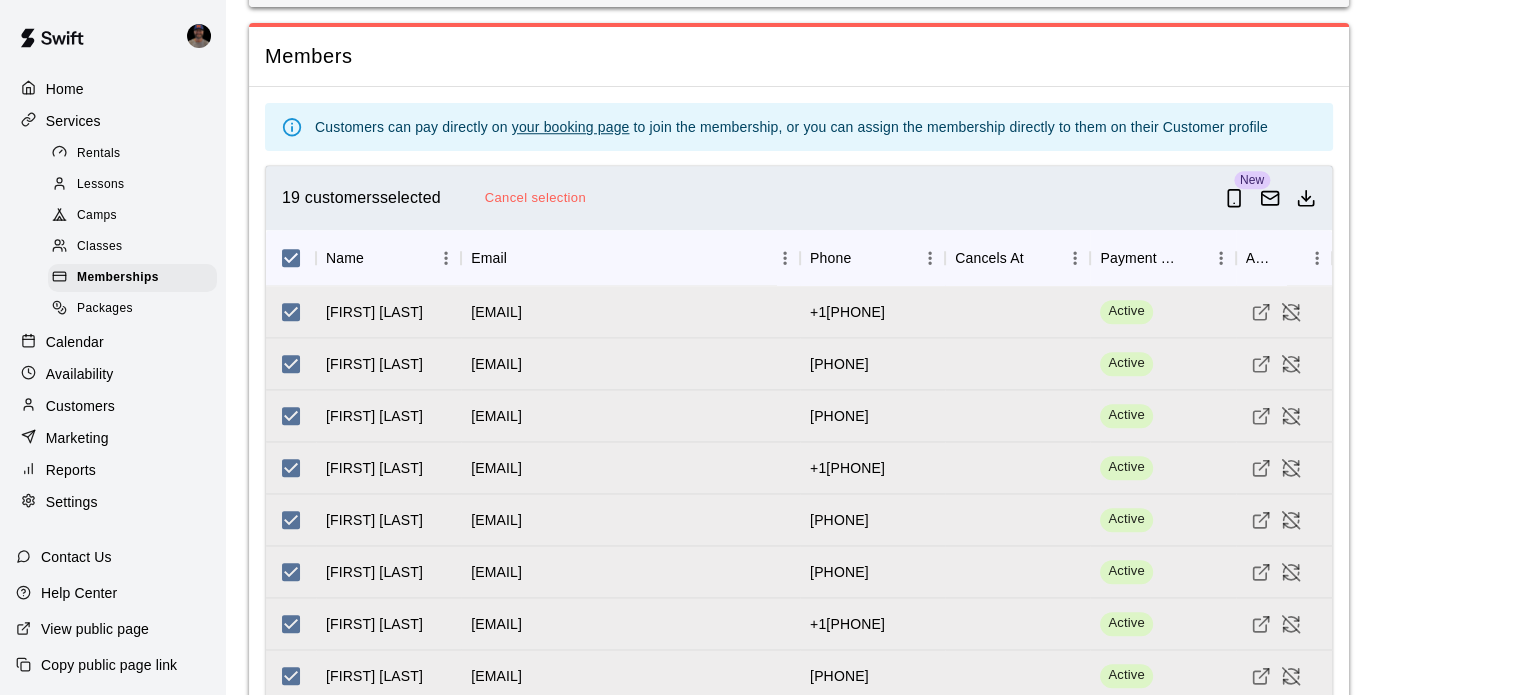 click on "Cancel selection" at bounding box center (535, 198) 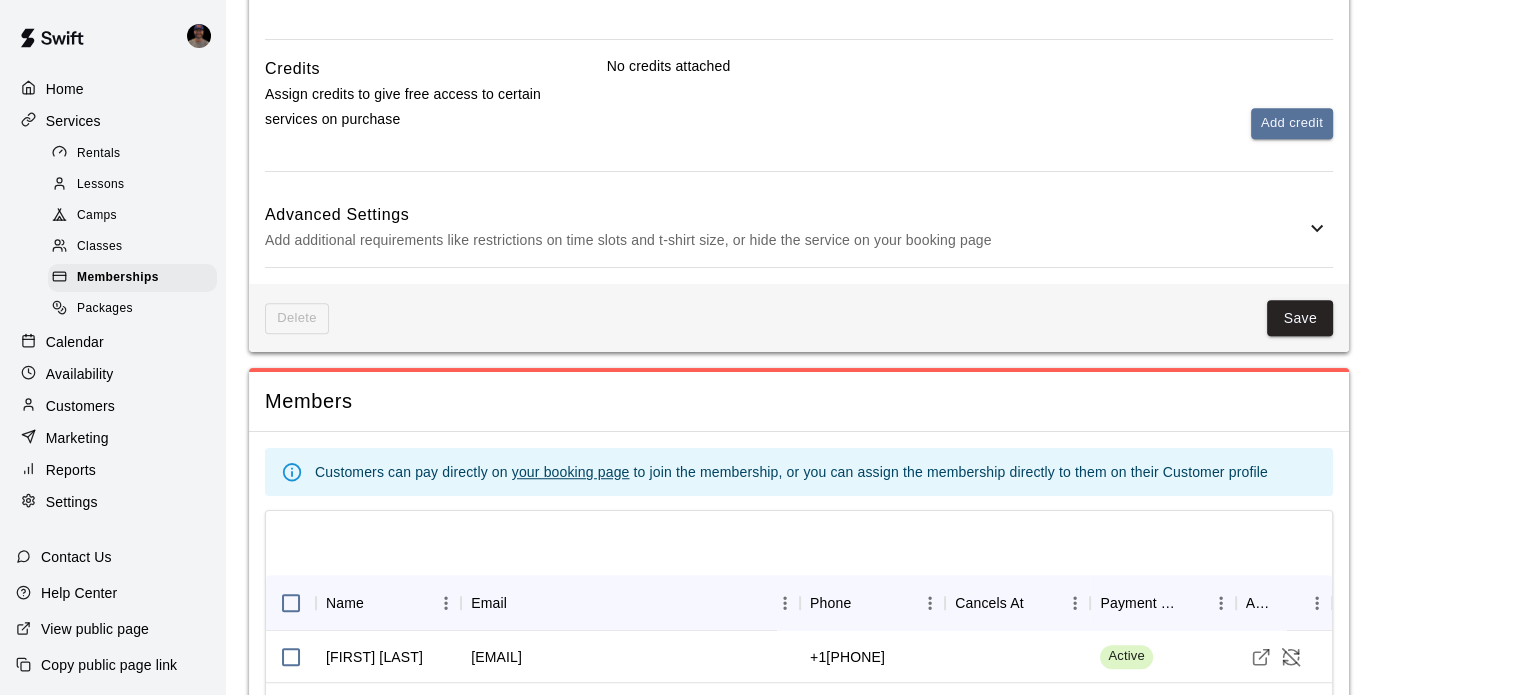 scroll, scrollTop: 1101, scrollLeft: 0, axis: vertical 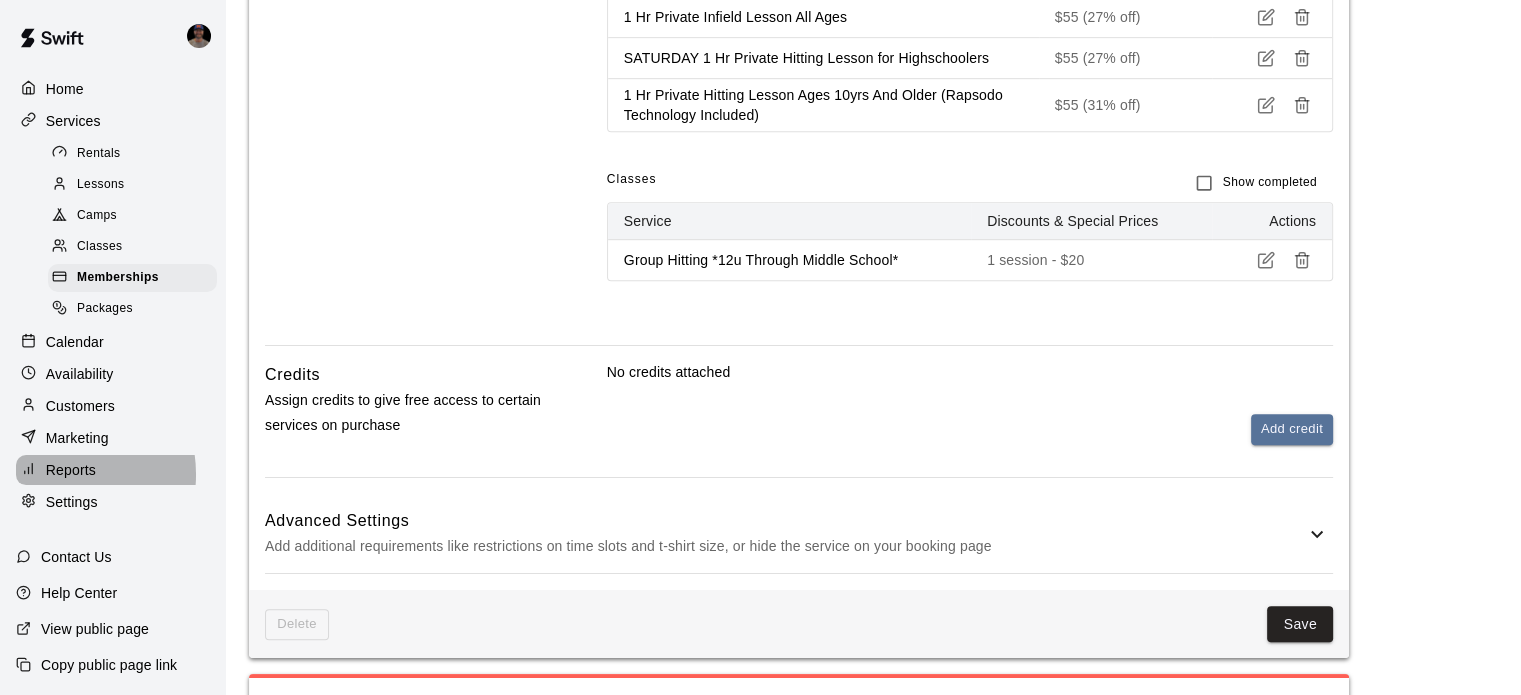 click on "Reports" at bounding box center [71, 470] 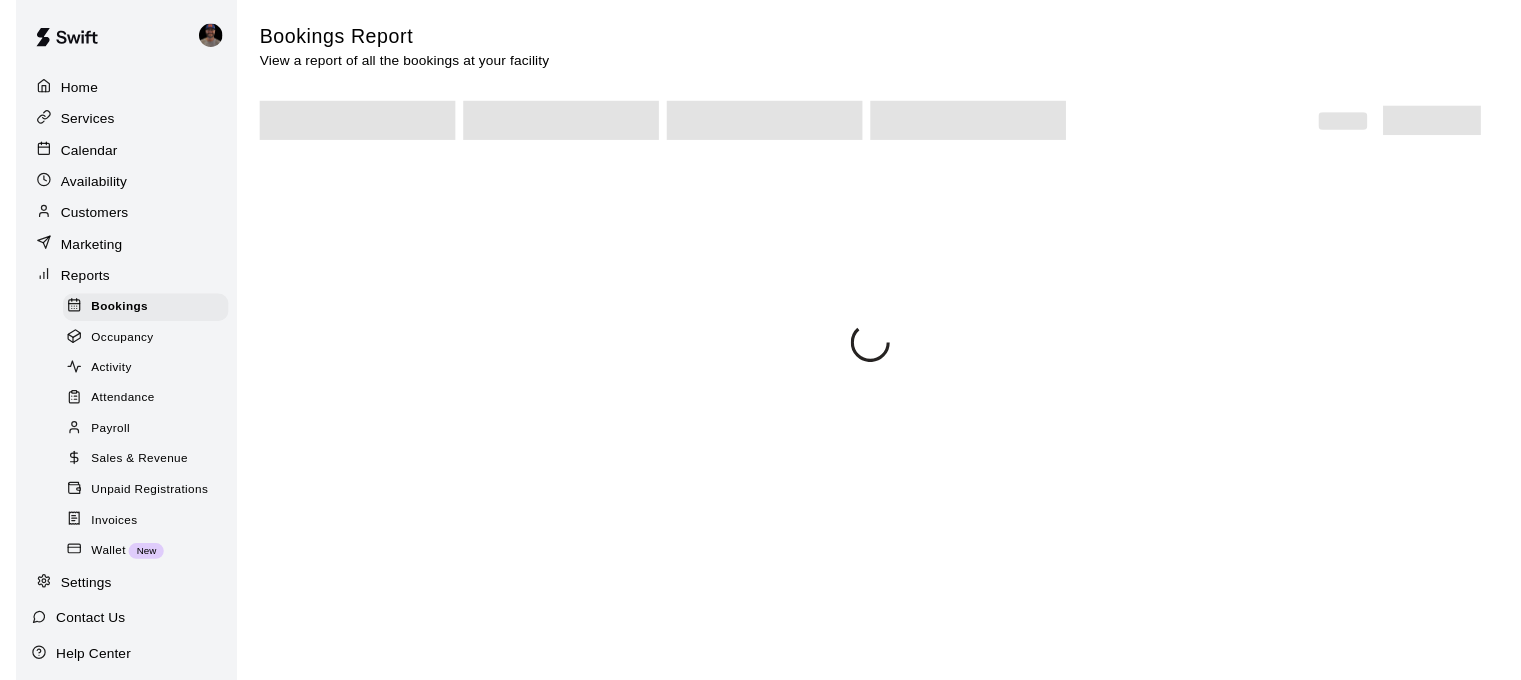 scroll, scrollTop: 0, scrollLeft: 0, axis: both 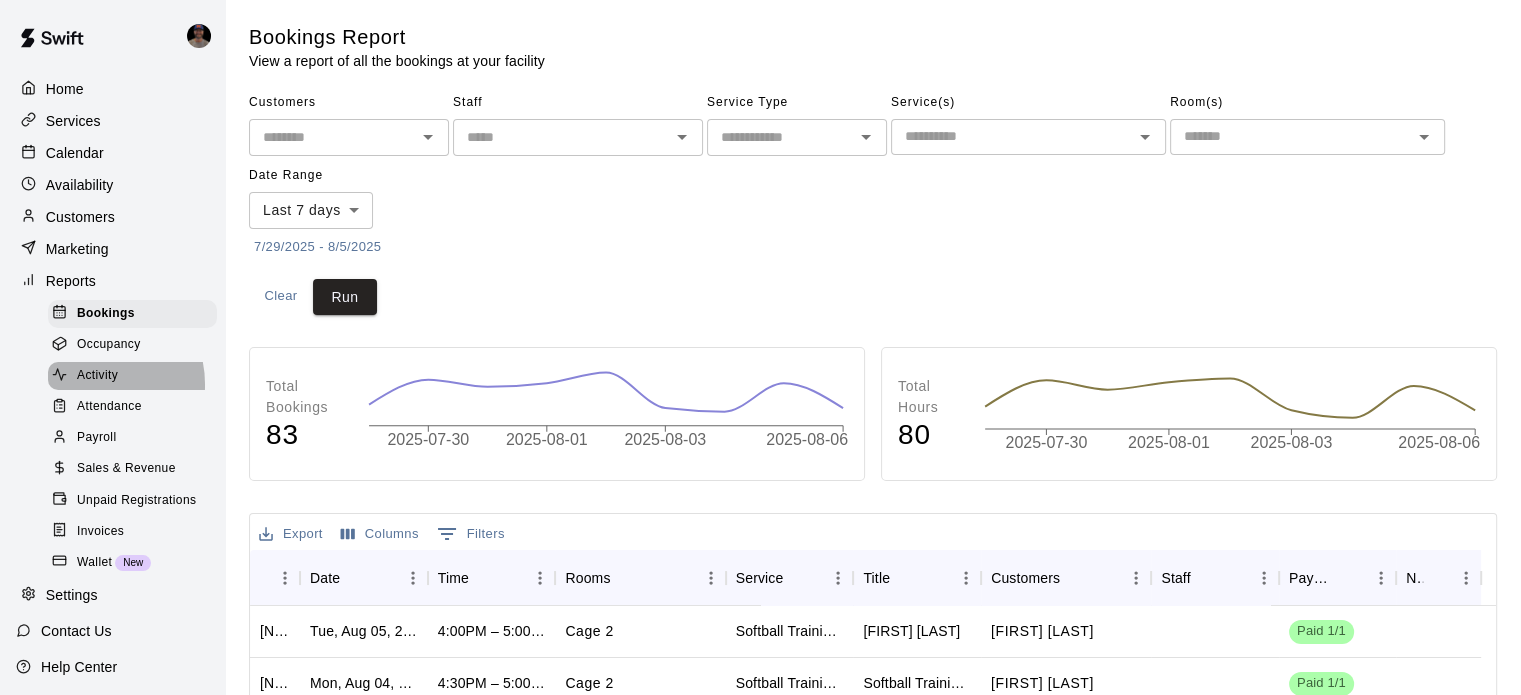 click on "Activity" at bounding box center (97, 376) 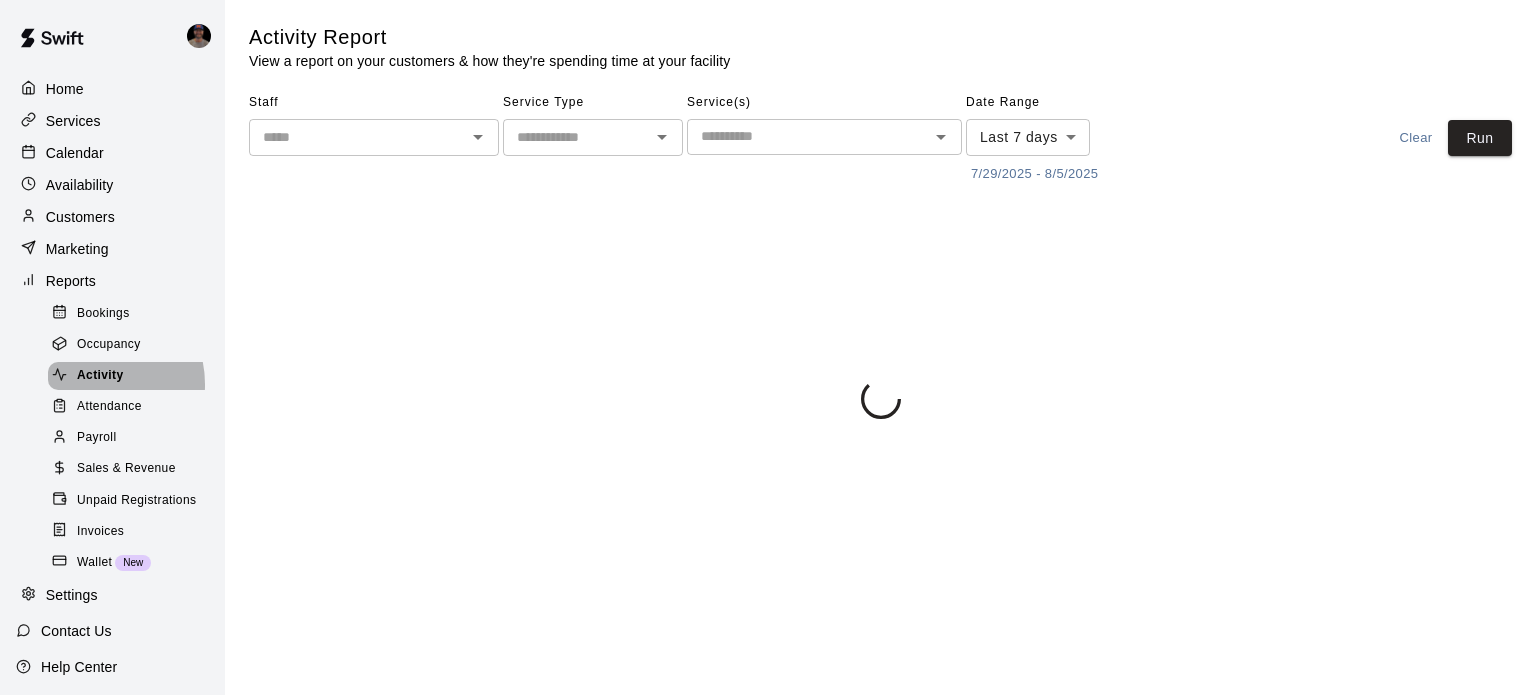 click on "Activity" at bounding box center (100, 376) 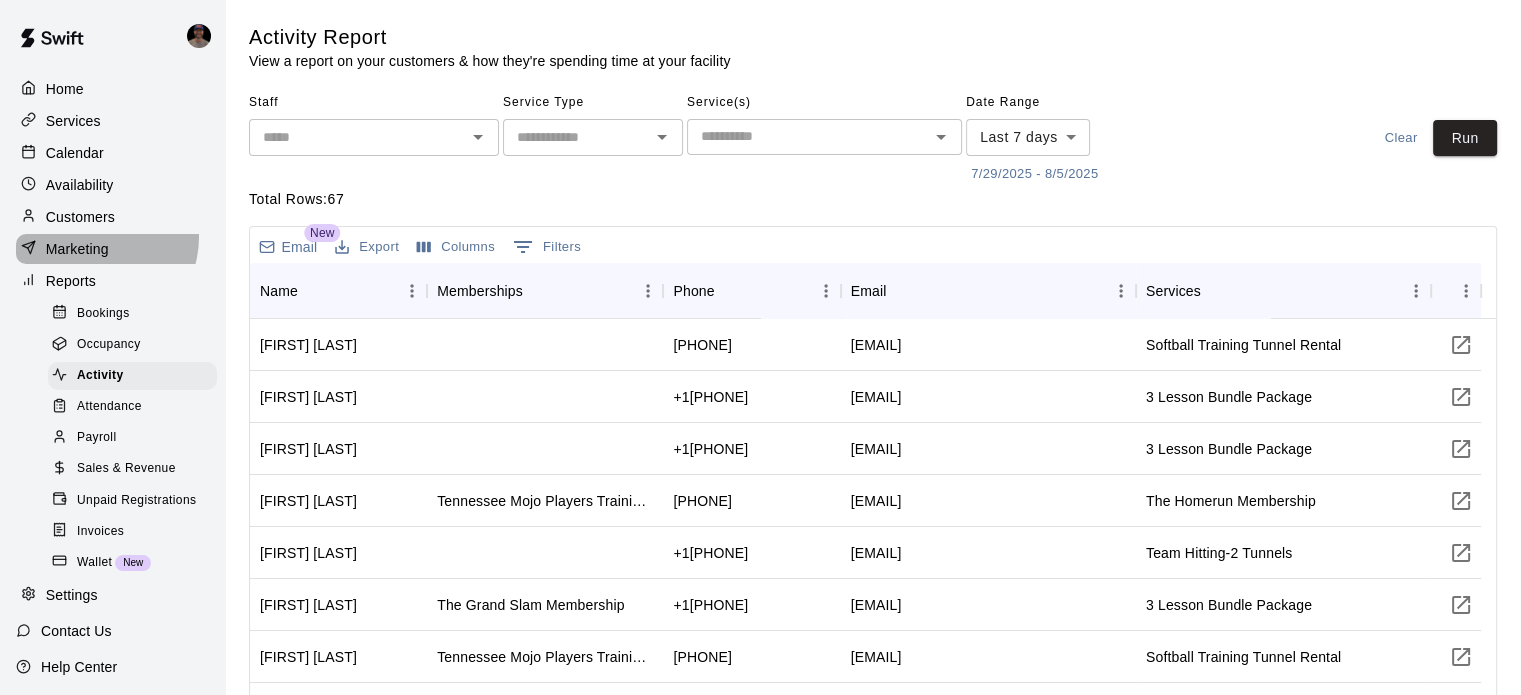 click on "Marketing" at bounding box center (112, 249) 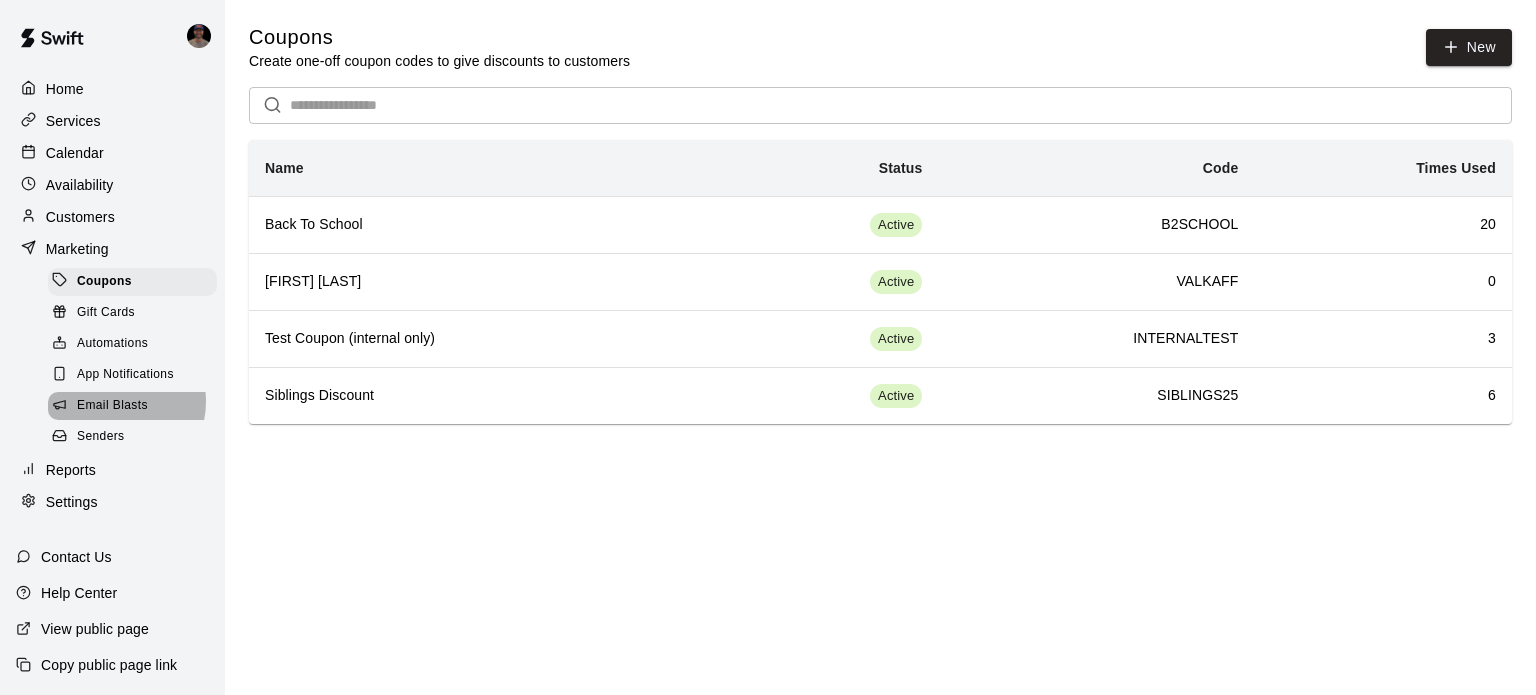 click on "Email Blasts" at bounding box center [112, 406] 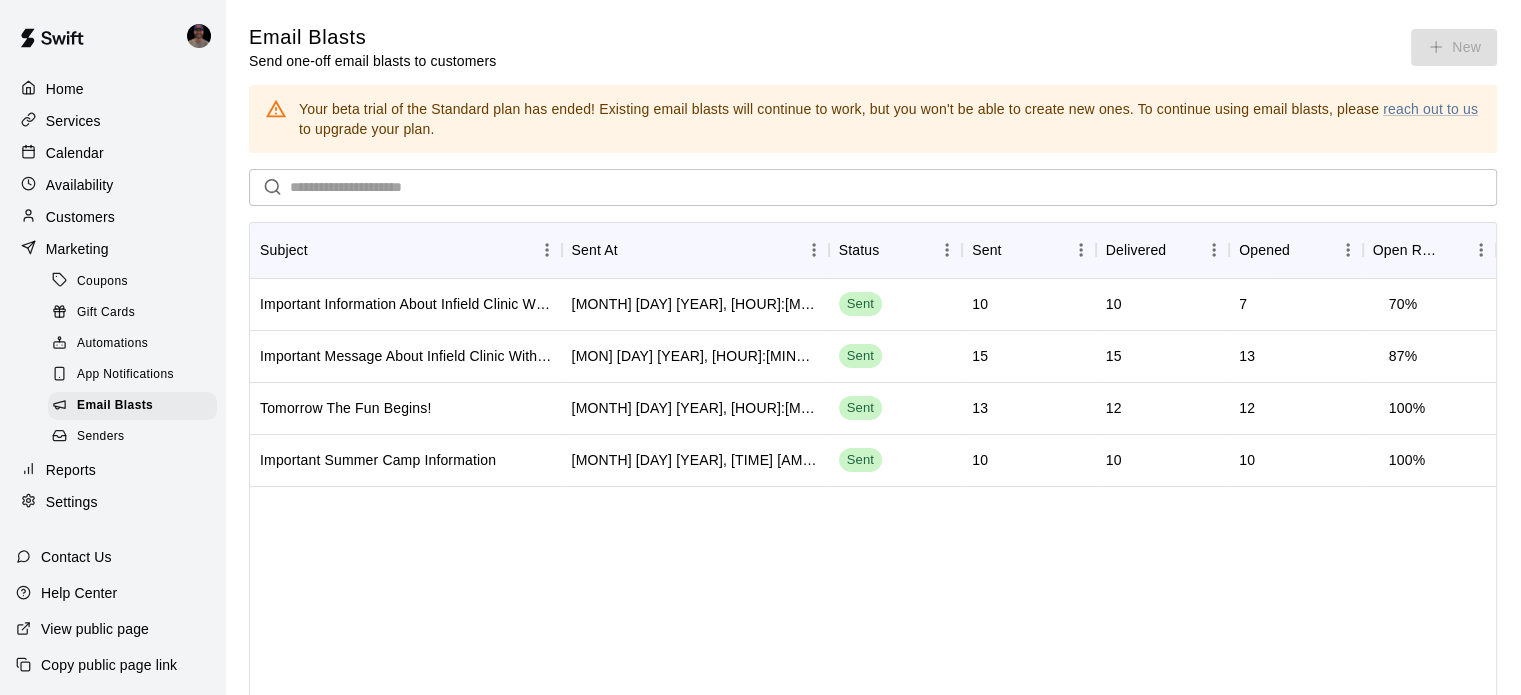 click on "Services" at bounding box center [112, 121] 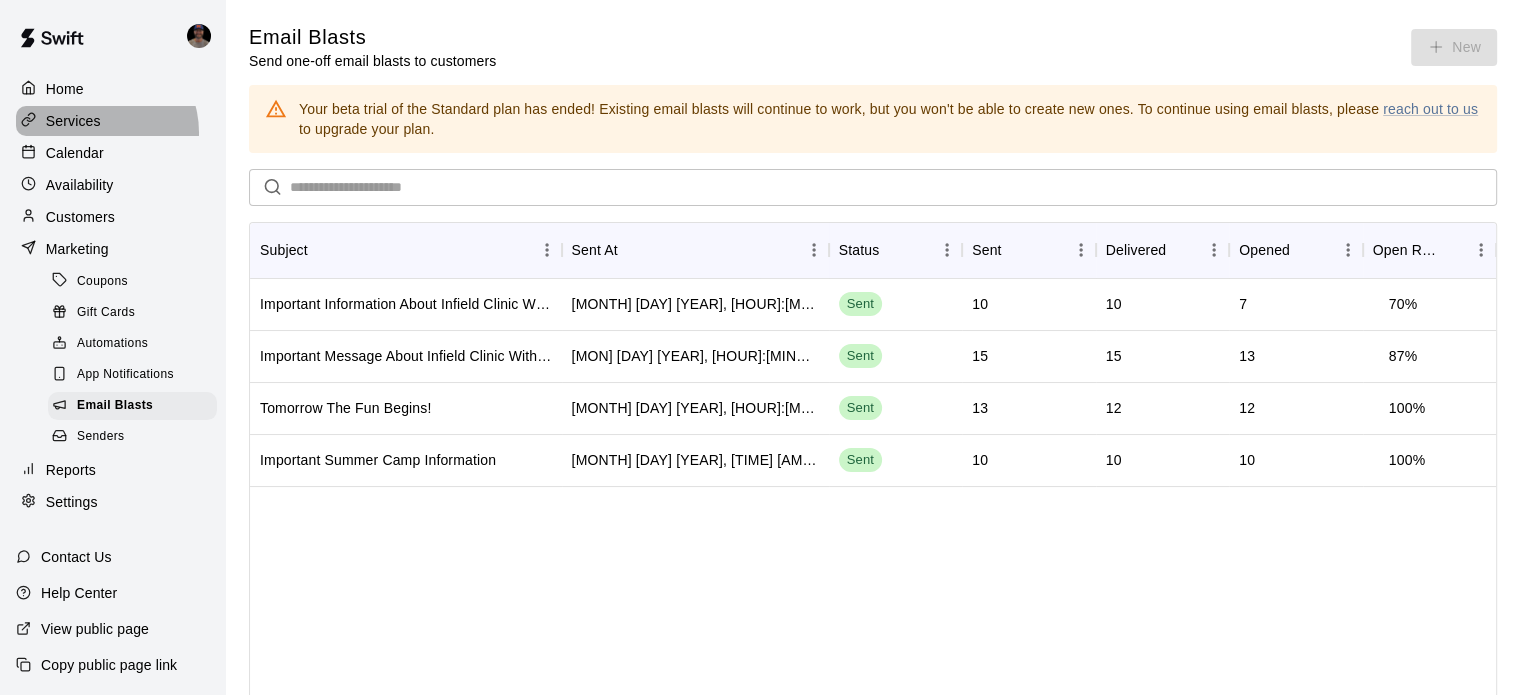 click on "Services" at bounding box center (112, 121) 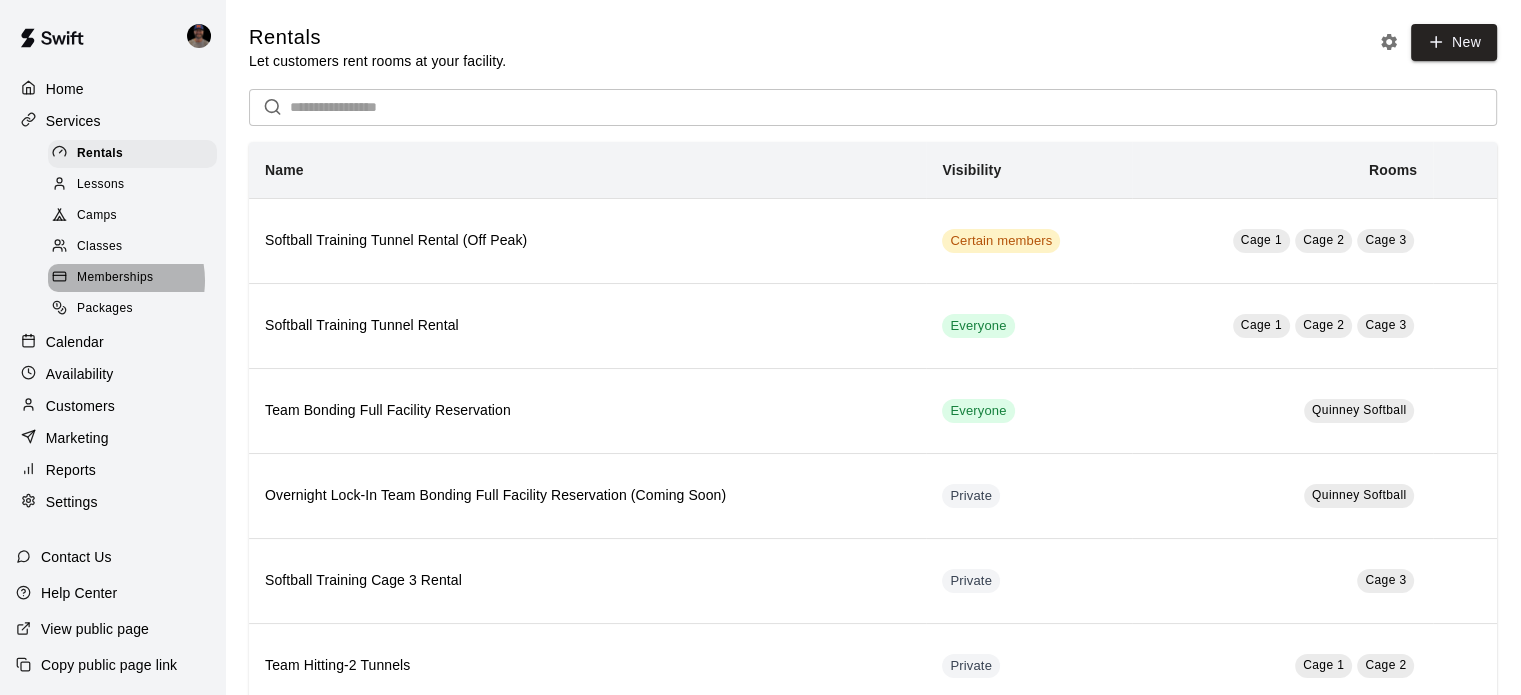 click on "Memberships" at bounding box center (115, 278) 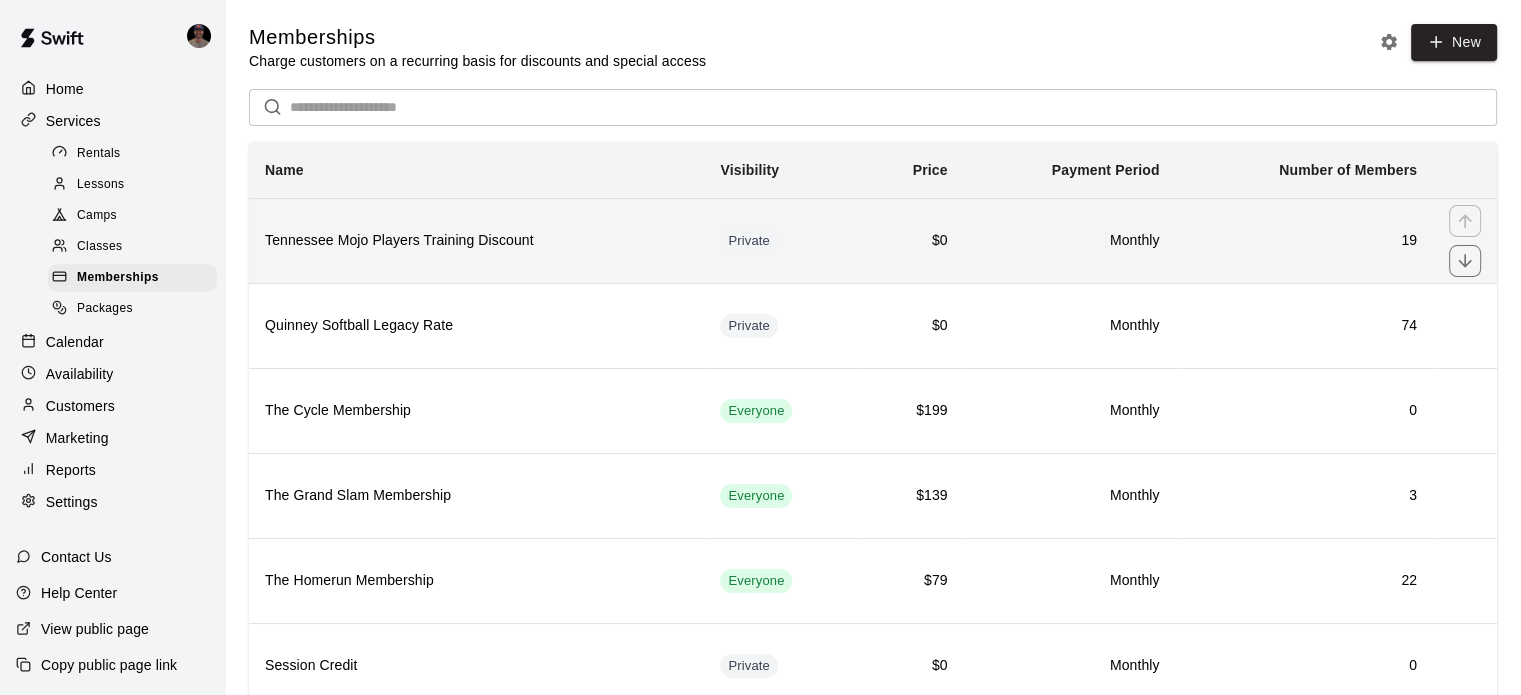 click on "Tennessee Mojo Players Training Discount" at bounding box center [476, 241] 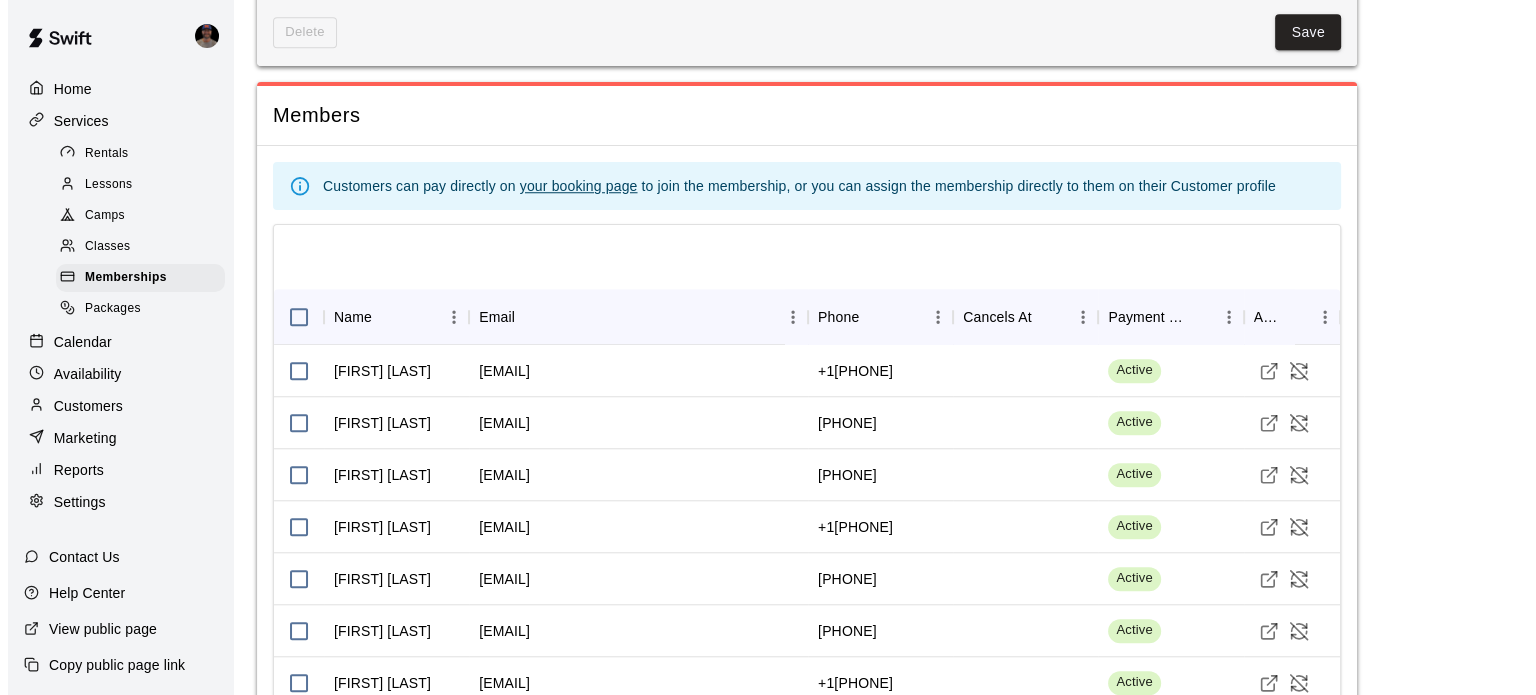 scroll, scrollTop: 1724, scrollLeft: 0, axis: vertical 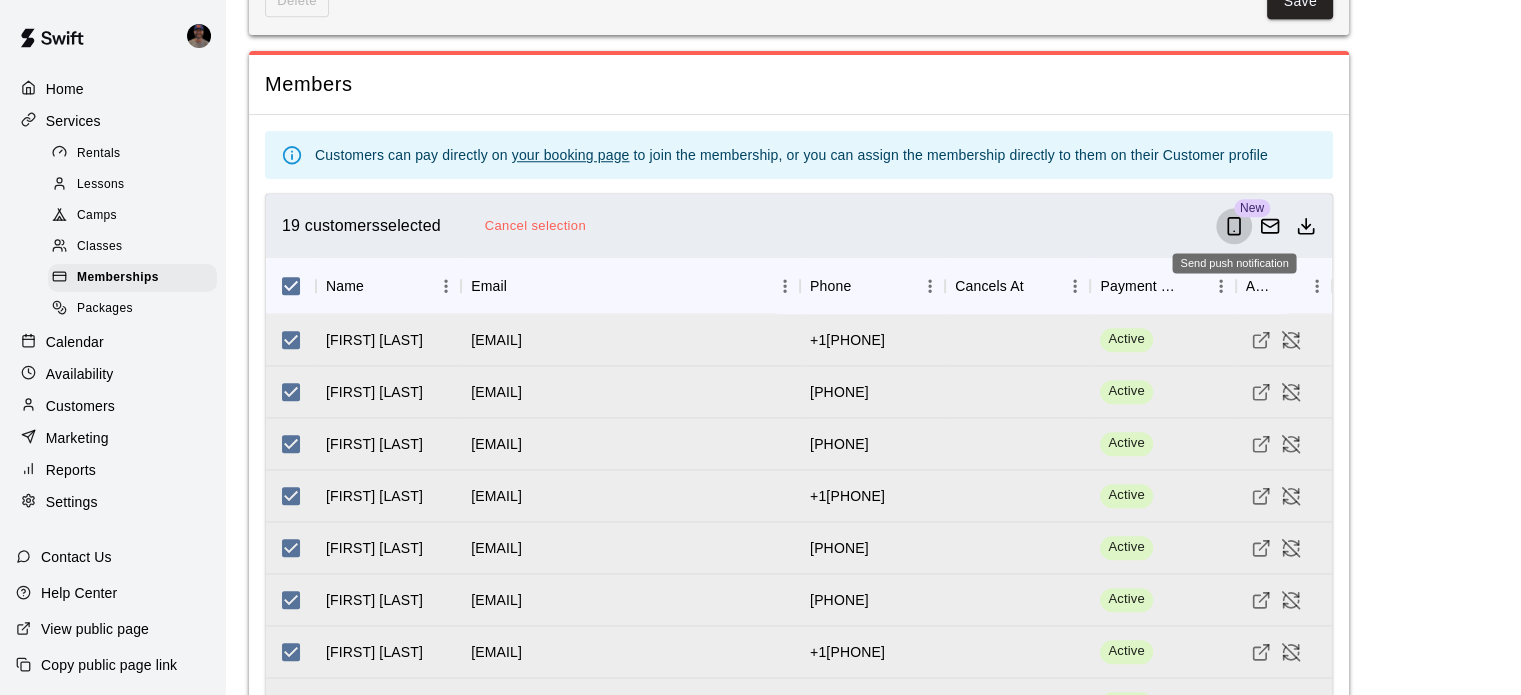 click 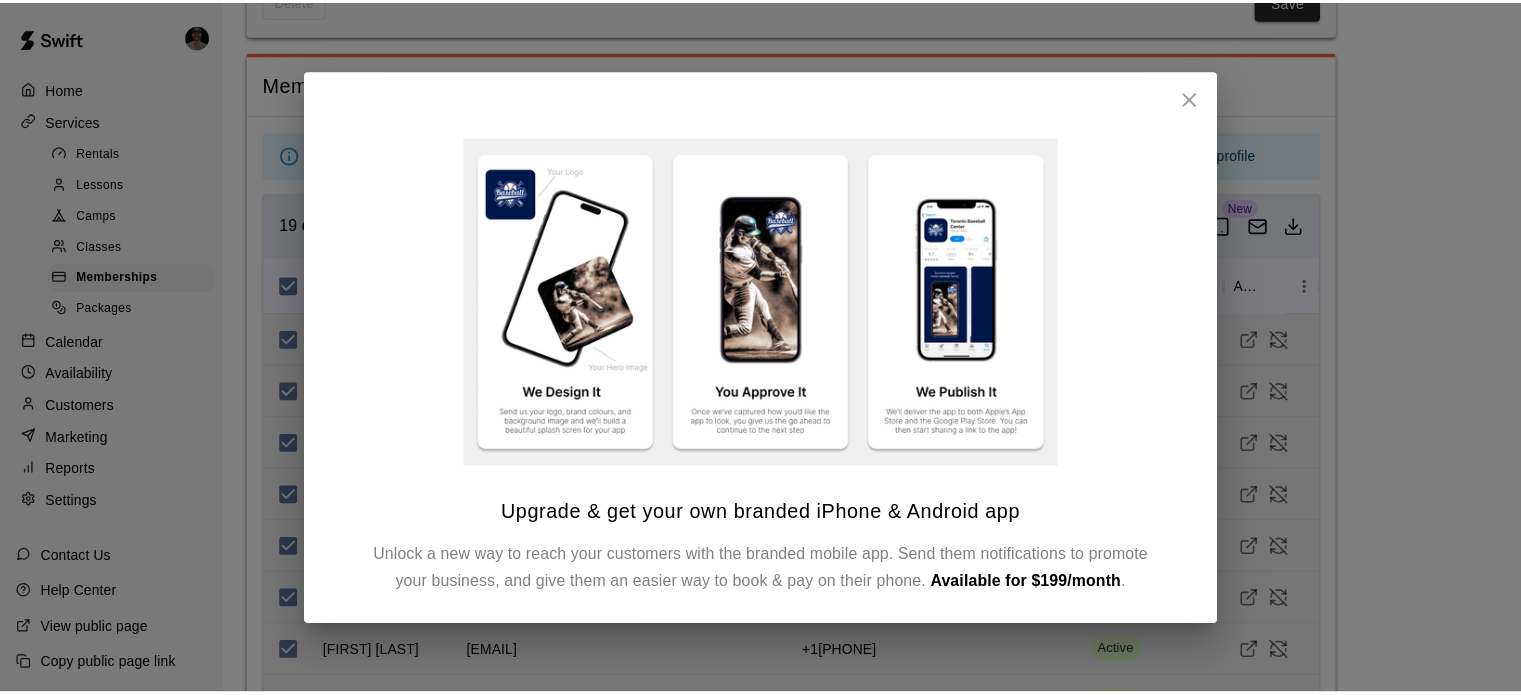 scroll, scrollTop: 0, scrollLeft: 0, axis: both 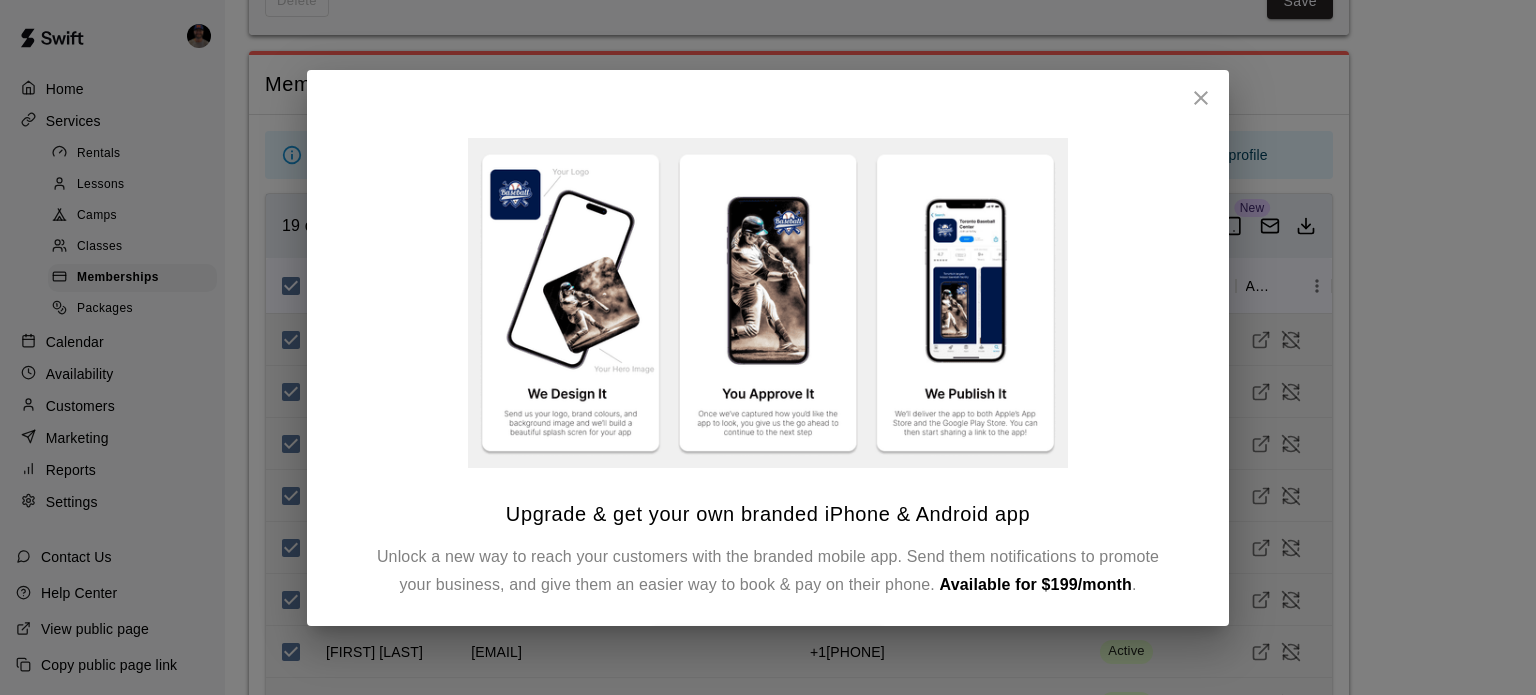 click 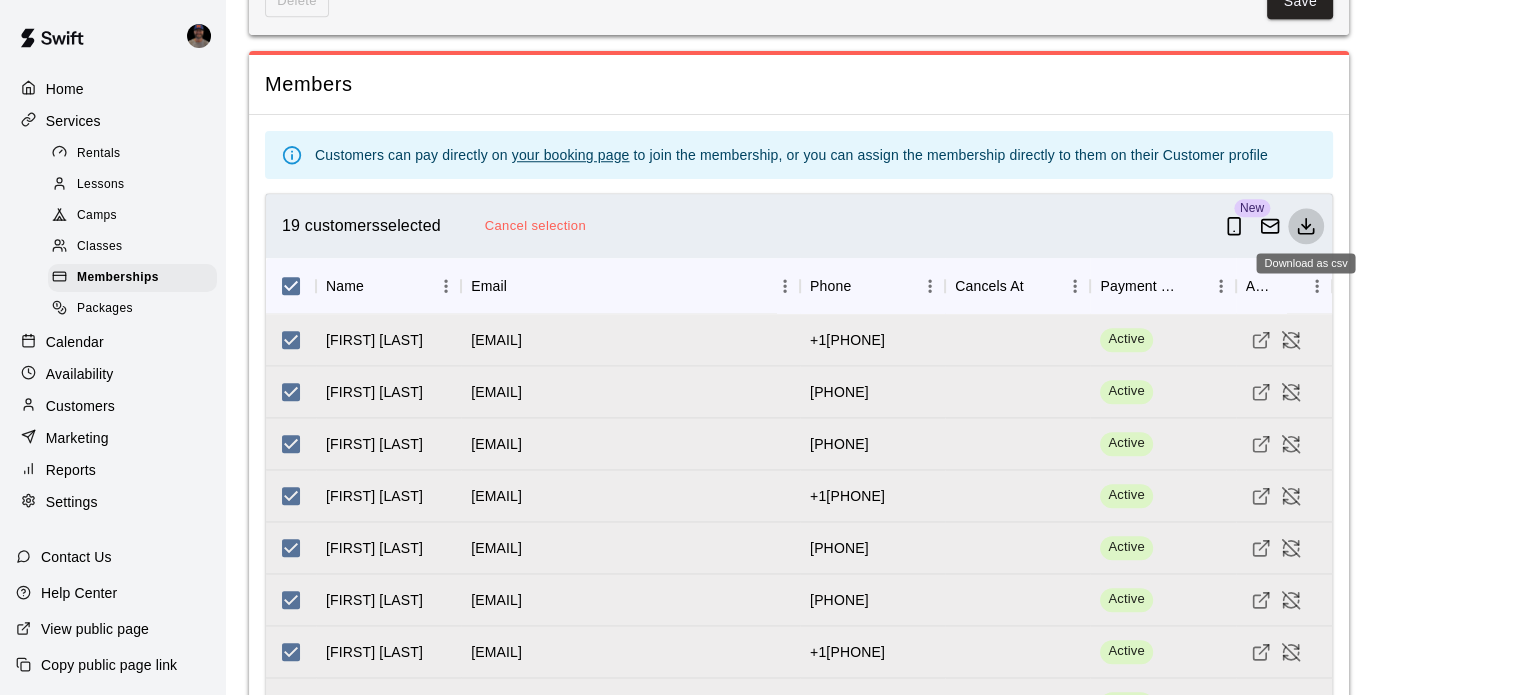 click 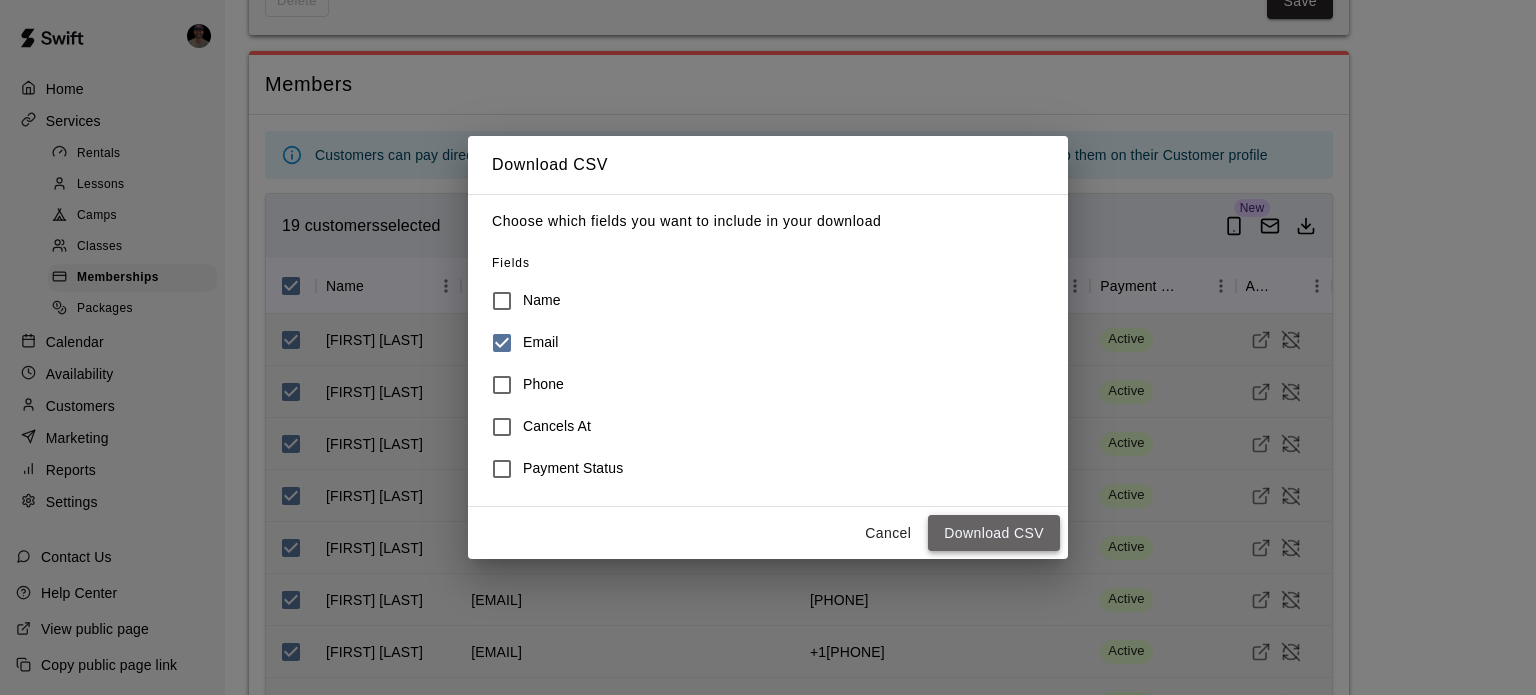 click on "Download CSV" at bounding box center [994, 533] 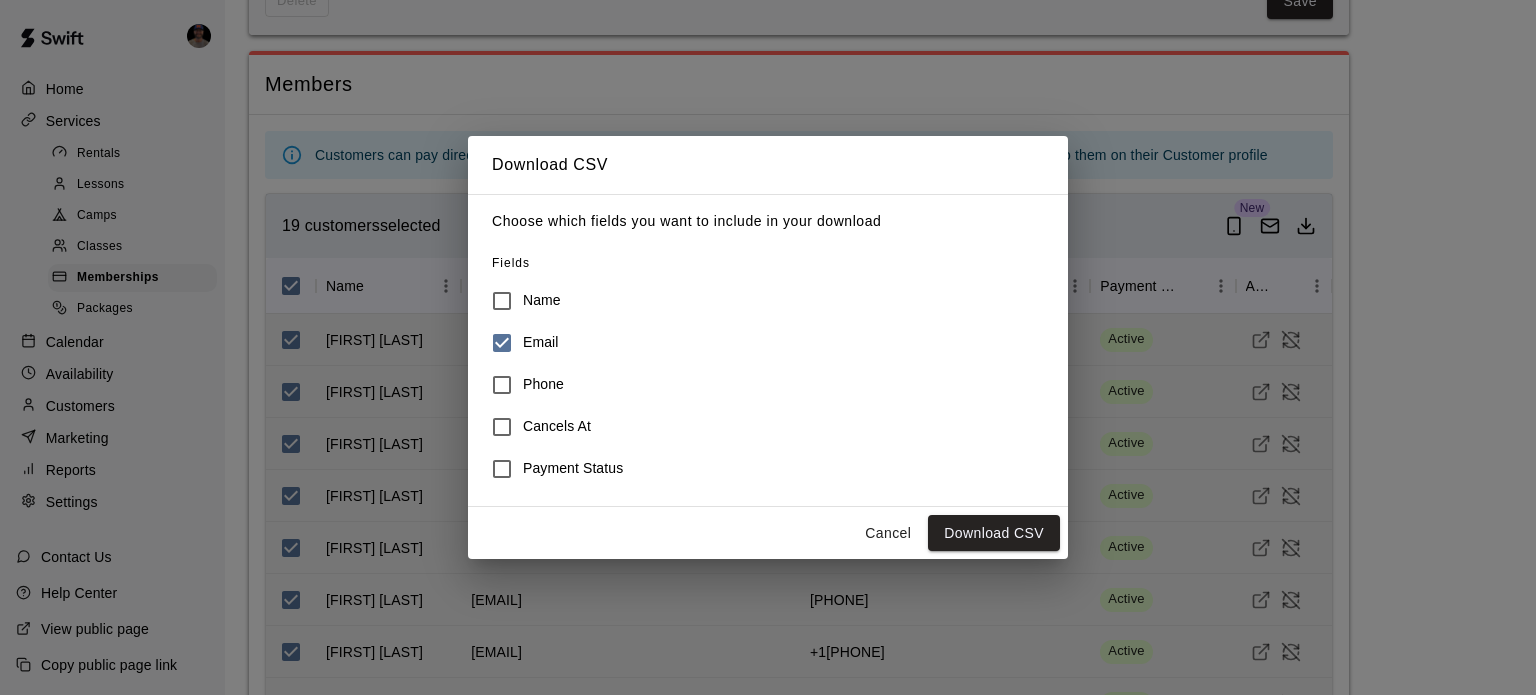 click on "Cancel" at bounding box center [888, 533] 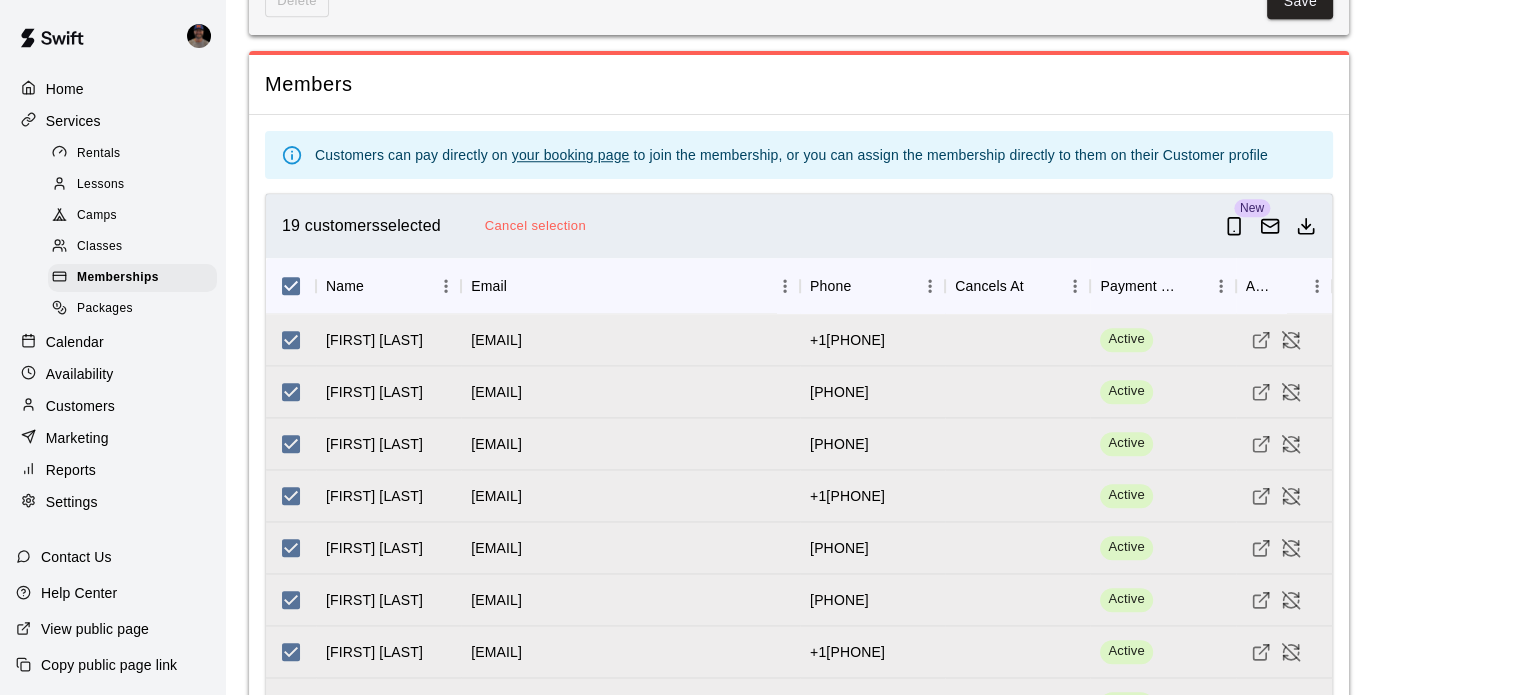 scroll, scrollTop: 3, scrollLeft: 0, axis: vertical 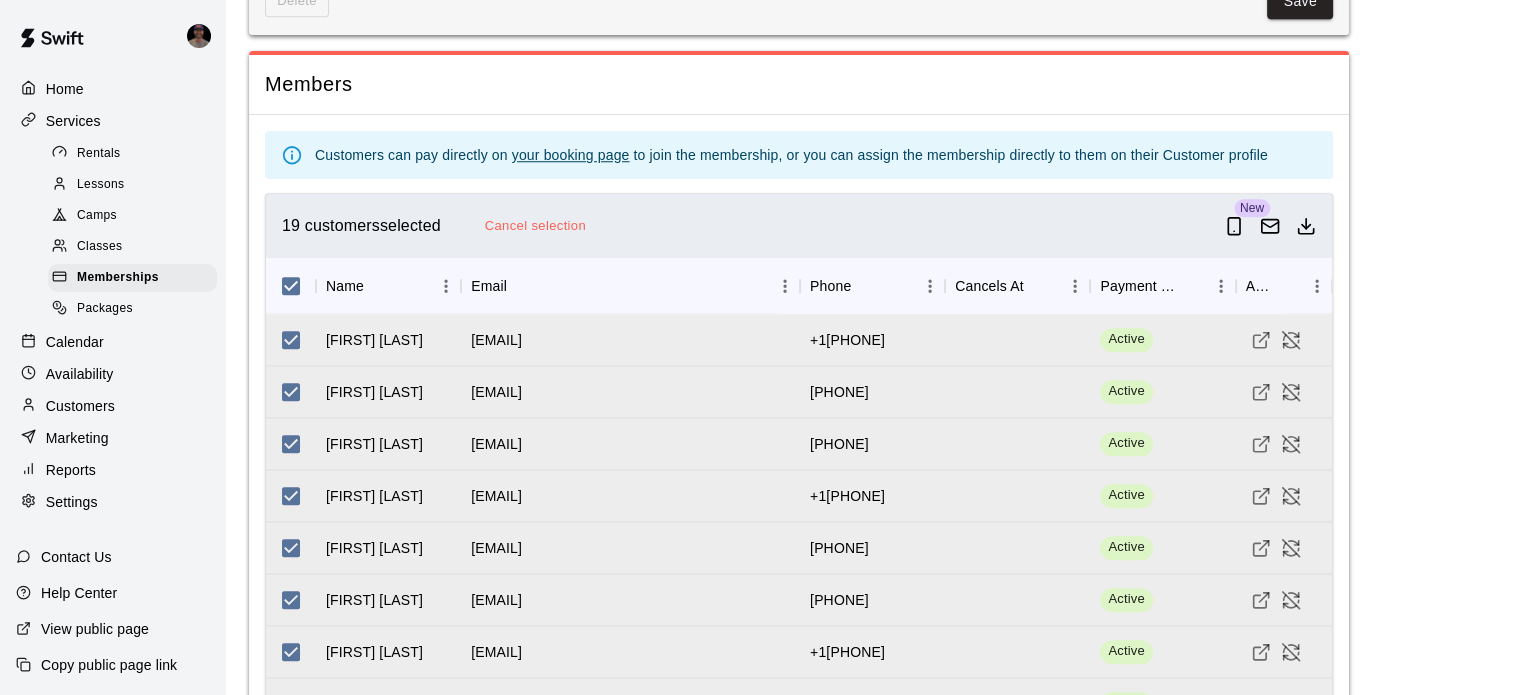 click on "Cancel selection" at bounding box center (535, 226) 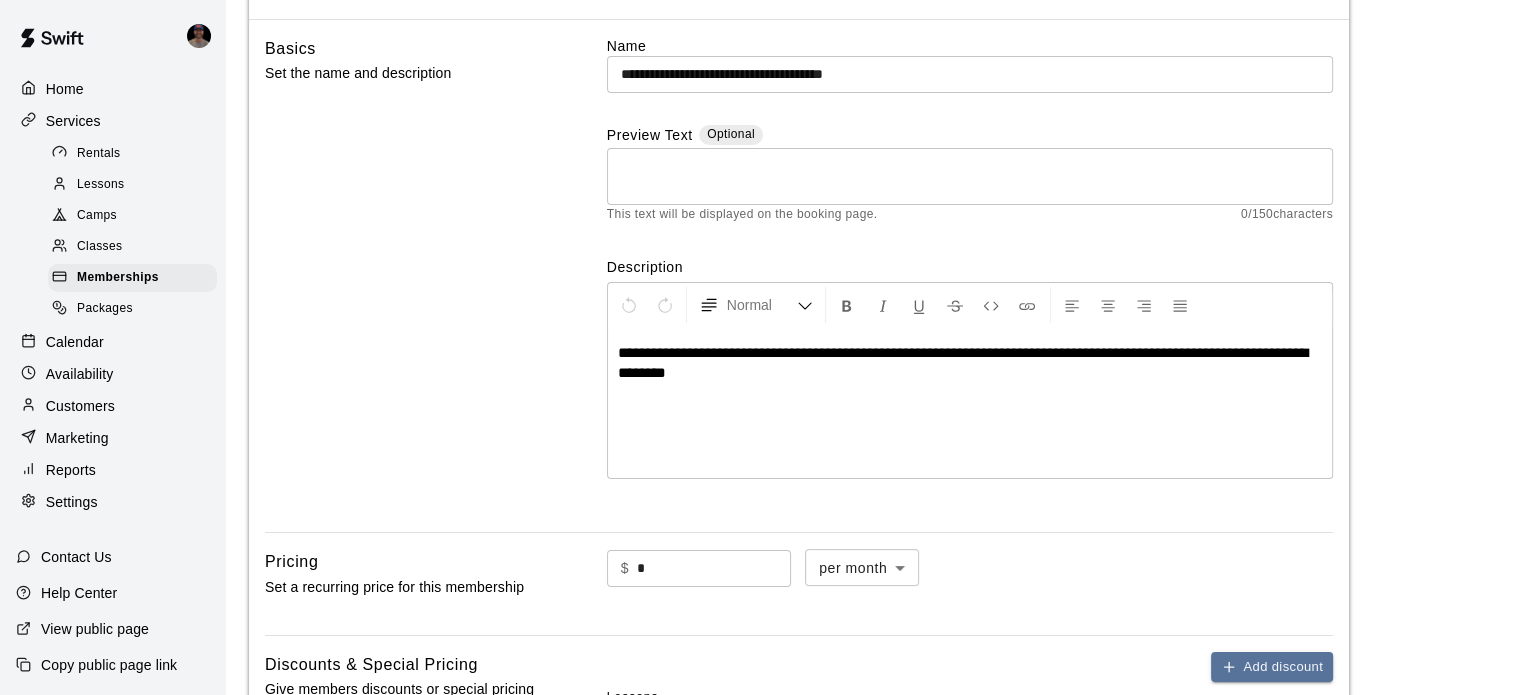 scroll, scrollTop: 0, scrollLeft: 0, axis: both 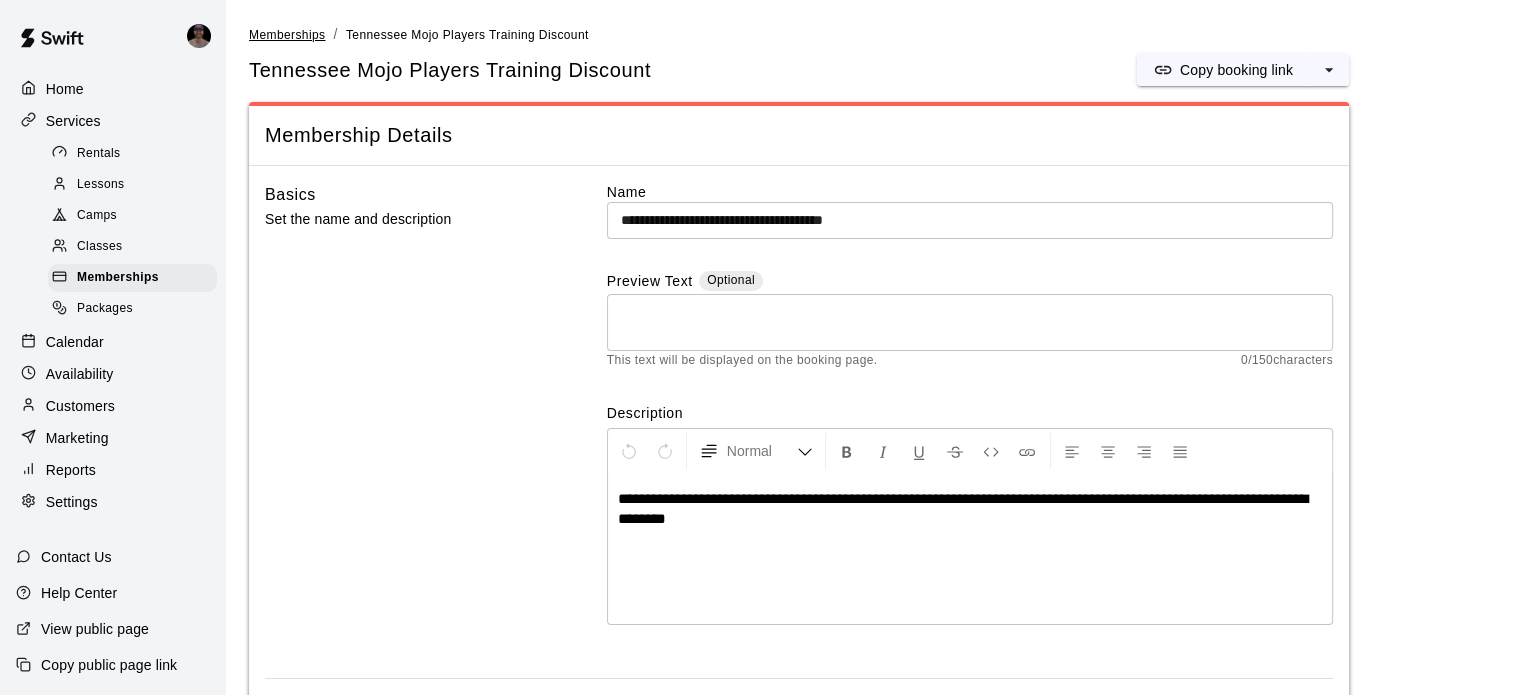 click on "Memberships" at bounding box center [287, 35] 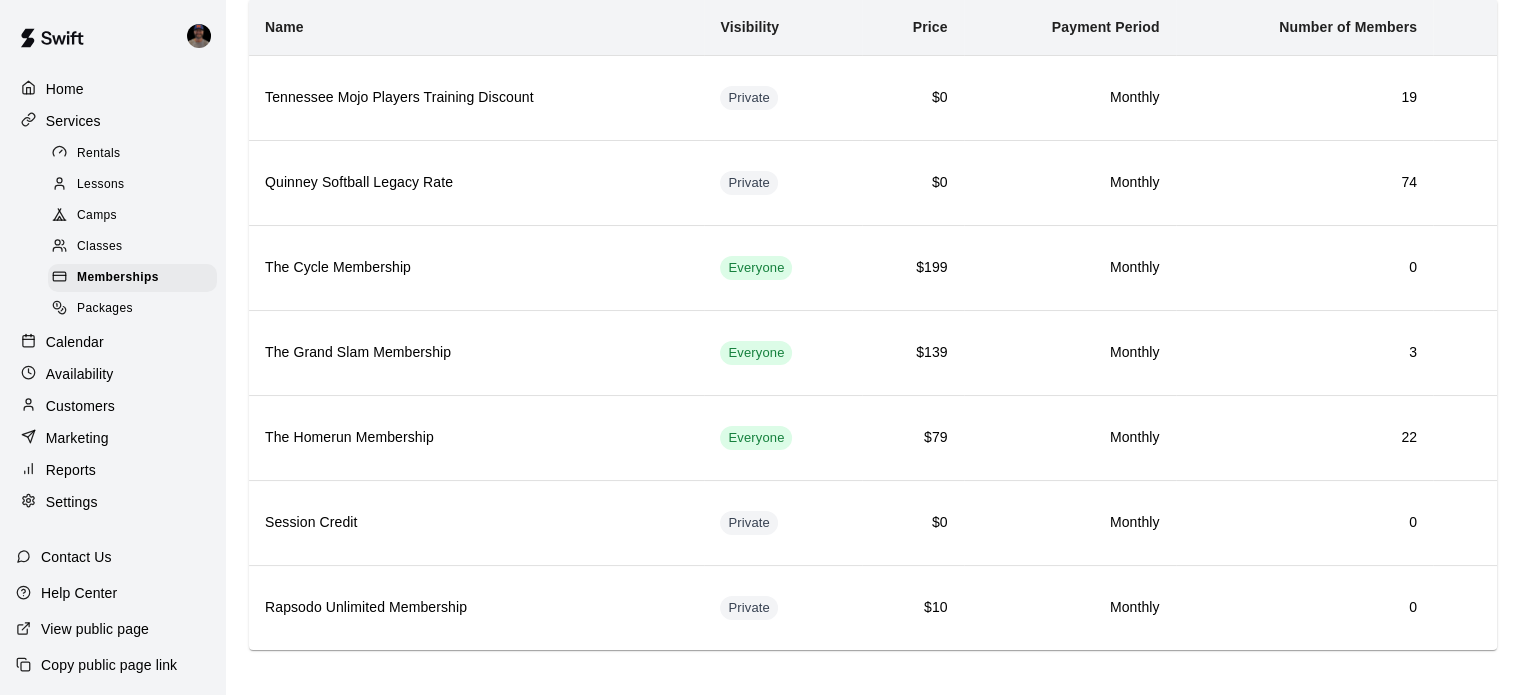 scroll, scrollTop: 0, scrollLeft: 0, axis: both 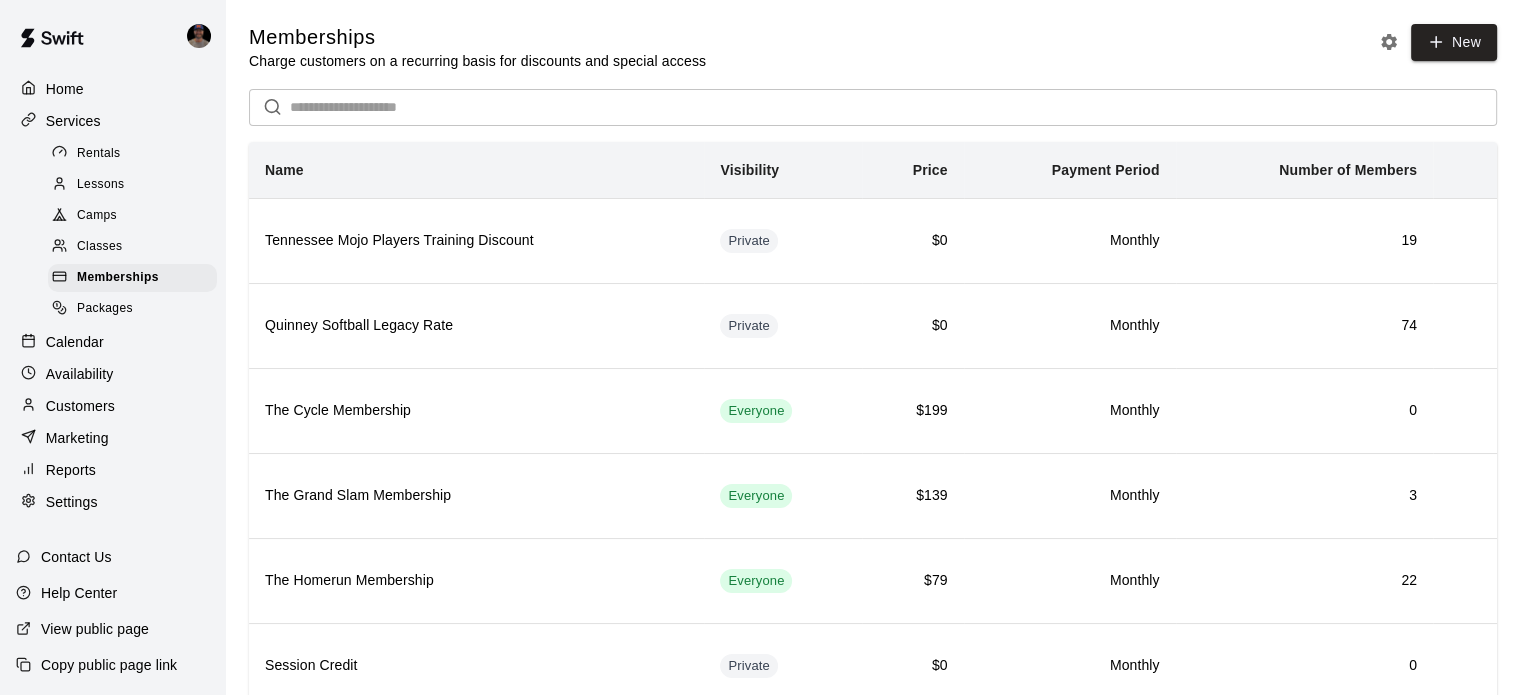 click on "Rentals" at bounding box center (99, 154) 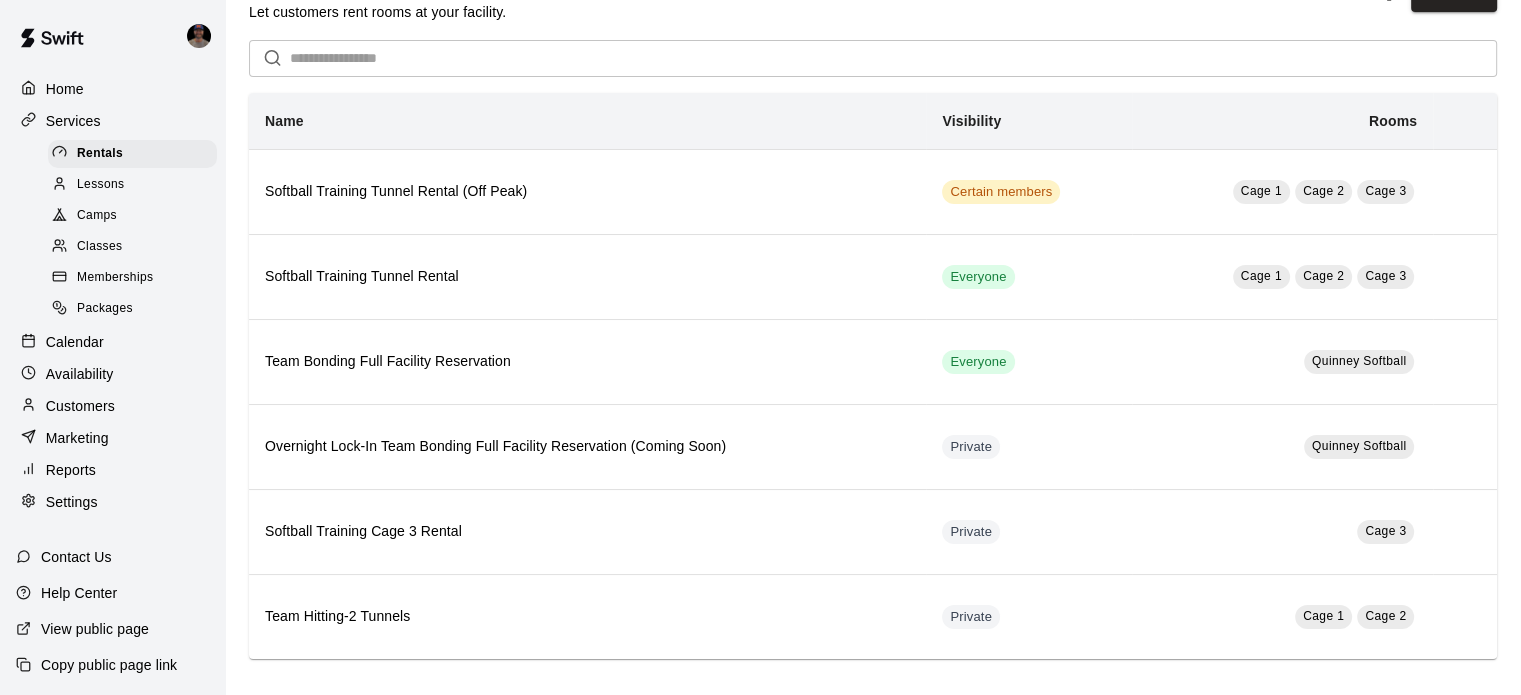scroll, scrollTop: 50, scrollLeft: 0, axis: vertical 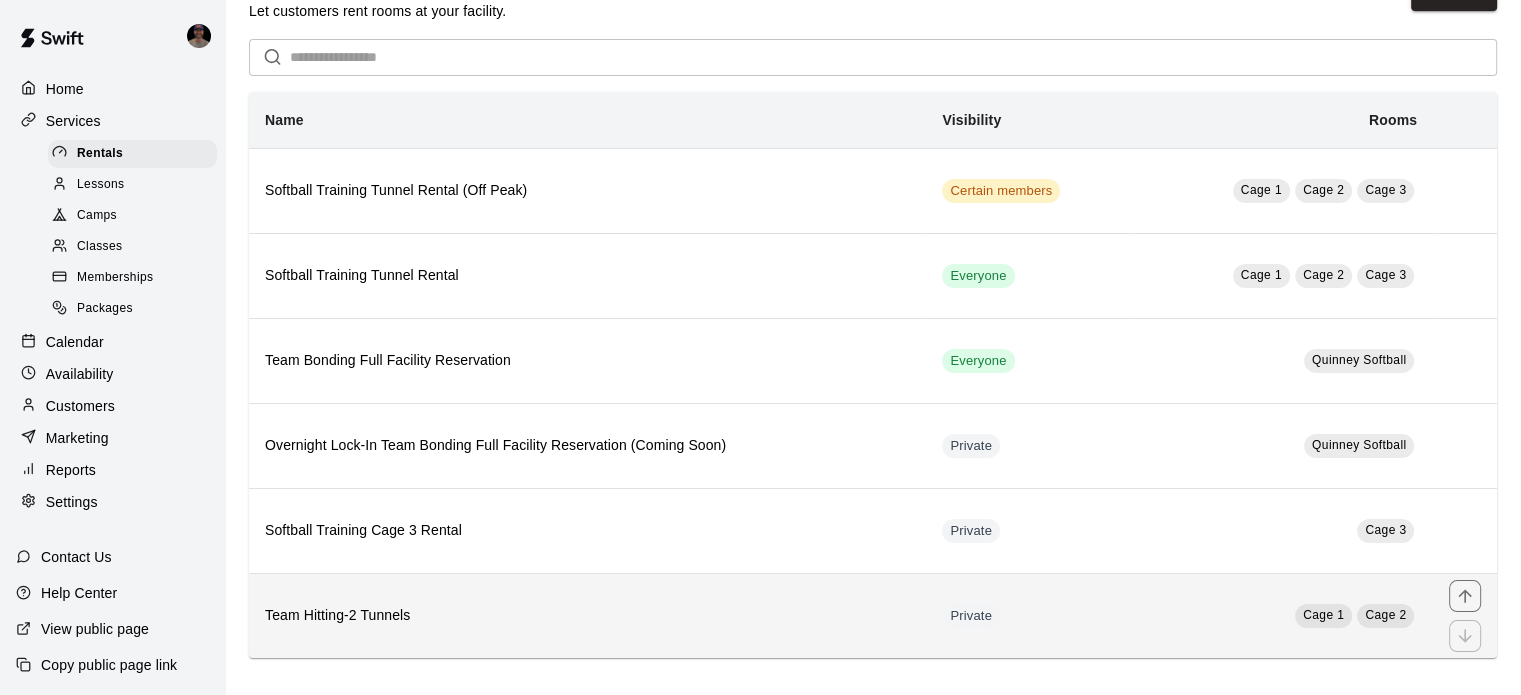 click on "Team Hitting-2 Tunnels" at bounding box center (587, 616) 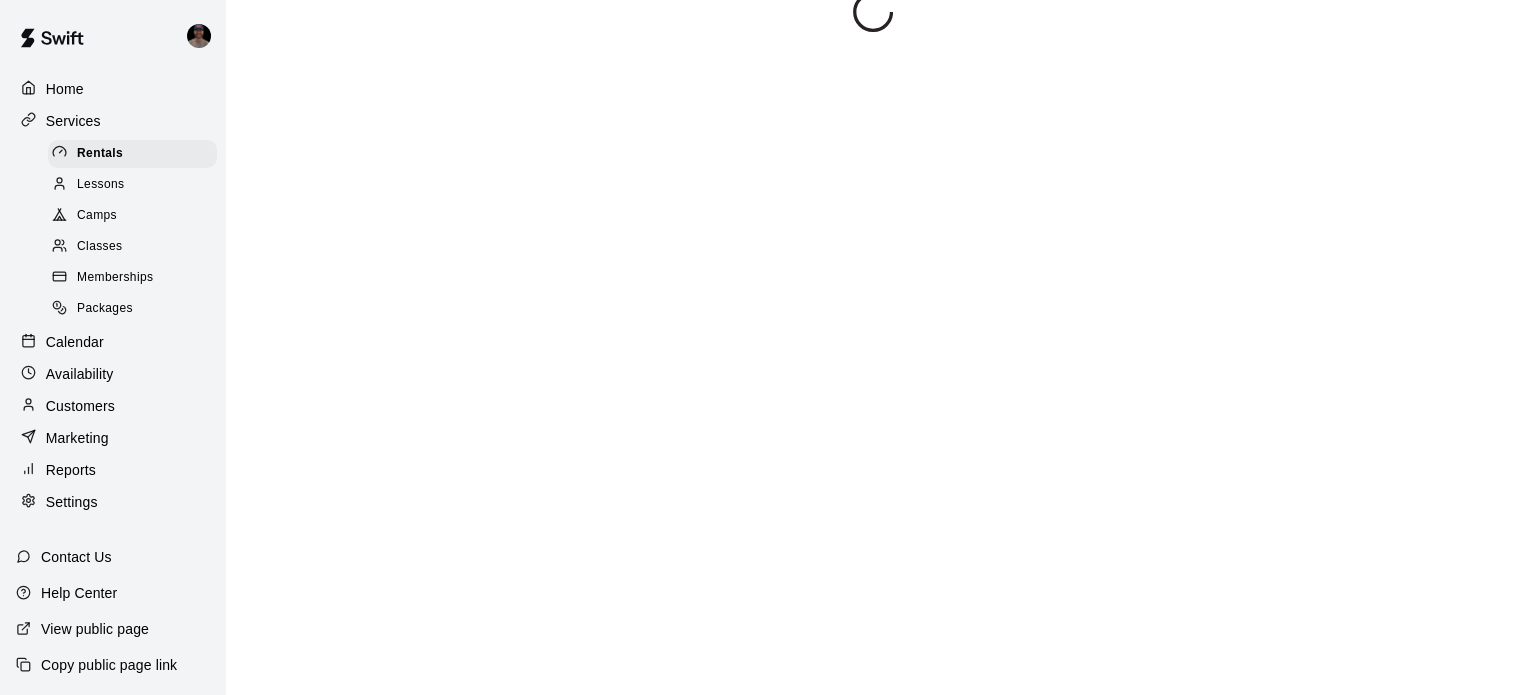scroll, scrollTop: 0, scrollLeft: 0, axis: both 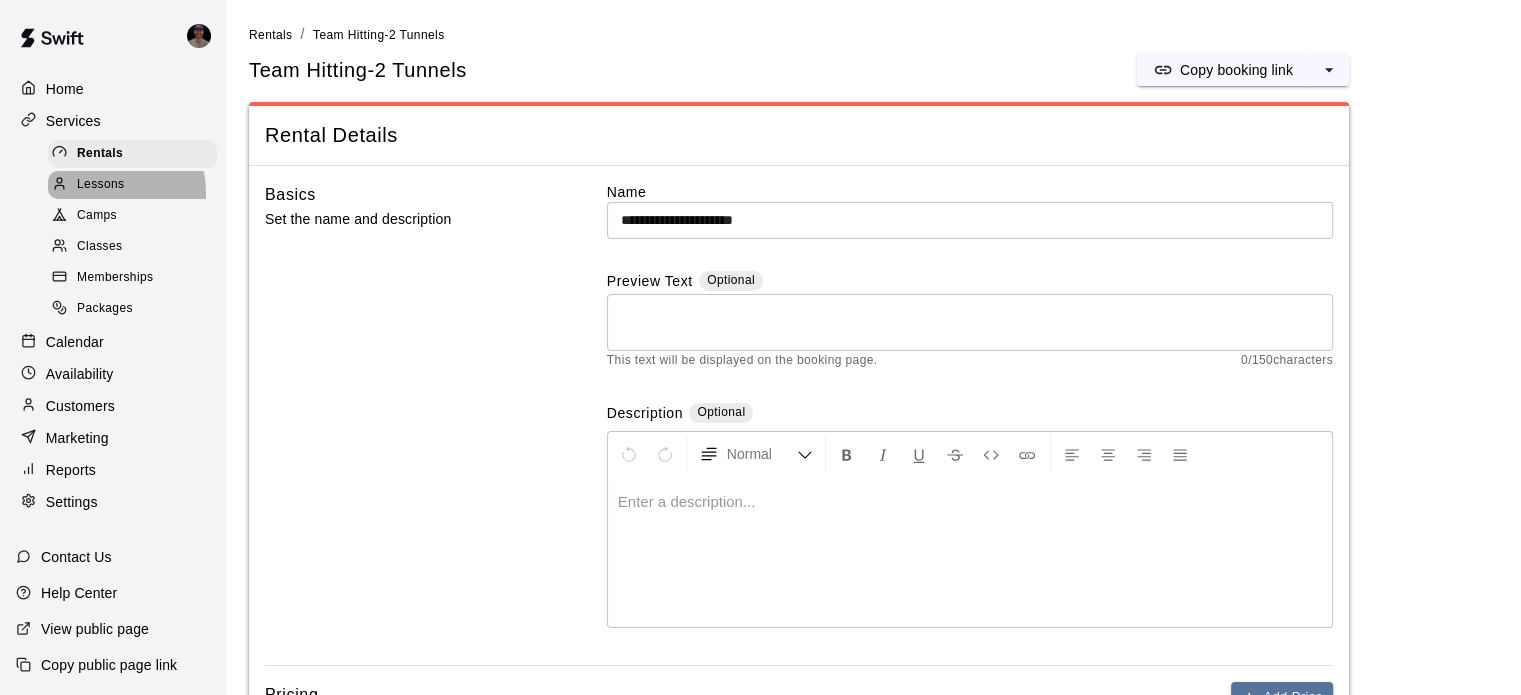 click on "Lessons" at bounding box center (101, 185) 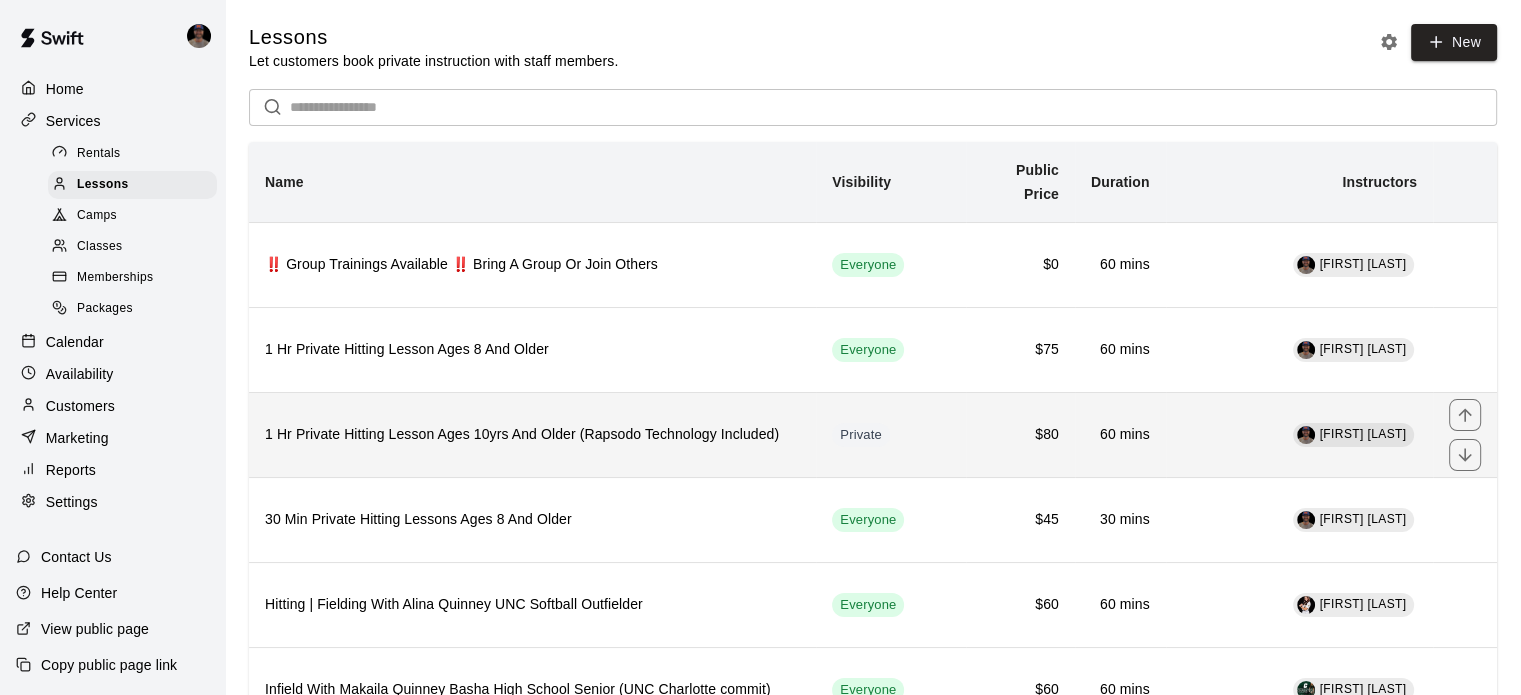 click on "1 Hr Private Hitting Lesson Ages 10yrs And Older (Rapsodo Technology Included)" at bounding box center (532, 434) 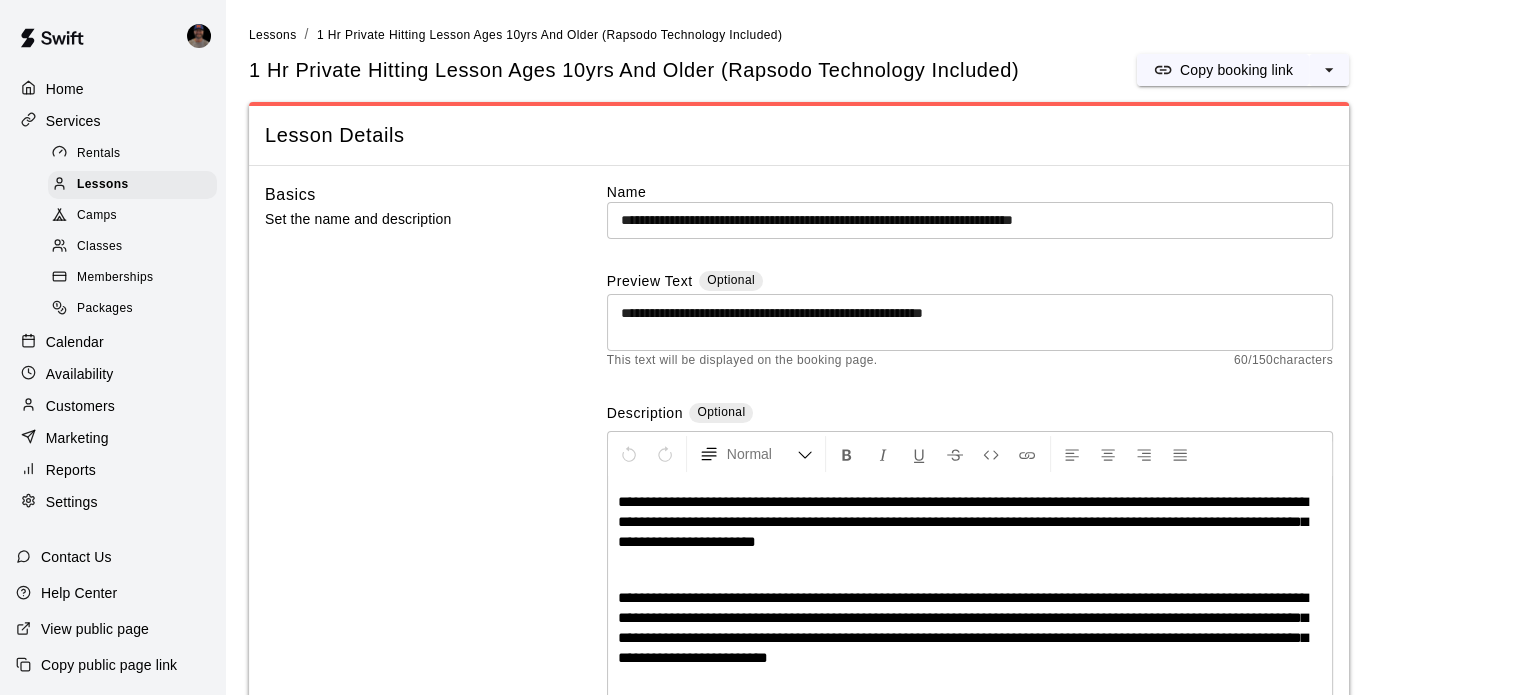 scroll, scrollTop: 28, scrollLeft: 0, axis: vertical 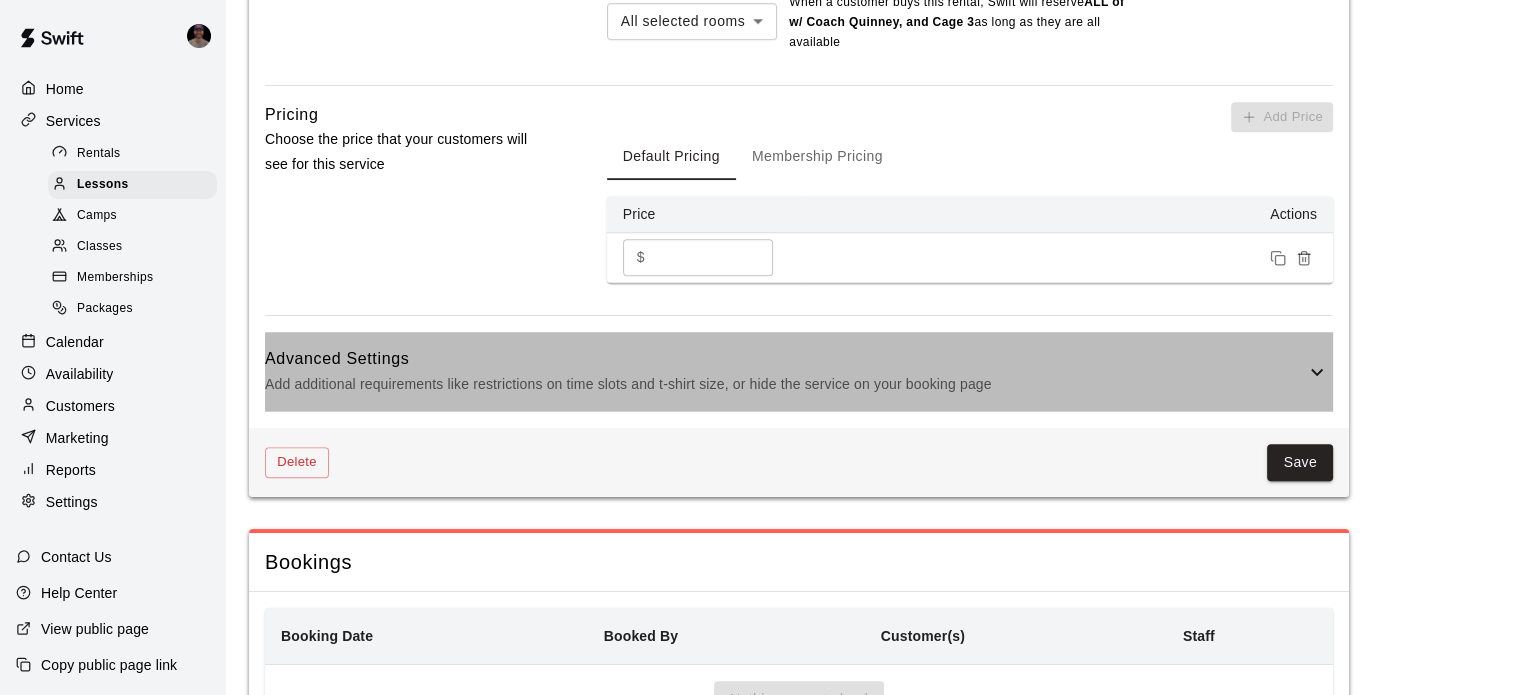 click 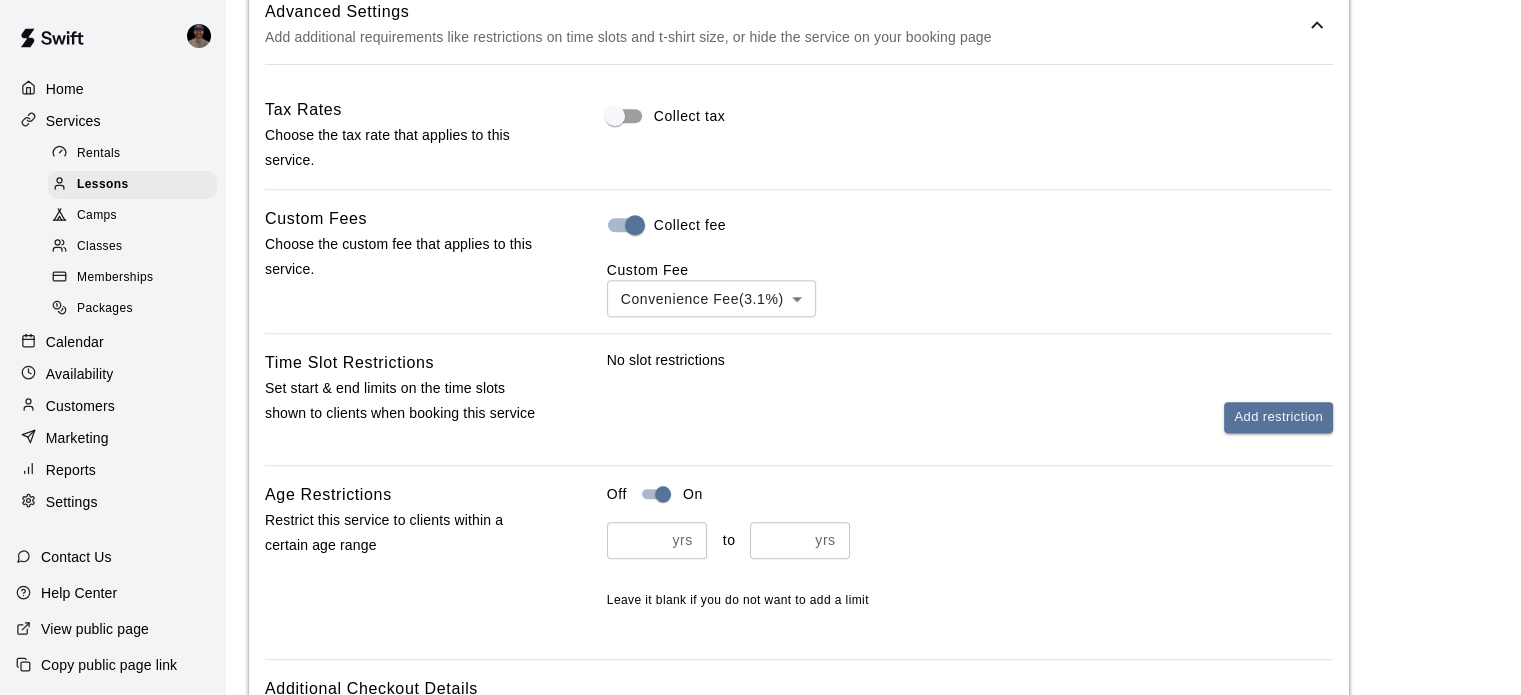 scroll, scrollTop: 1924, scrollLeft: 0, axis: vertical 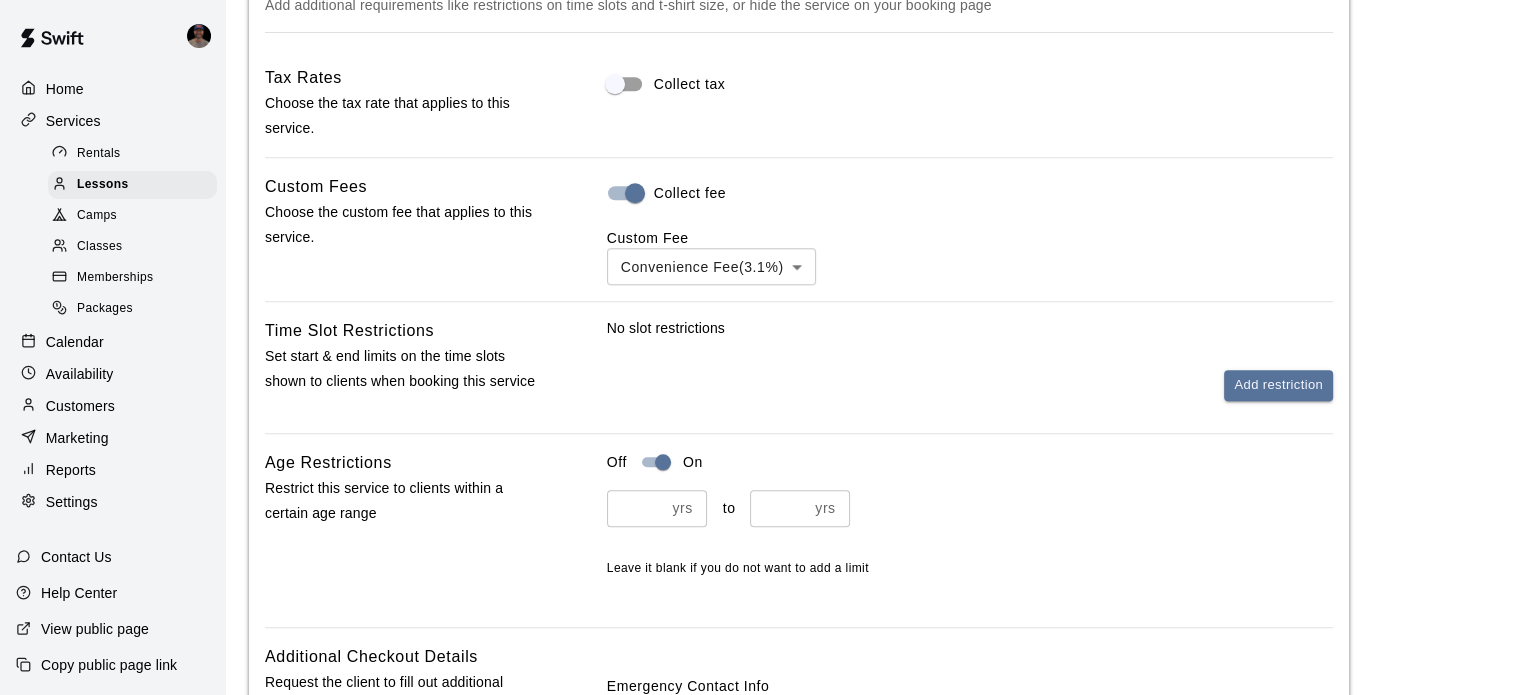 type on "**" 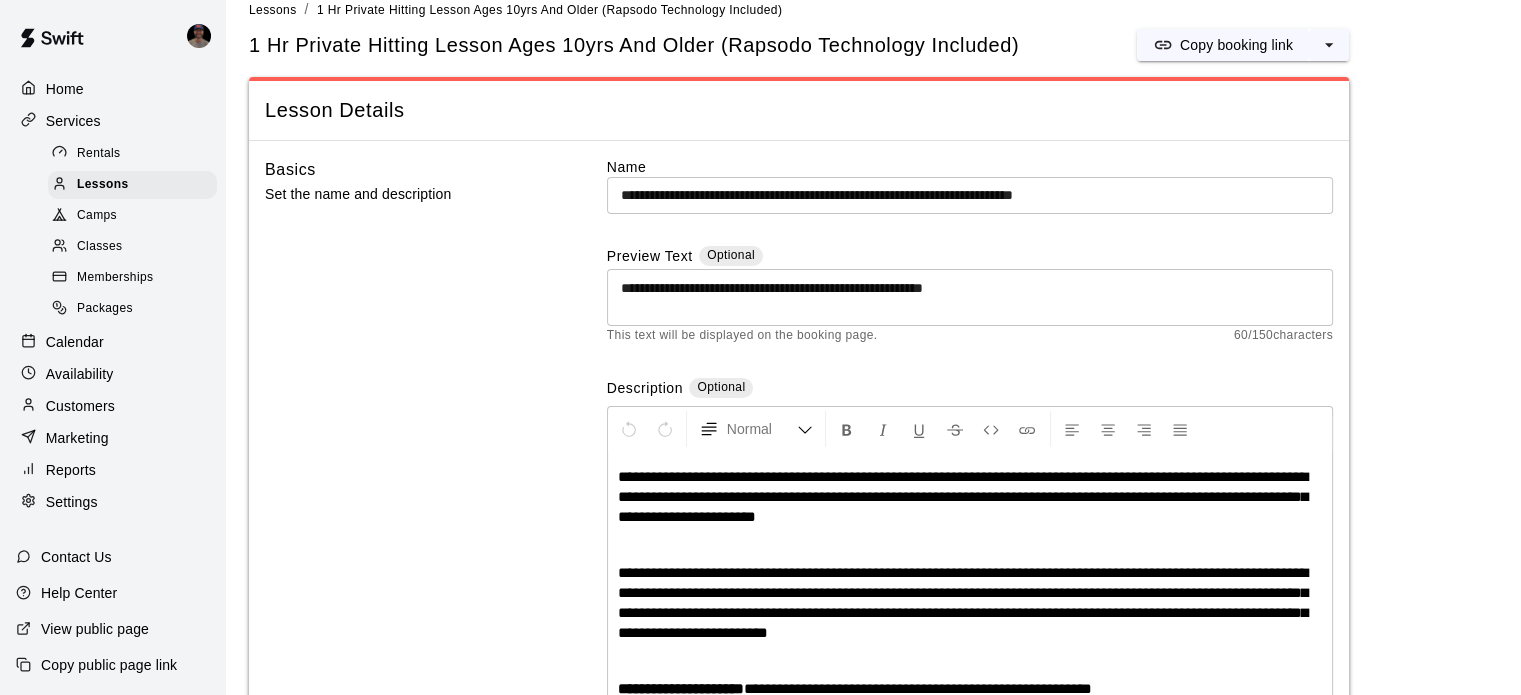scroll, scrollTop: 21, scrollLeft: 0, axis: vertical 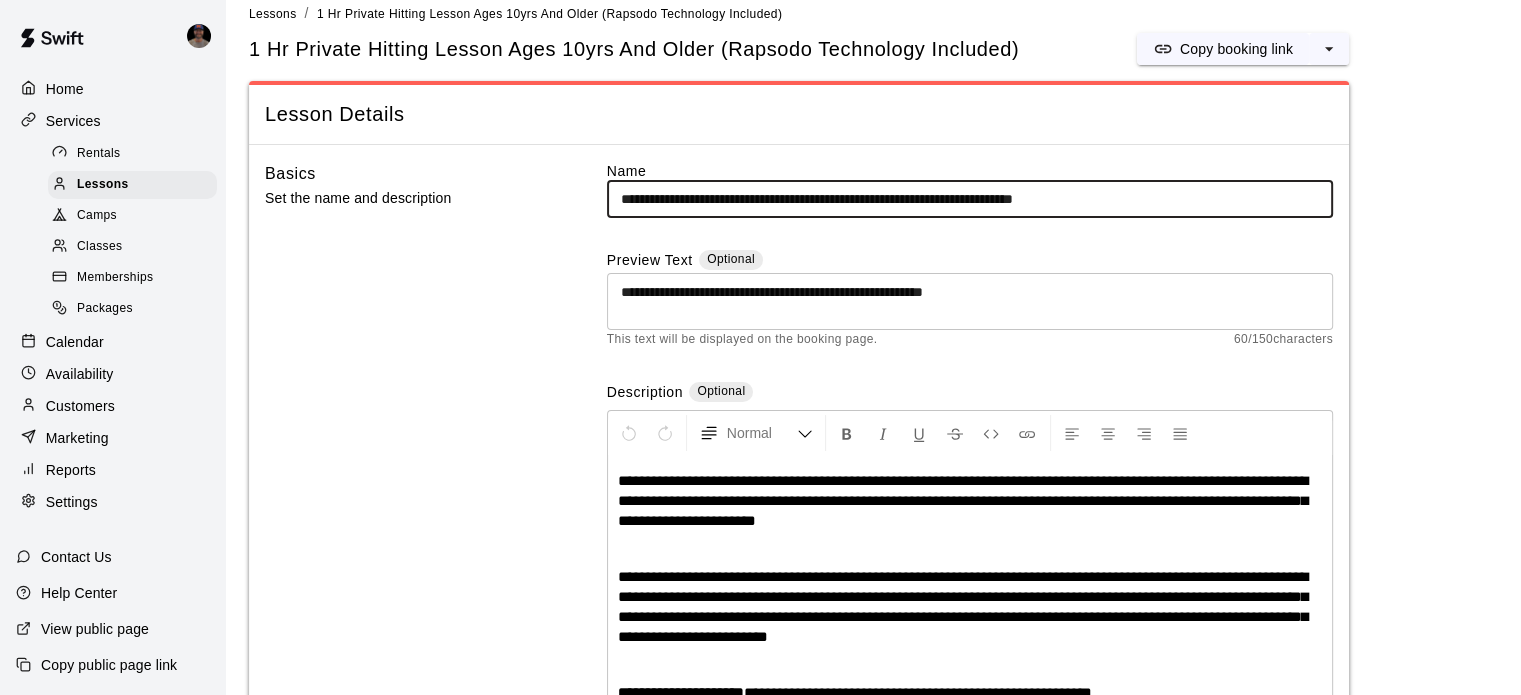 click on "**********" at bounding box center [970, 199] 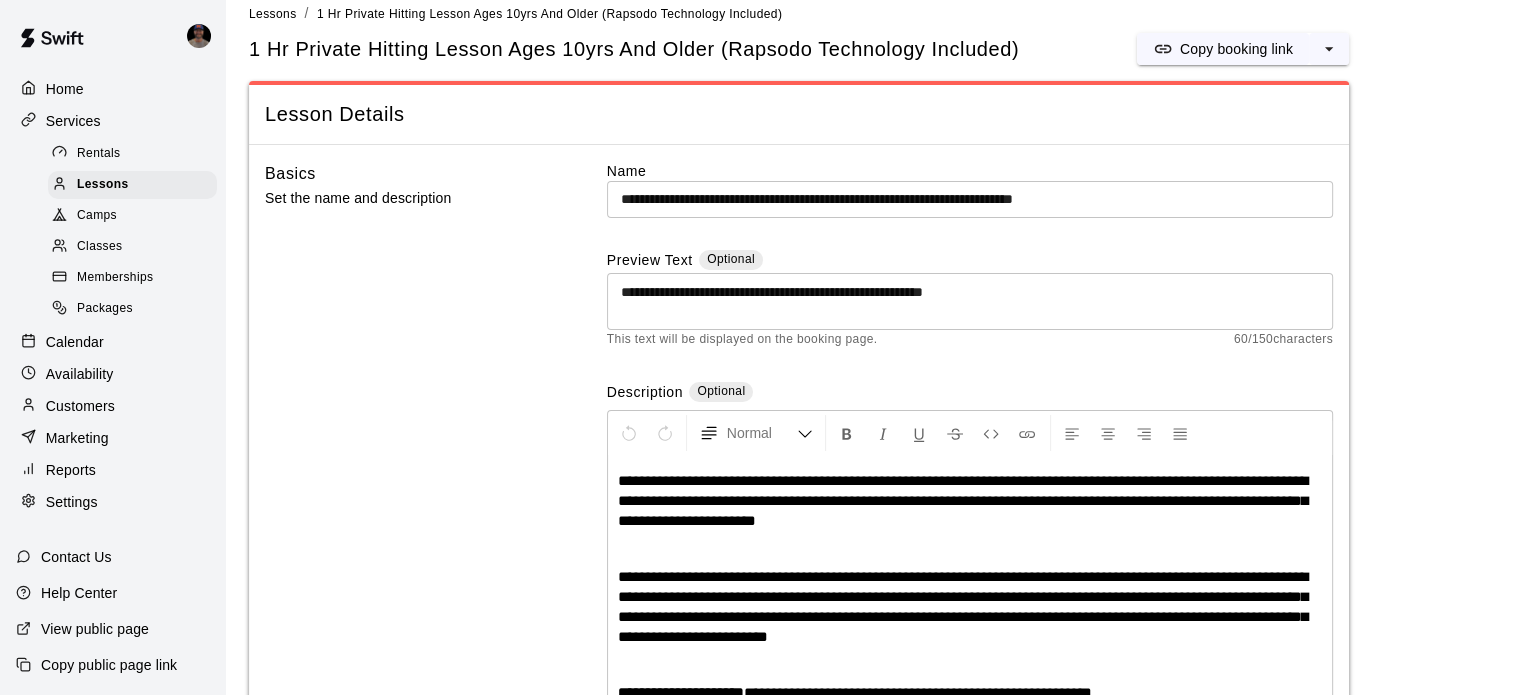 click on "**********" at bounding box center [799, 1487] 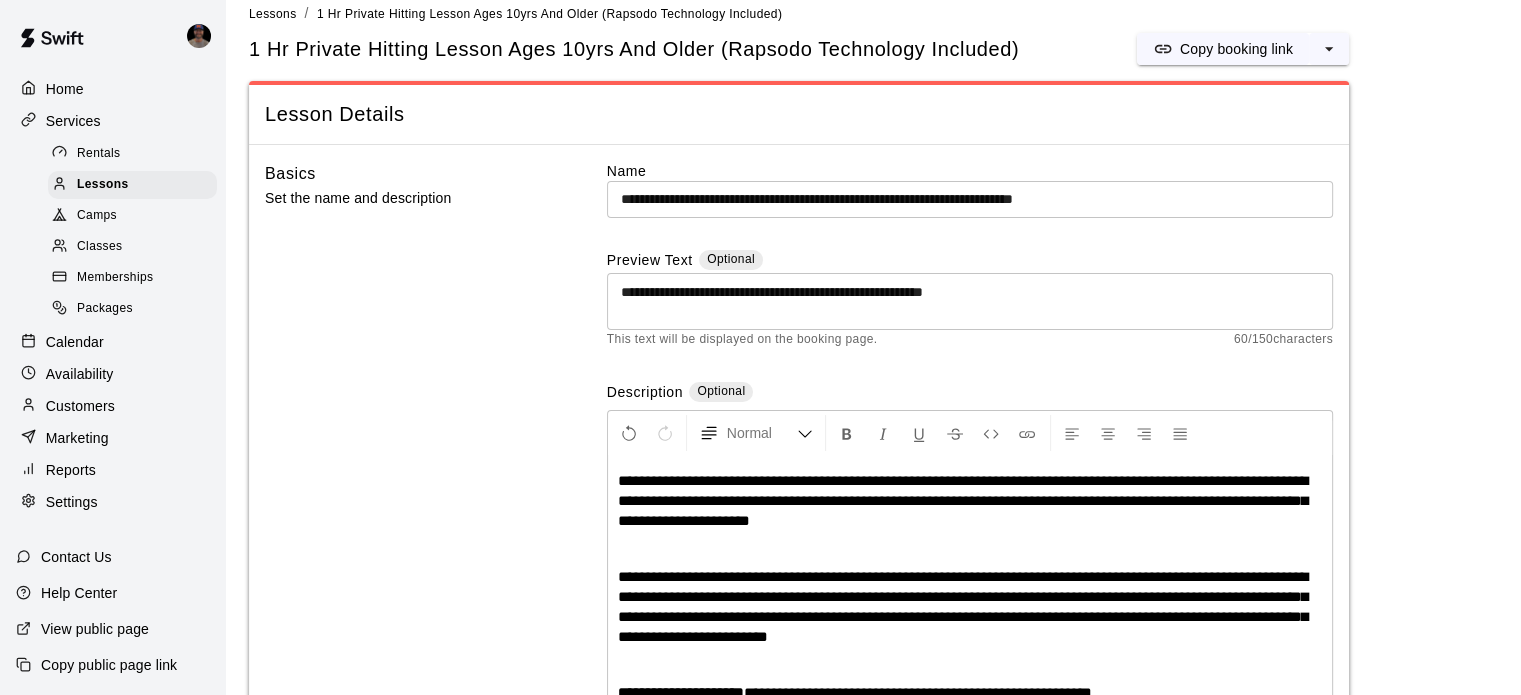 type 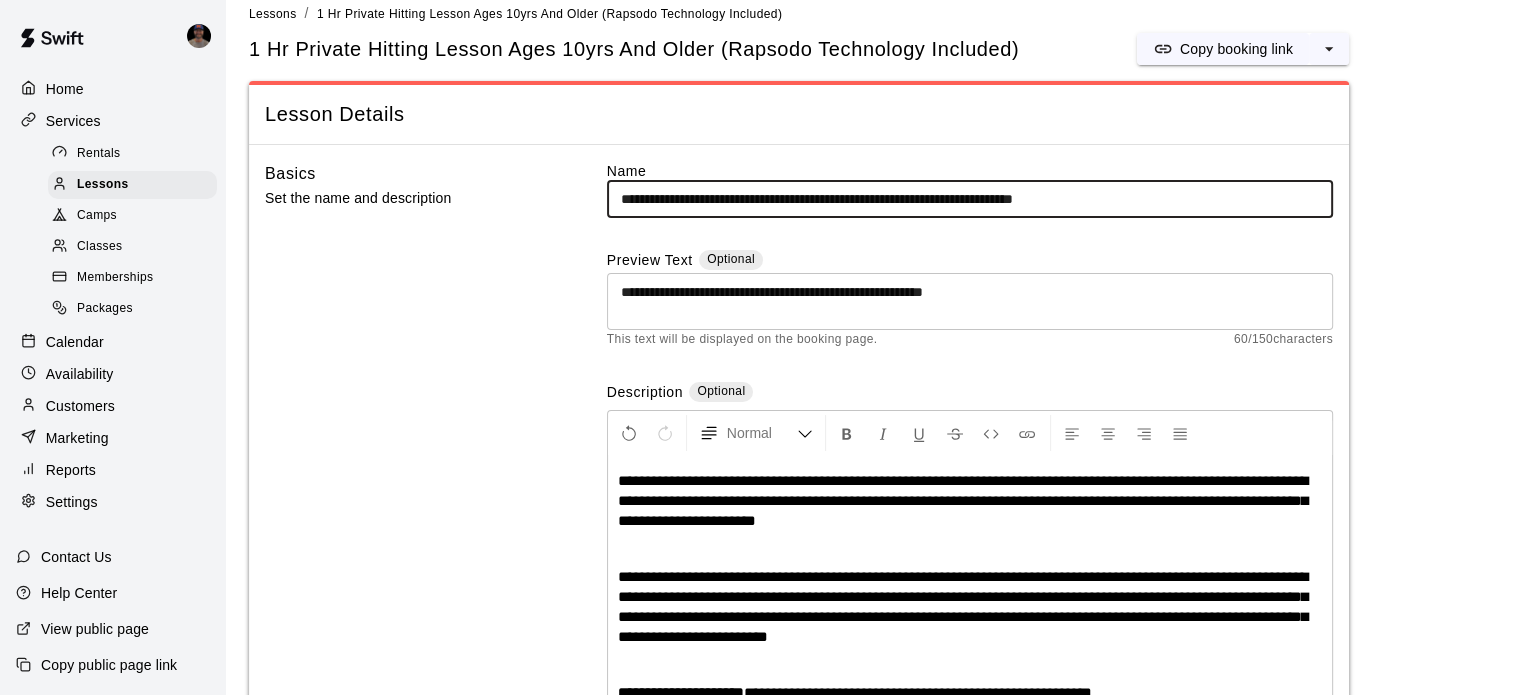 click on "**********" at bounding box center [970, 199] 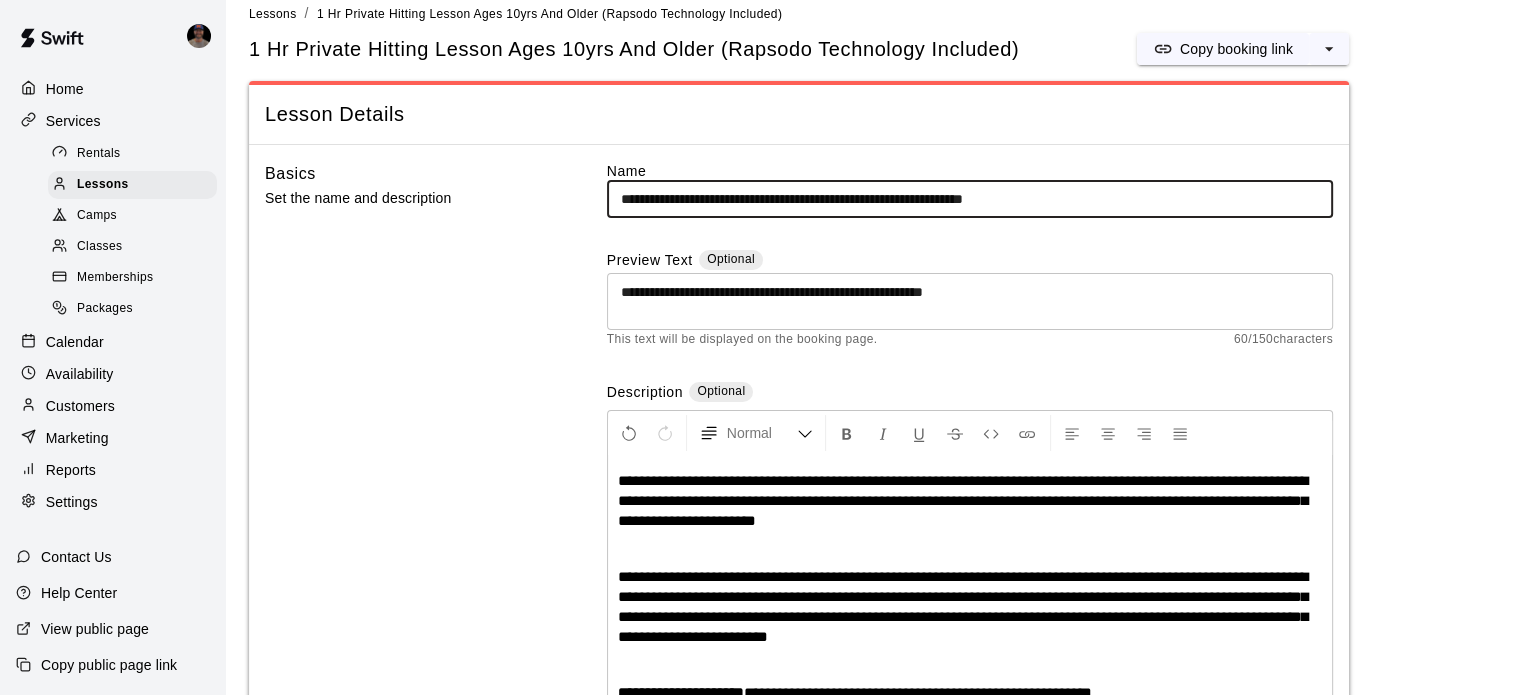 click on "**********" at bounding box center [970, 199] 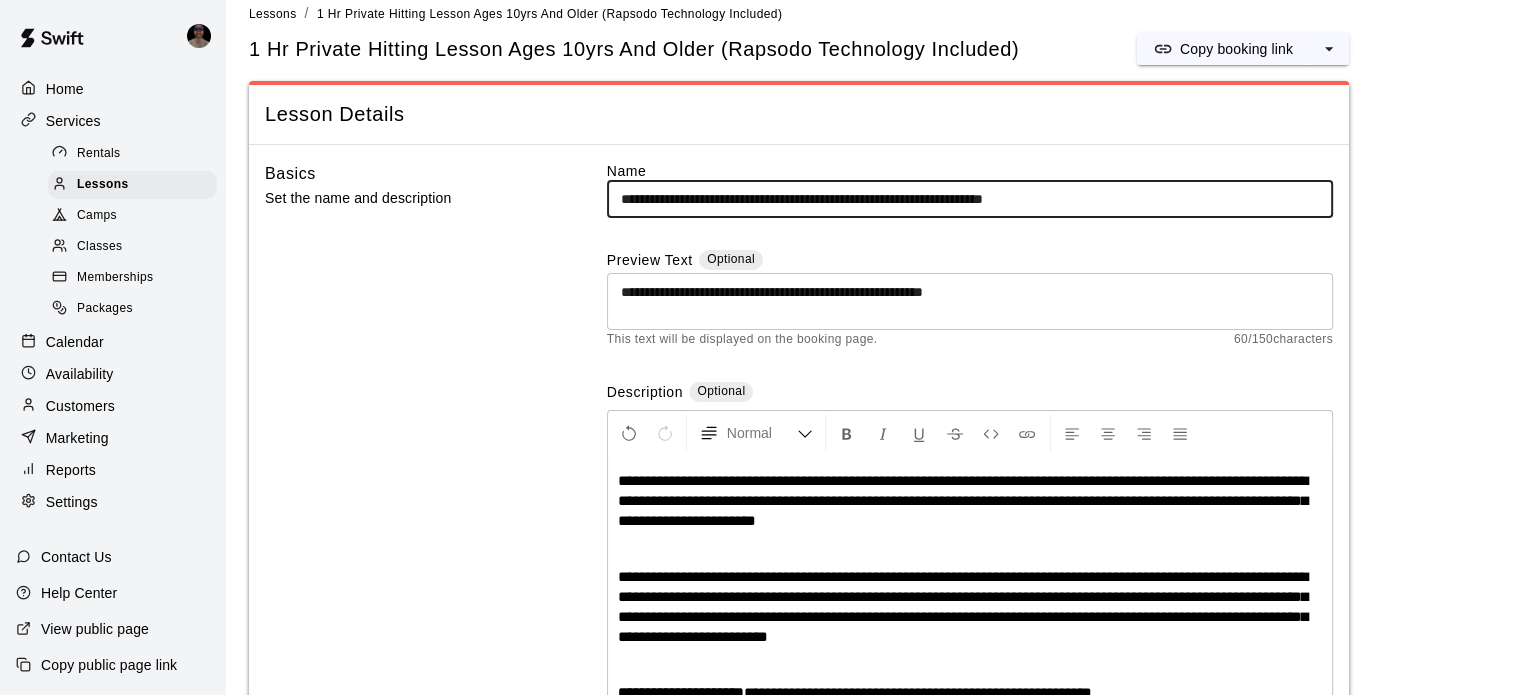 click on "**********" at bounding box center [970, 199] 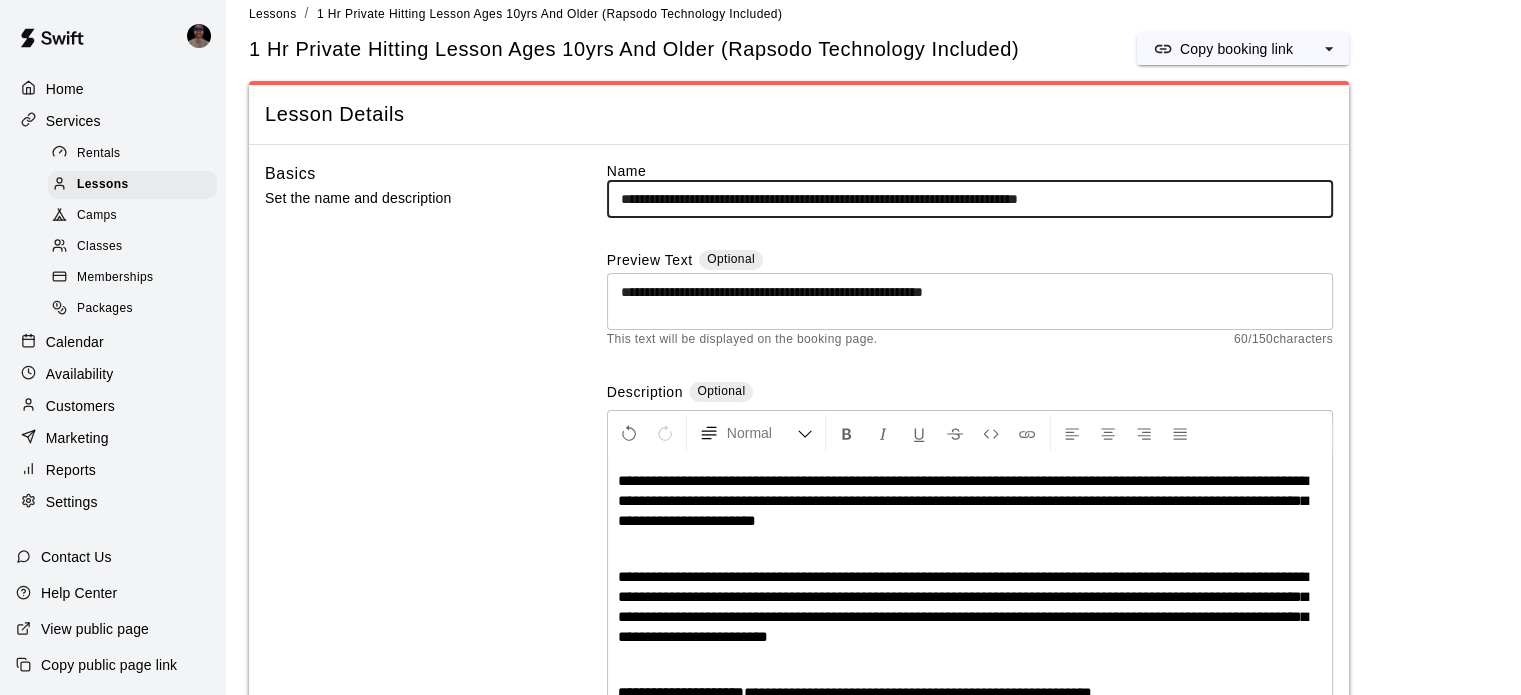 type on "**********" 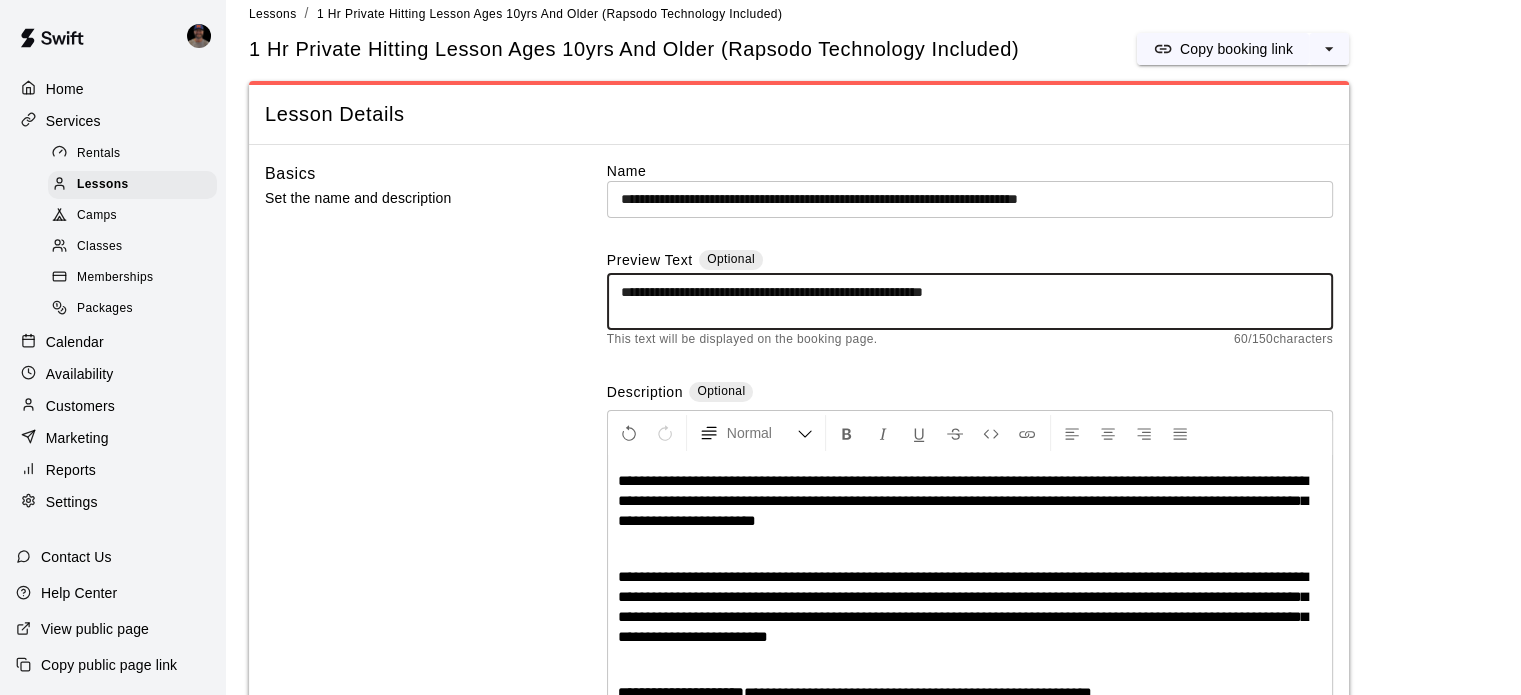 click on "**********" at bounding box center (970, 302) 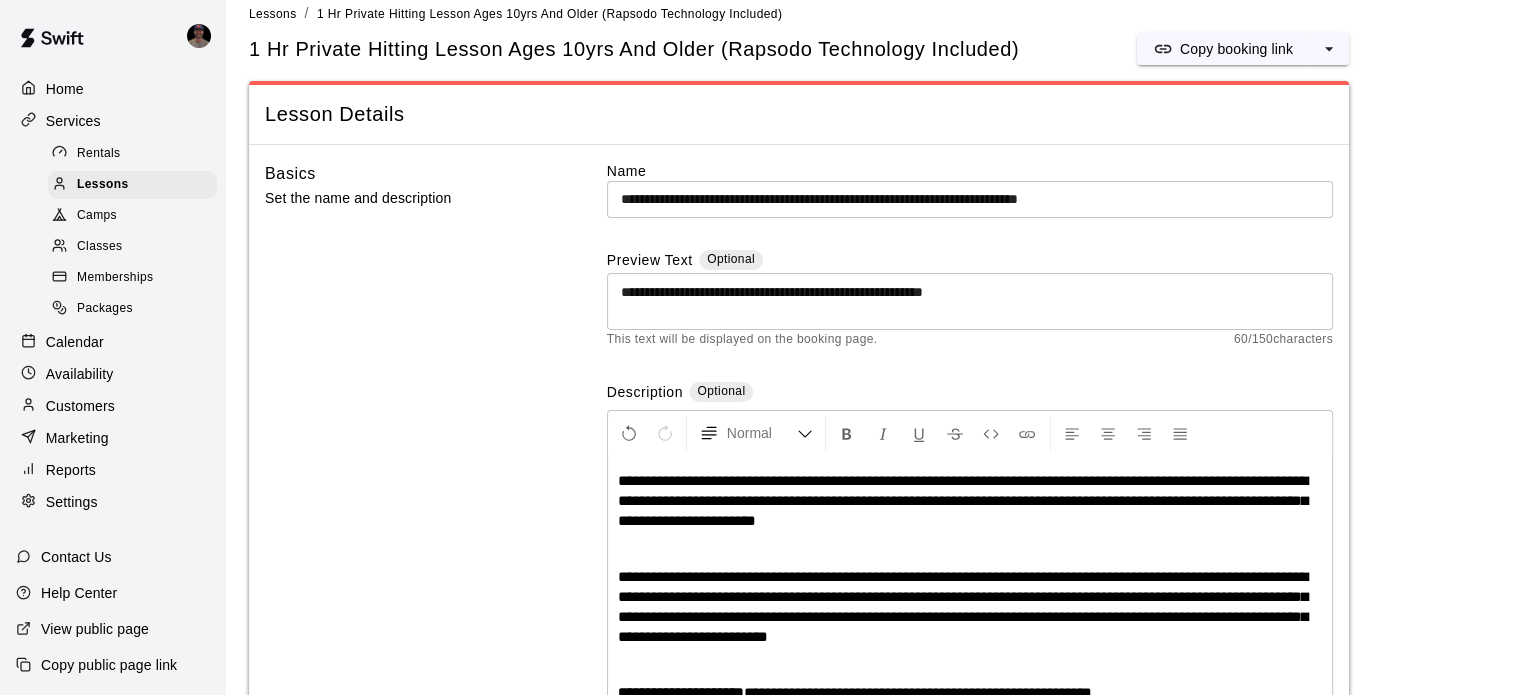 click on "**********" at bounding box center [970, 301] 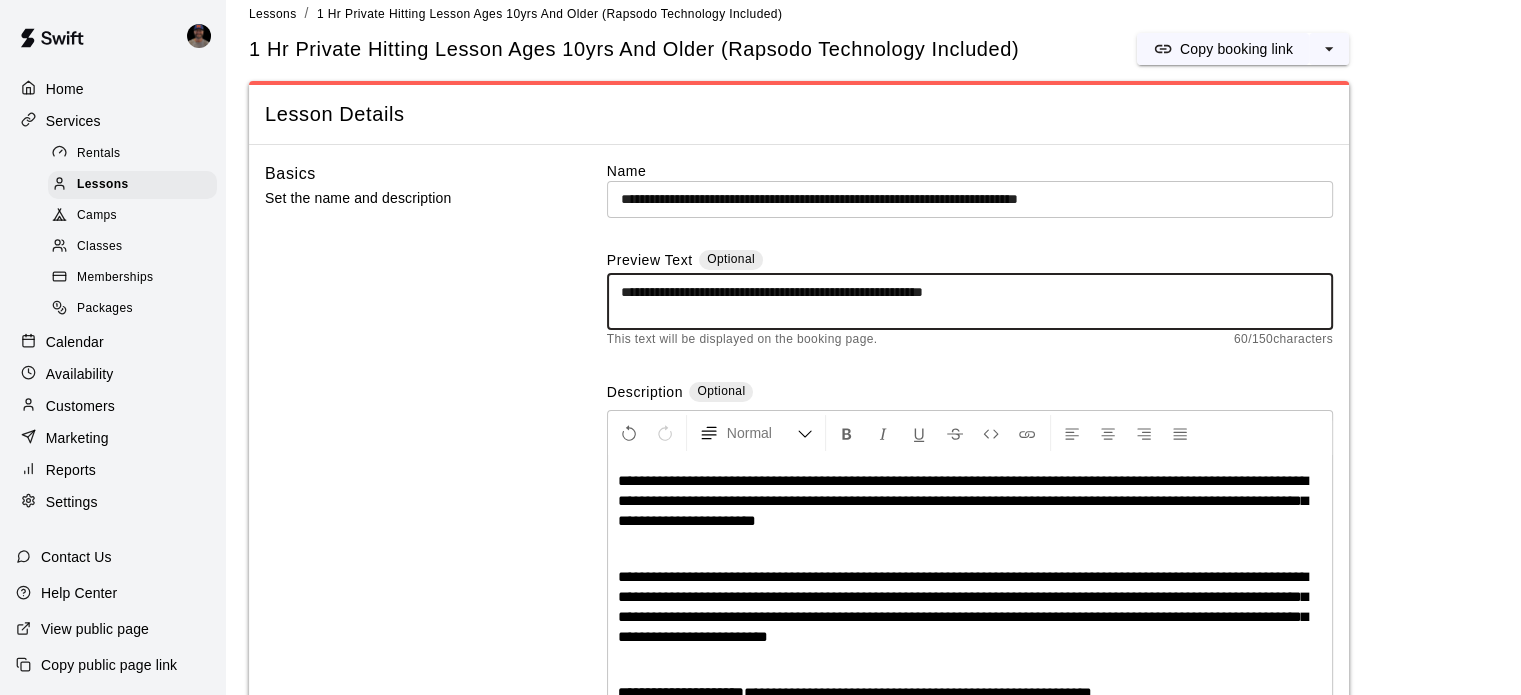 click on "**********" at bounding box center (970, 302) 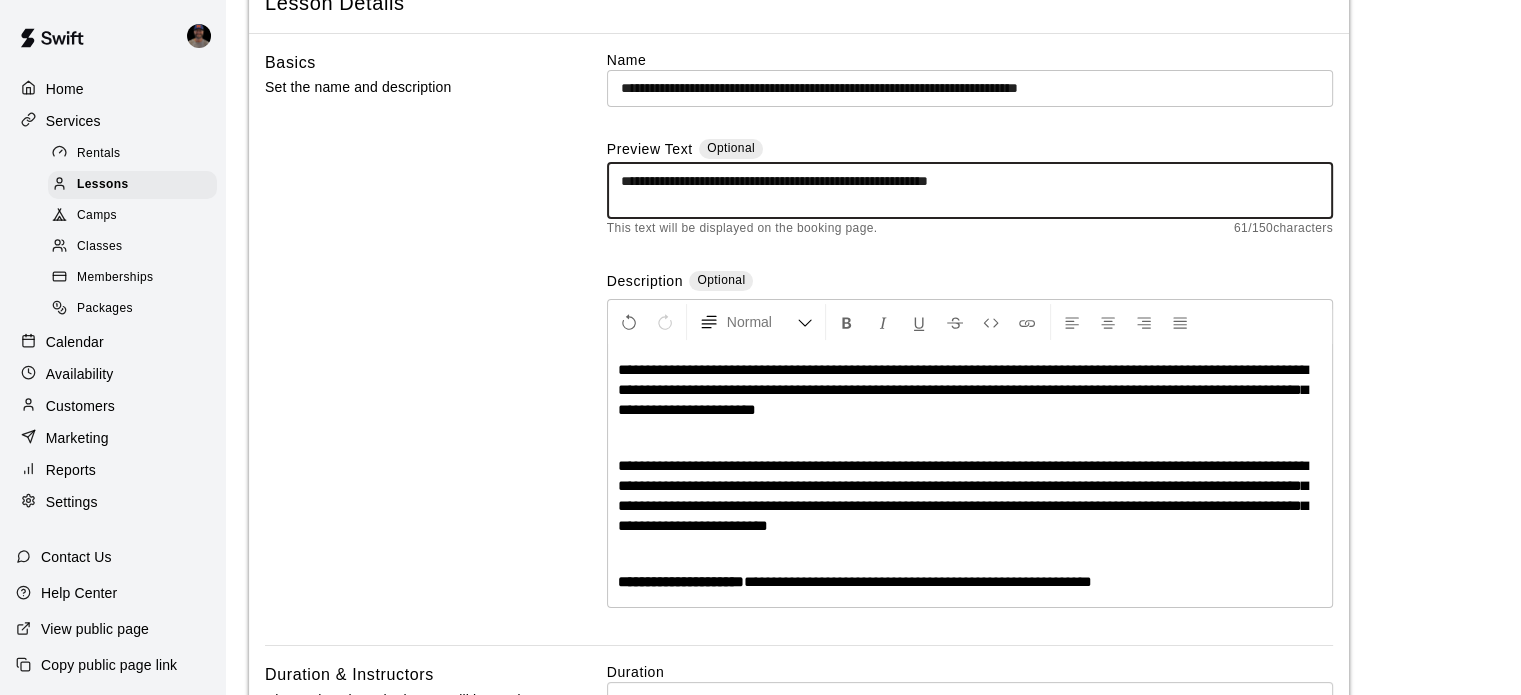 scroll, scrollTop: 172, scrollLeft: 0, axis: vertical 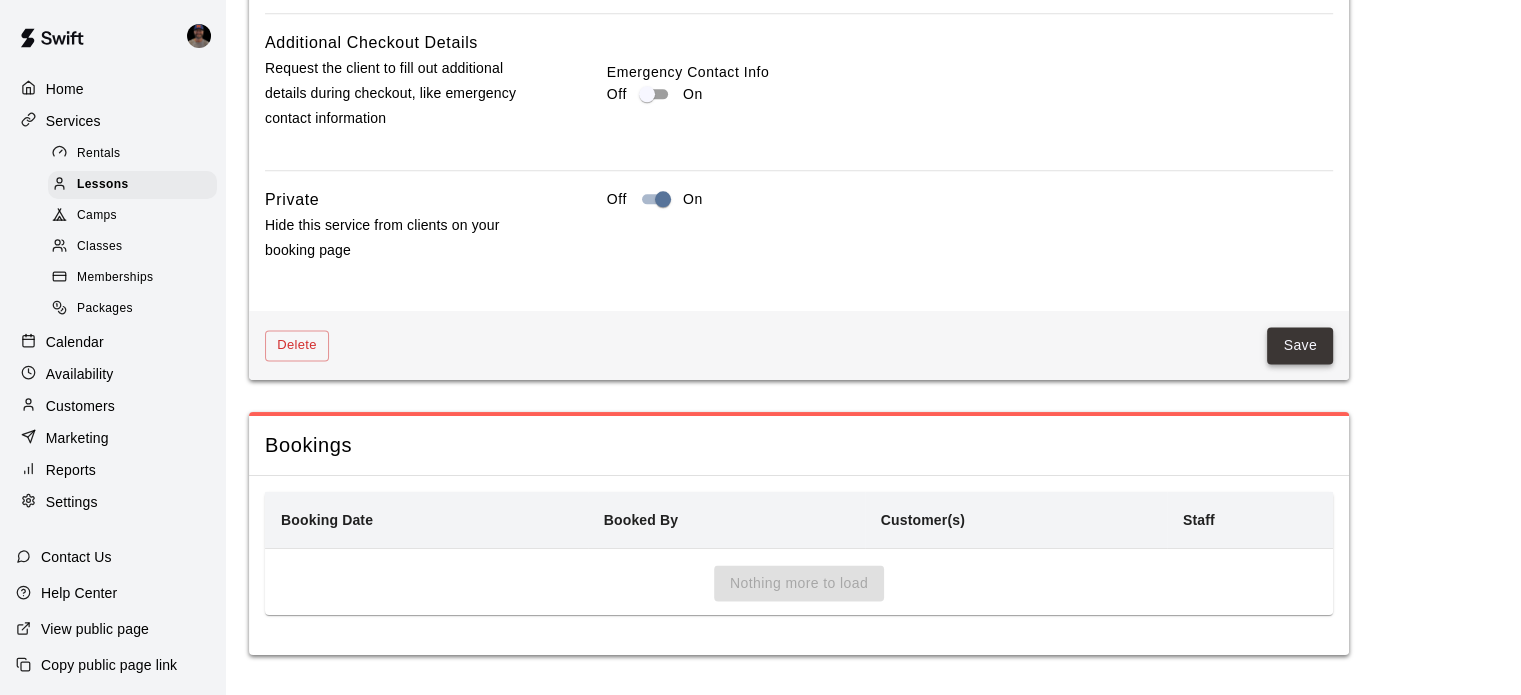type on "**********" 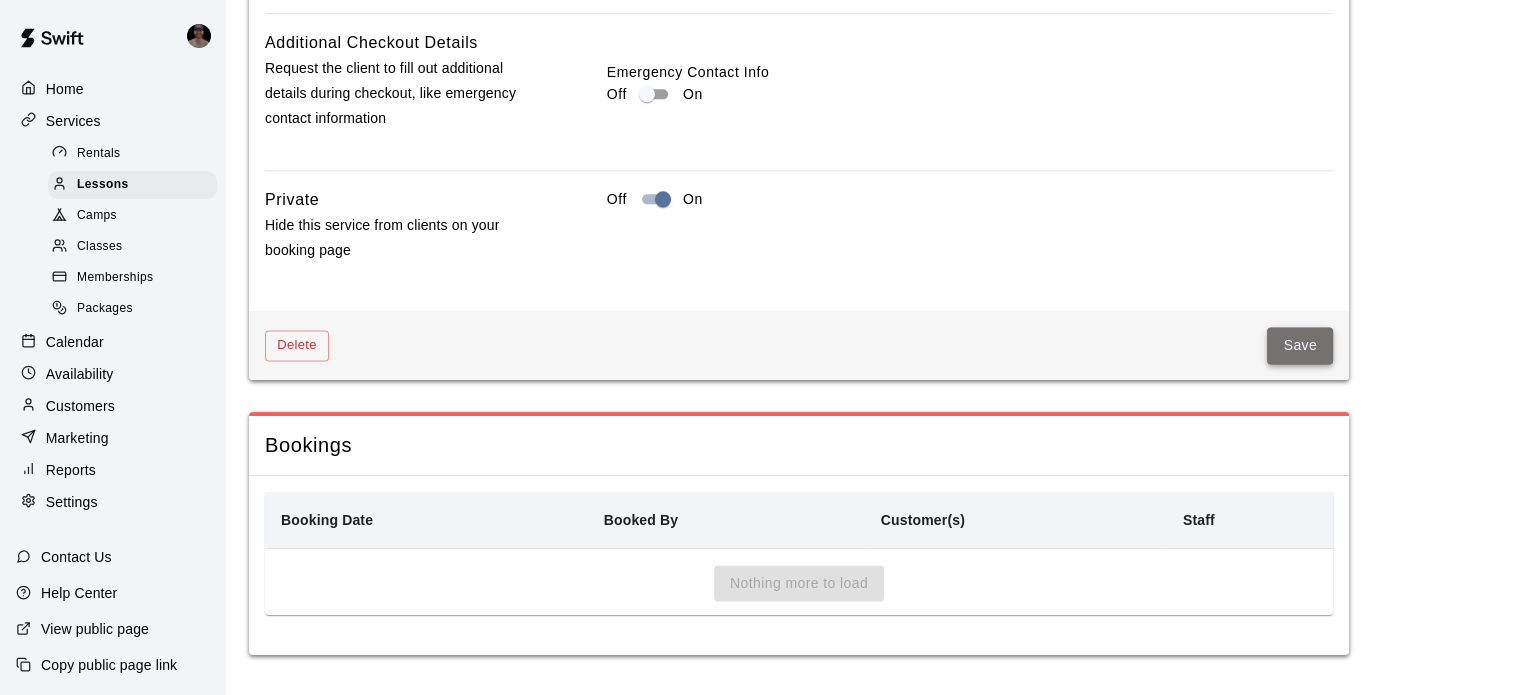 click on "Save" at bounding box center [1300, 345] 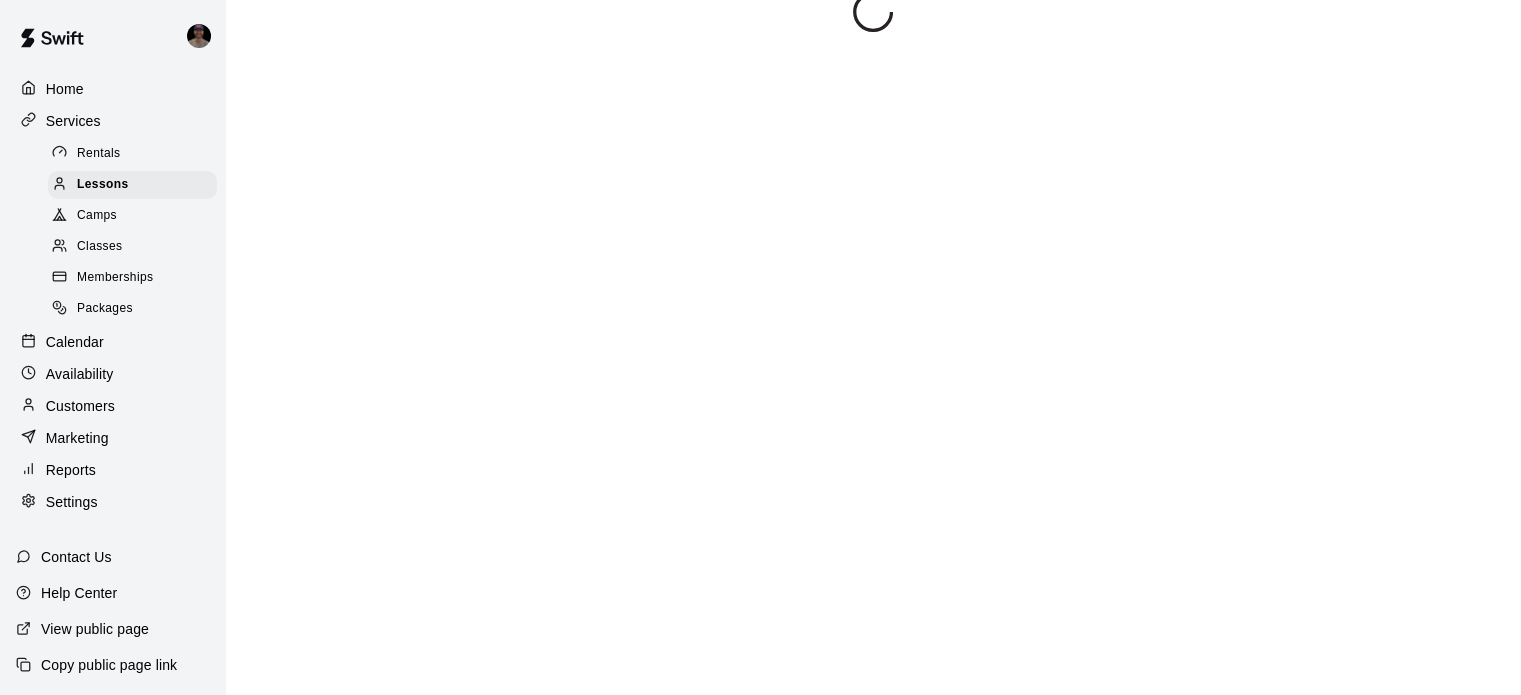 scroll, scrollTop: 0, scrollLeft: 0, axis: both 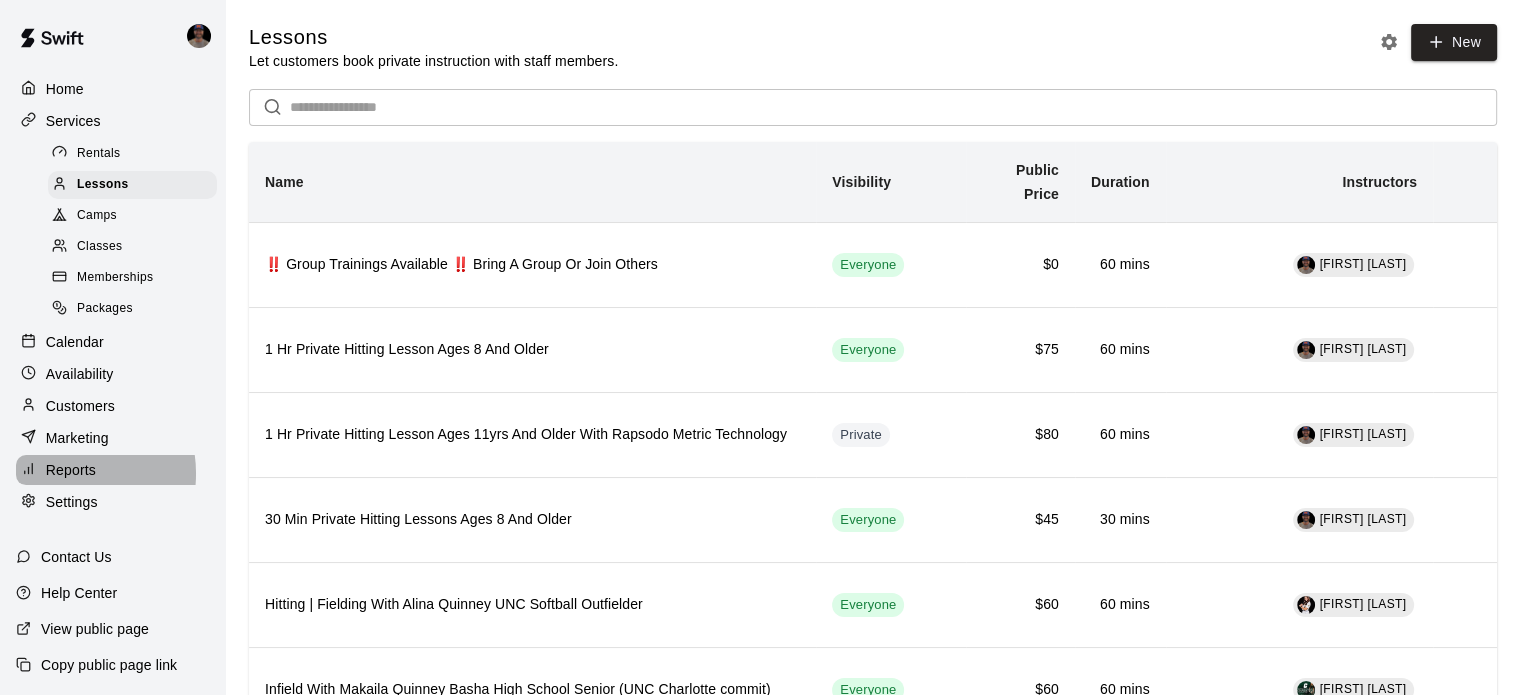 click on "Reports" at bounding box center (71, 470) 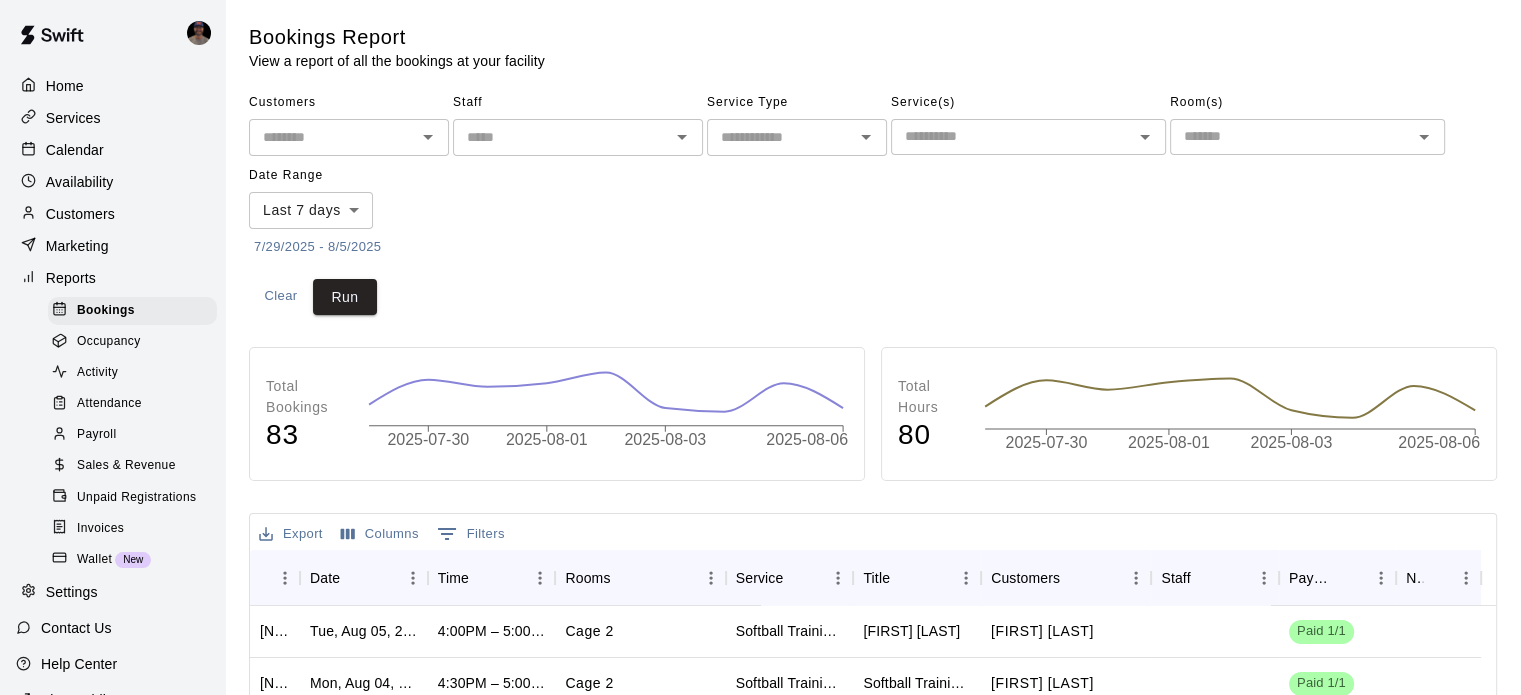 click 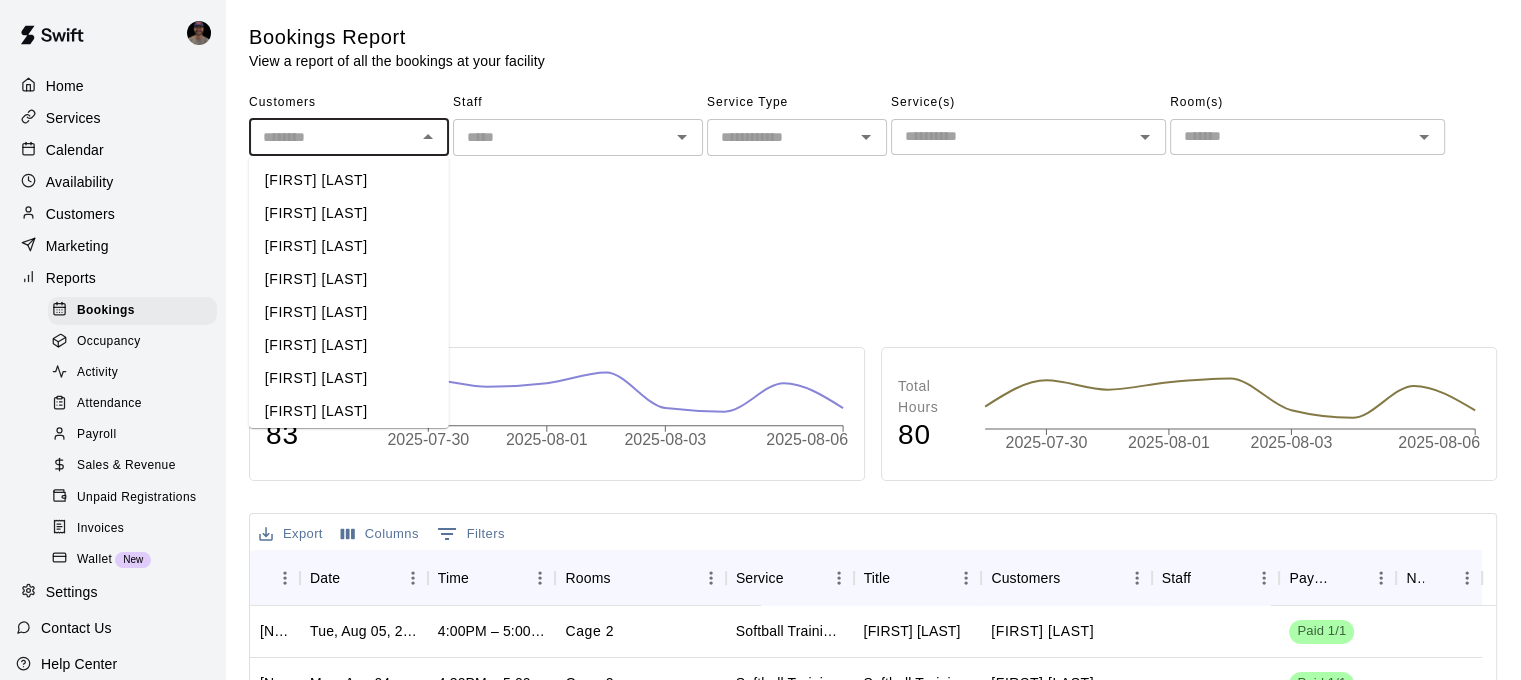 click 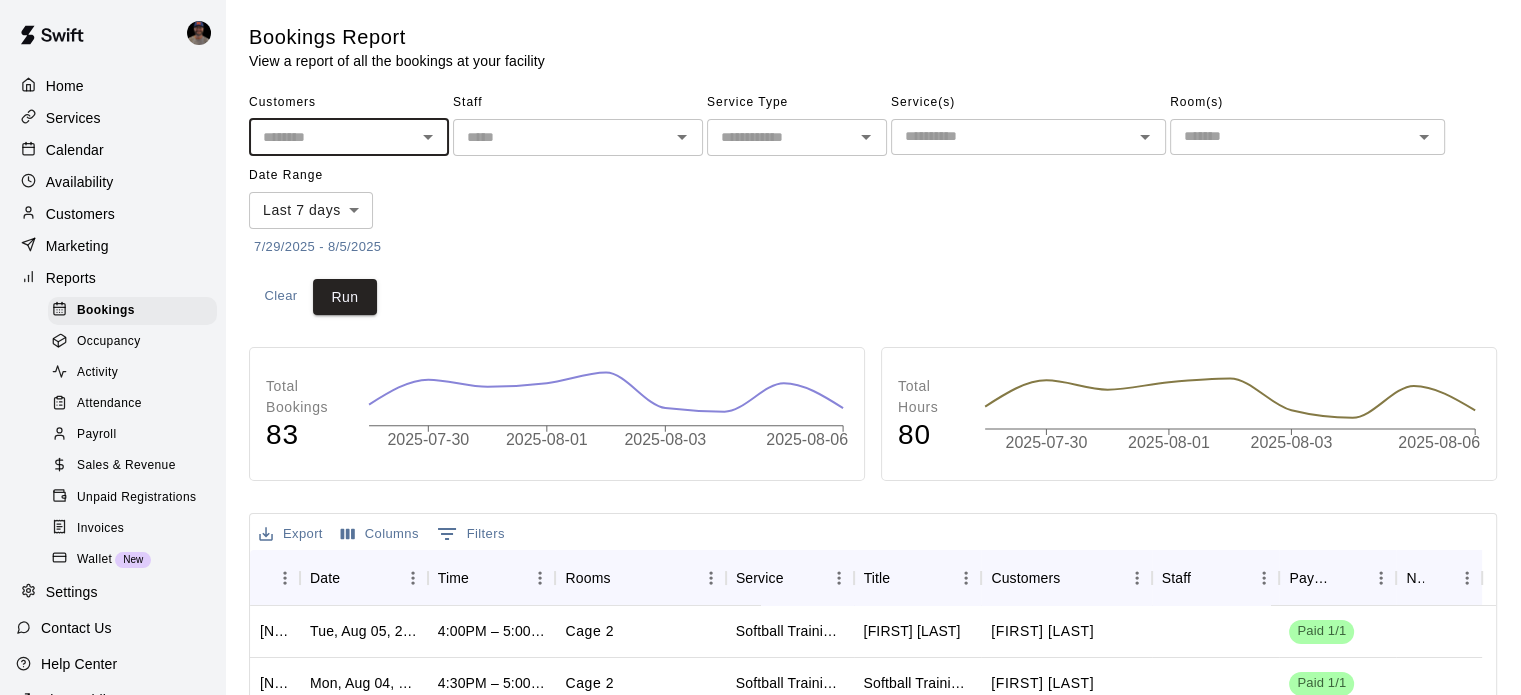 click at bounding box center (1012, 136) 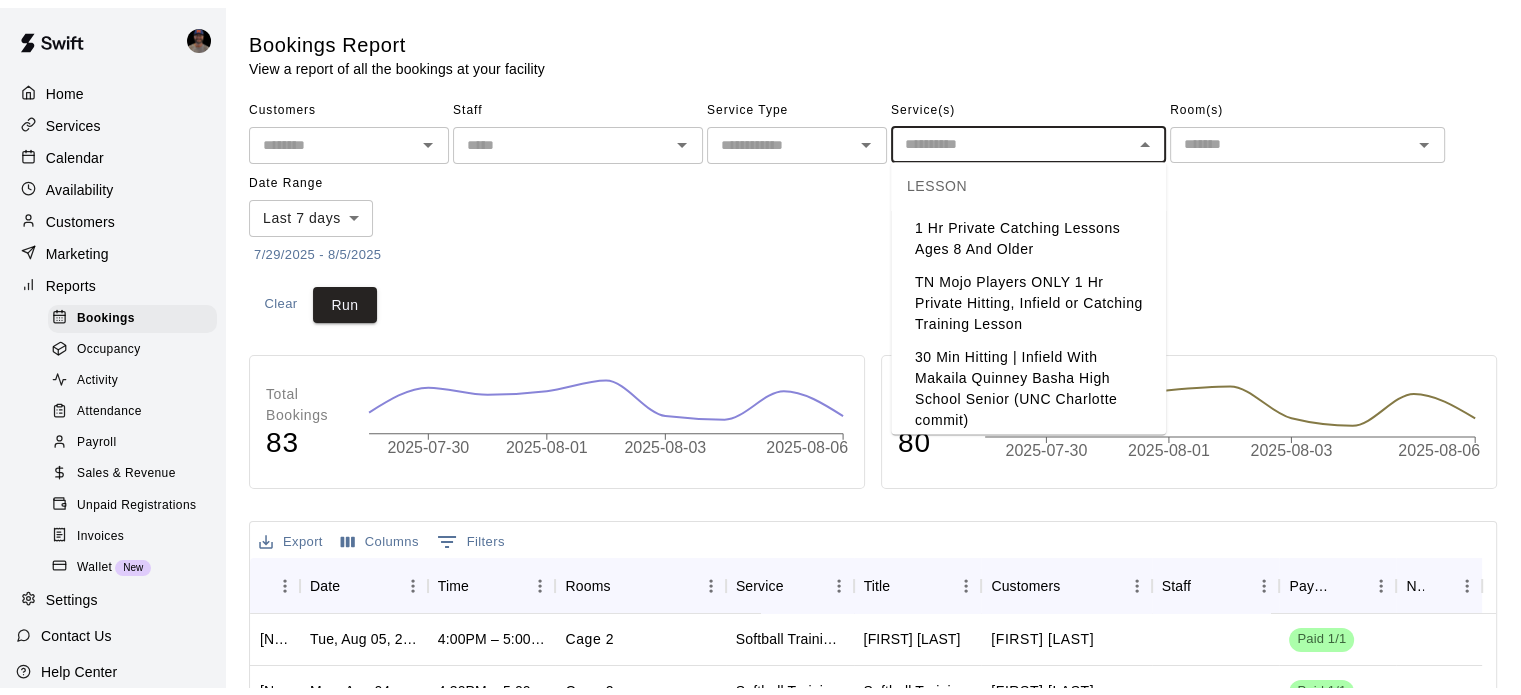 scroll, scrollTop: 567, scrollLeft: 0, axis: vertical 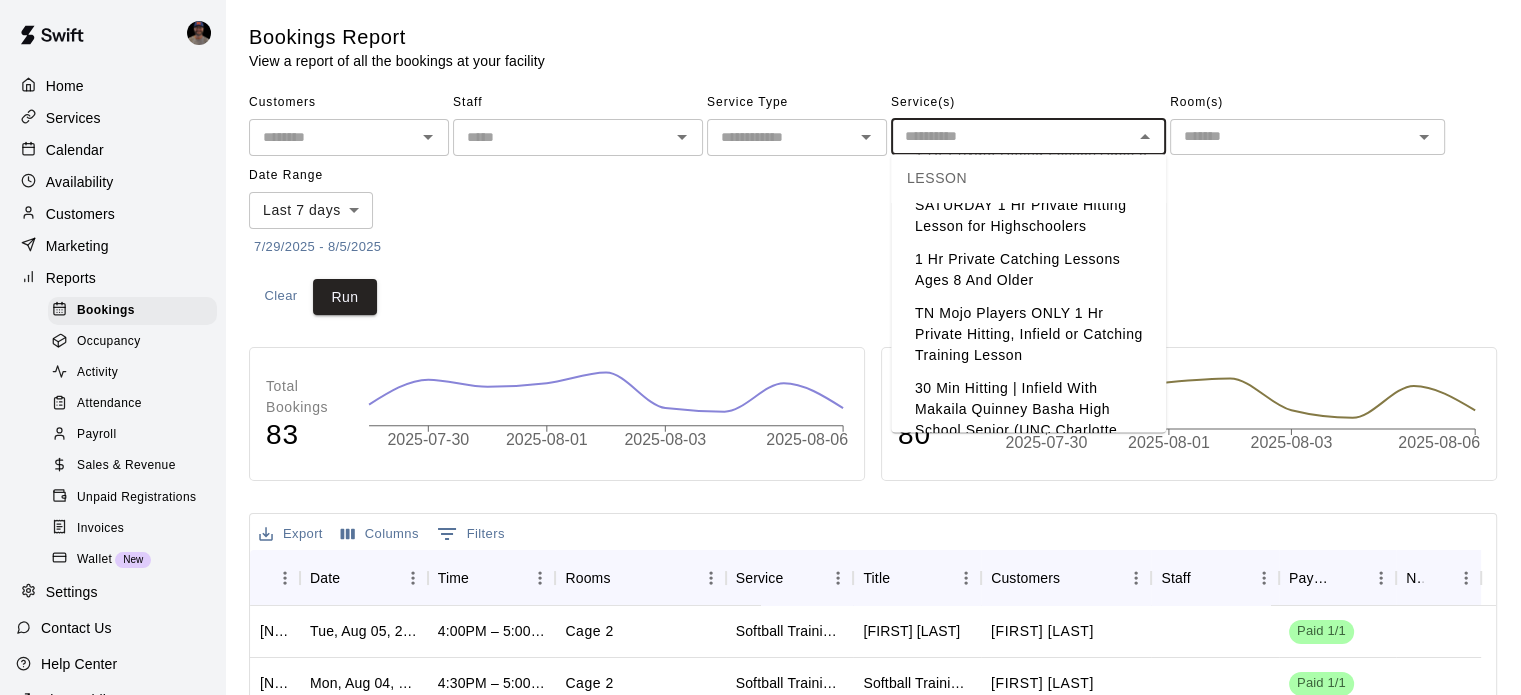 click on "TN Mojo Players ONLY 1 Hr Private Hitting, Infield or Catching Training Lesson" at bounding box center [1028, 334] 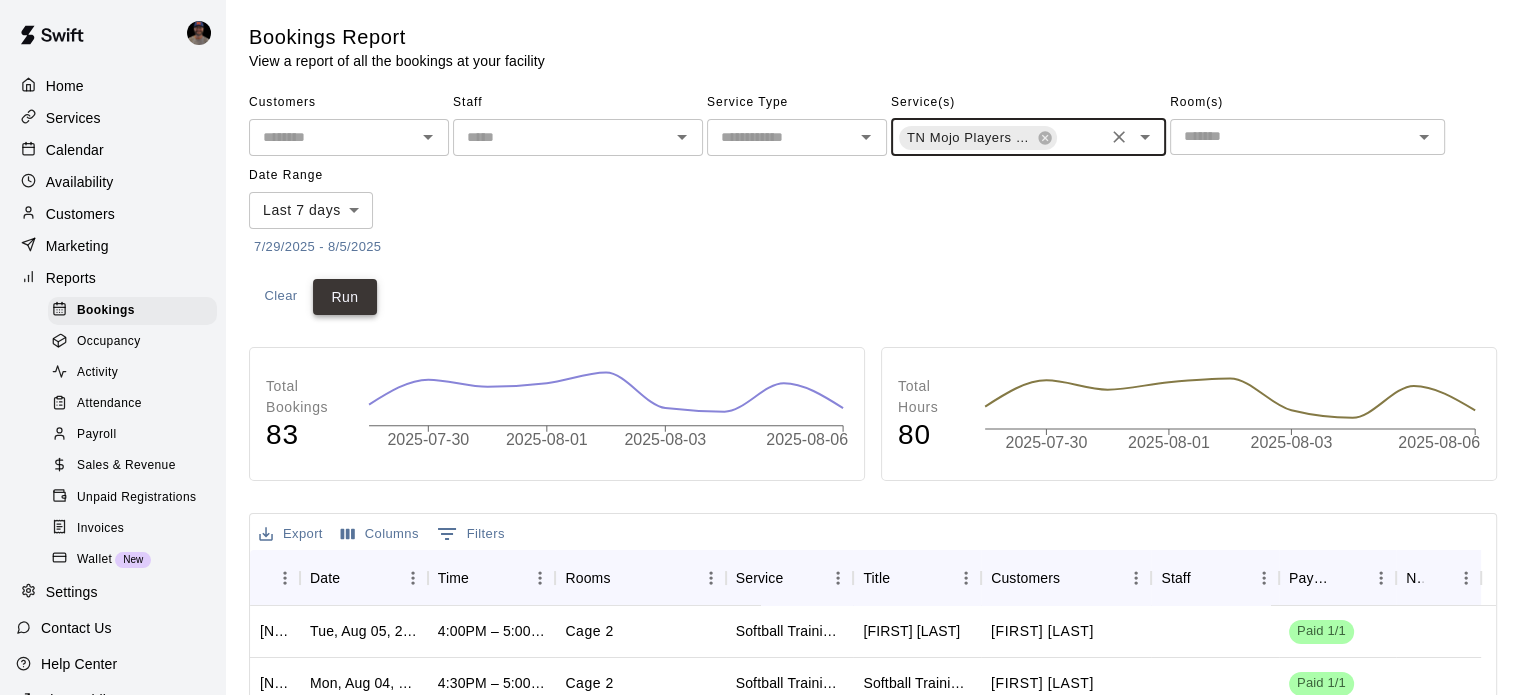 click on "Run" at bounding box center [345, 297] 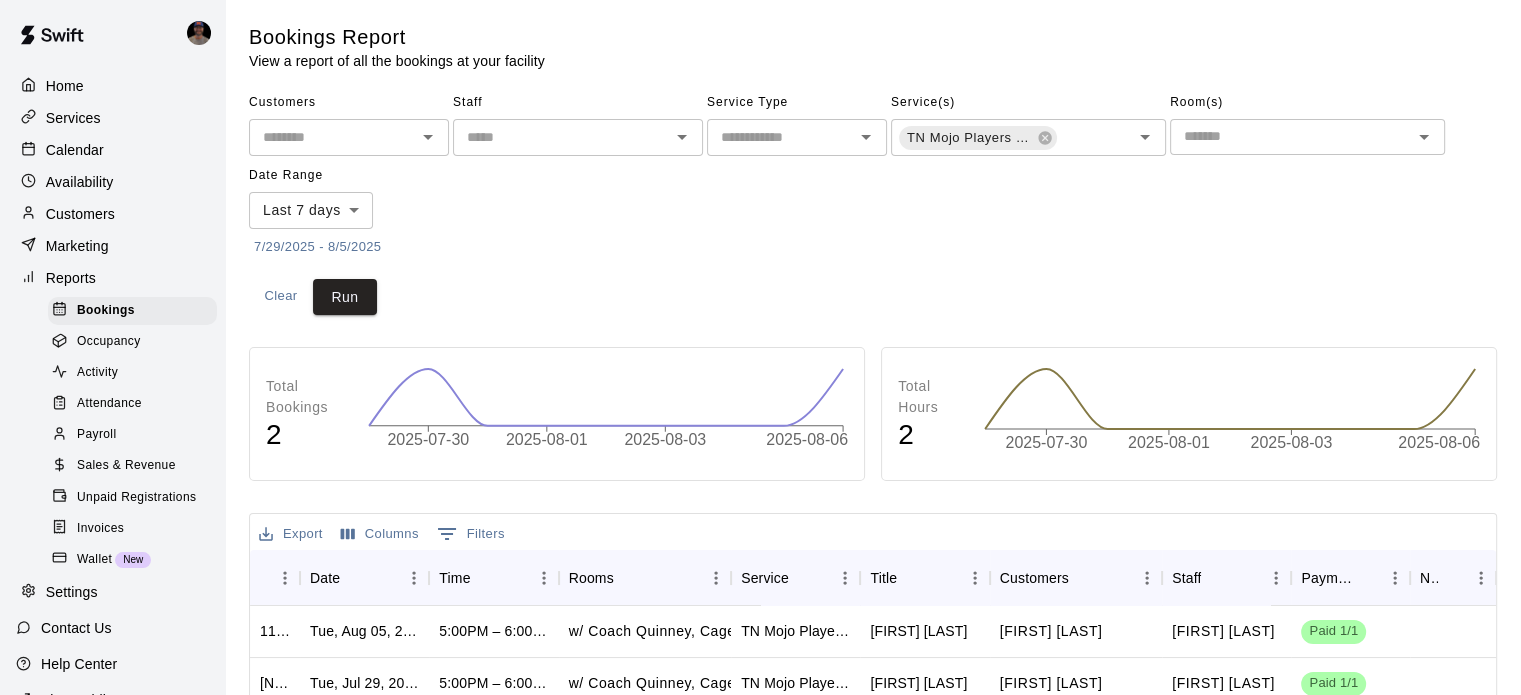 click on "Home Services Calendar Availability Customers Marketing Reports Bookings Occupancy Activity Payroll Sales ​& Revenue Unpaid Registrations Invoices Wallet New Settings Contact Us Help Center View public page Copy public page link Bookings Report View a report of all the bookings at your facility Customers ​ Staff ​ Service Type ​ Service(s) TN Mojo Players ONLY 1 Hr Private Hitting, Infield or Catching Training Lesson ​ Room(s) ​ Date Range Last 7 days **** ​ 7/29/2025 - 8/5/2025 Clear Run Total Bookings 2 2025-07-30 2025-08-01 2025-08-03 2025-08-06 Total Hours 2 2025-07-30 2025-08-01 2025-08-03 2025-08-06 Export Columns 0 Filters ID Date Time Rooms Service Title Customers Staff Payment Notes 1158385 Tue, Aug 05, 2025 5:00PM – 6:00PM w/ Coach [LAST], Cage 3 TN Mojo Players ONLY 1 Hr Private Hitting, Infield or Catching Training Lesson Josie Barbee Josie Barbee Allen Quinney Paid 1/1 958258 Tue, Jul 29, 2025 5:00PM – 6:00PM w/ Coach [LAST], Cage 3 Josie Barbee Josie Barbee Paid 1/1" at bounding box center [760, 610] 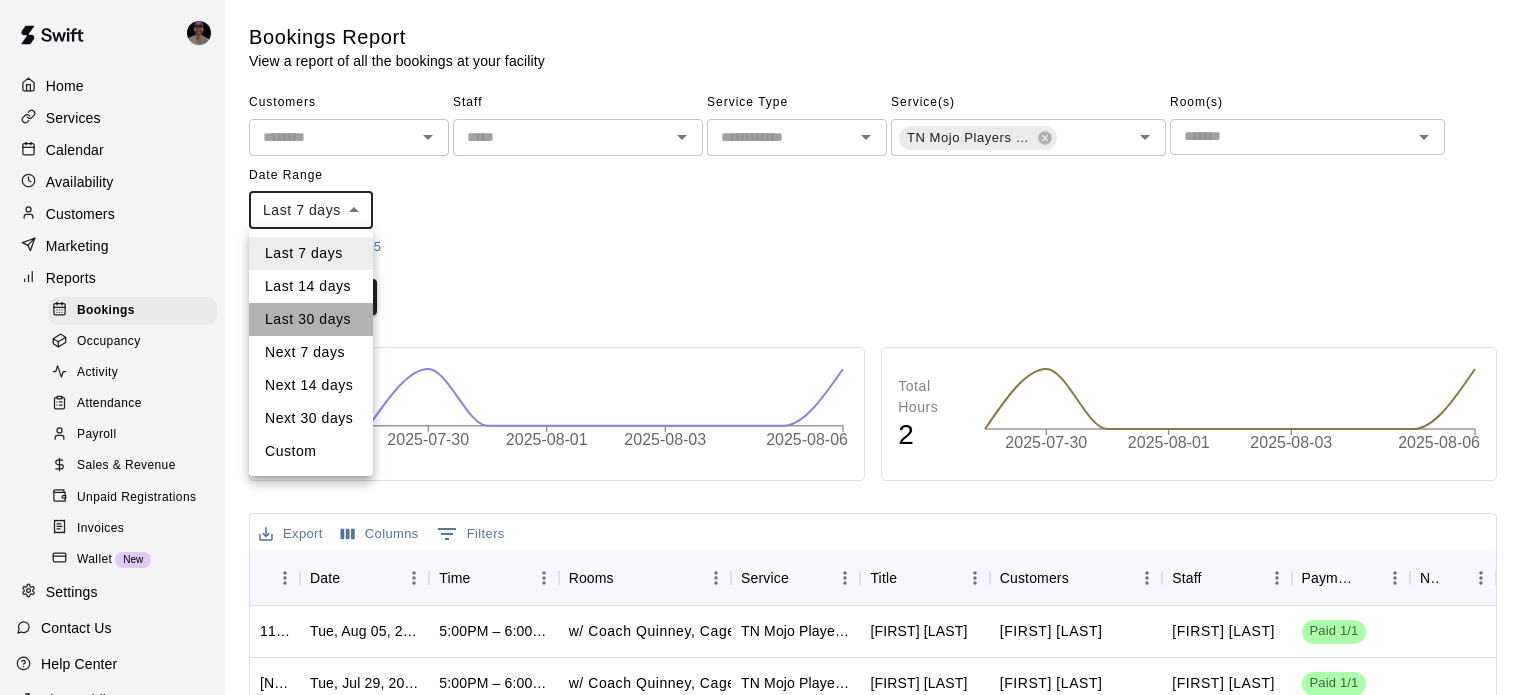 click on "Last 30 days" at bounding box center [311, 319] 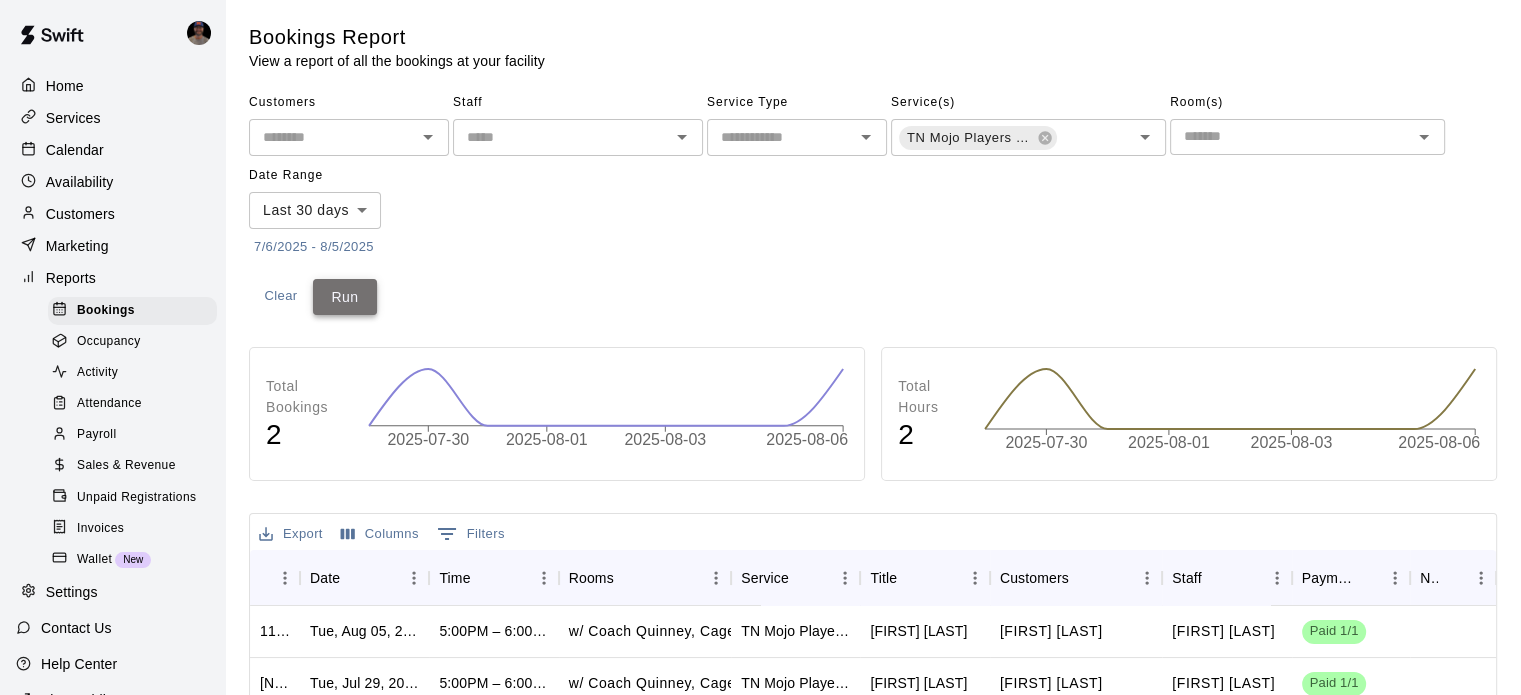 click on "Run" at bounding box center (345, 297) 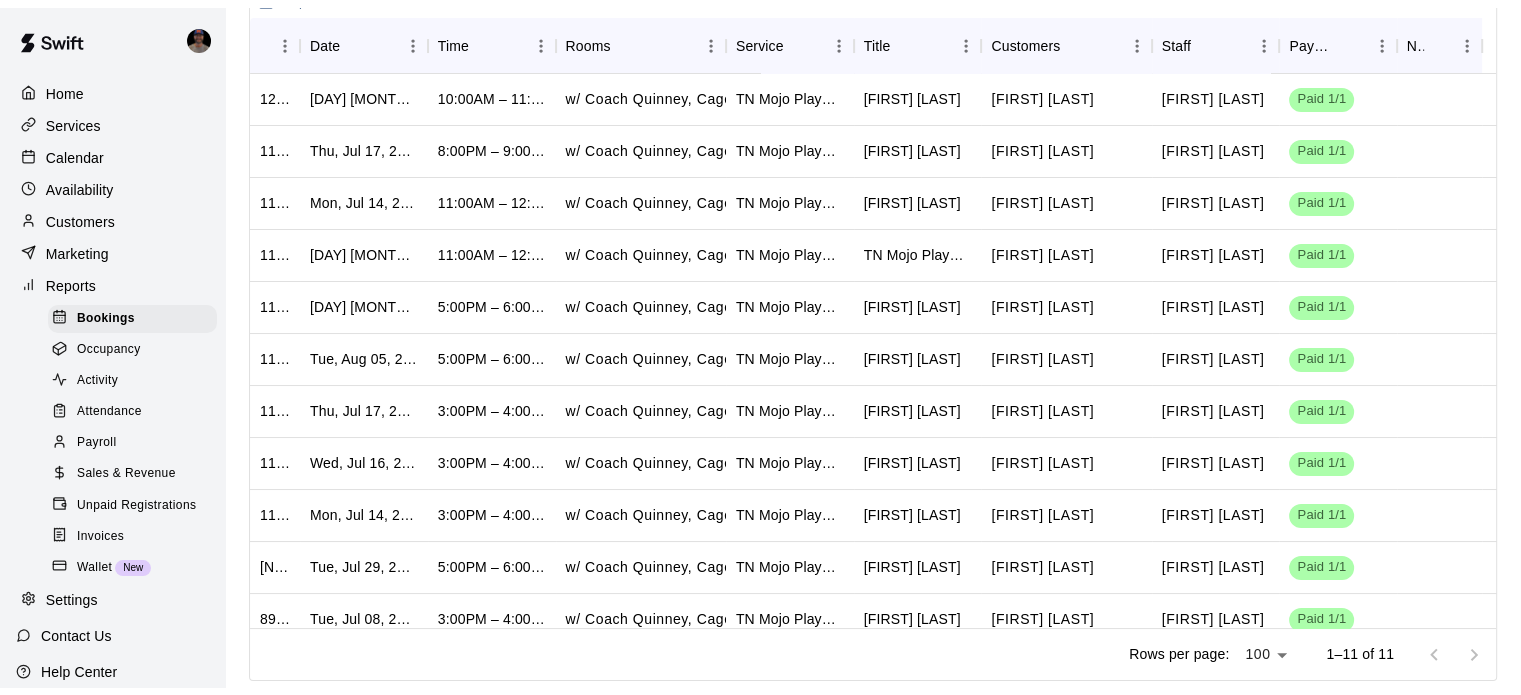 scroll, scrollTop: 525, scrollLeft: 0, axis: vertical 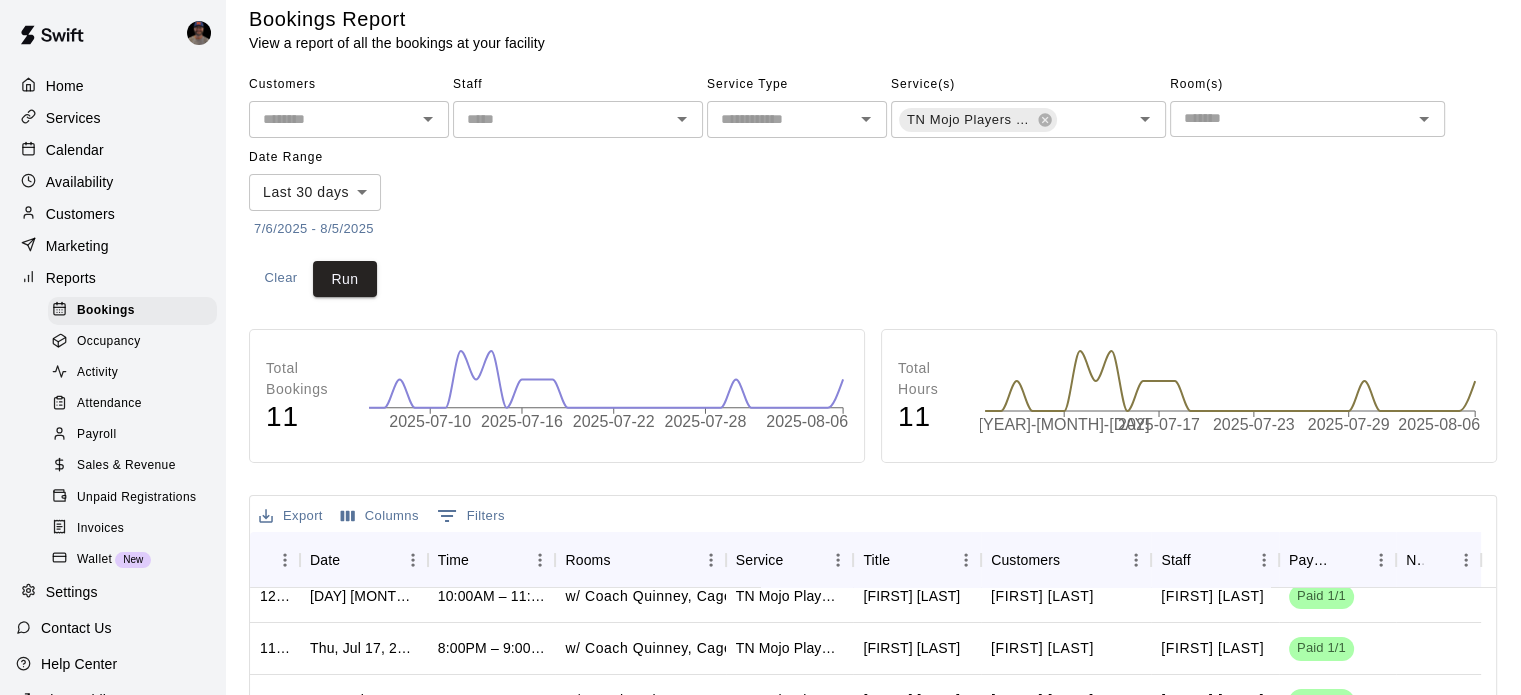 click on "Home Services Calendar Availability Customers Marketing Reports Bookings Occupancy Activity Attendance Payroll Sales & Revenue Unpaid Registrations Invoices Wallet New Settings Contact Us Help Center View public page Copy public page link Bookings Report View a report of all the bookings at your facility Customers ​ Staff ​ Service Type ​ Service(s) TN Mojo Players ONLY 1 Hr Private Hitting, Infield or Catching Training Lesson ​ Room(s) ​ Date Range Last 30 days ***** ​ 7/6/2025 - 8/5/2025 Clear Run Total Bookings 11 2025-07-10 2025-07-16 2025-07-22 2025-07-28 2025-08-06 2025-07-07 Total Hours 11 2025-07-11 2025-07-17 2025-07-23 2025-07-29 2025-08-06 2025-07-07 Export Columns 0 Filters ID Date Time Rooms Service Title Customers Staff Payment Notes 1201557 Sat, Jul 12, 2025 10:00AM – 11:00AM w/ Coach Quinney, Cage 3 TN Mojo Players ONLY 1 Hr Private Hitting, Infield or Catching Training Lesson [FIRST] [LAST] ​ [FIRST] [LAST] ​ Allen Quinney Paid 1/1 1193545 Thu, Jul 17, 2025 Paid 1/1" at bounding box center (760, 592) 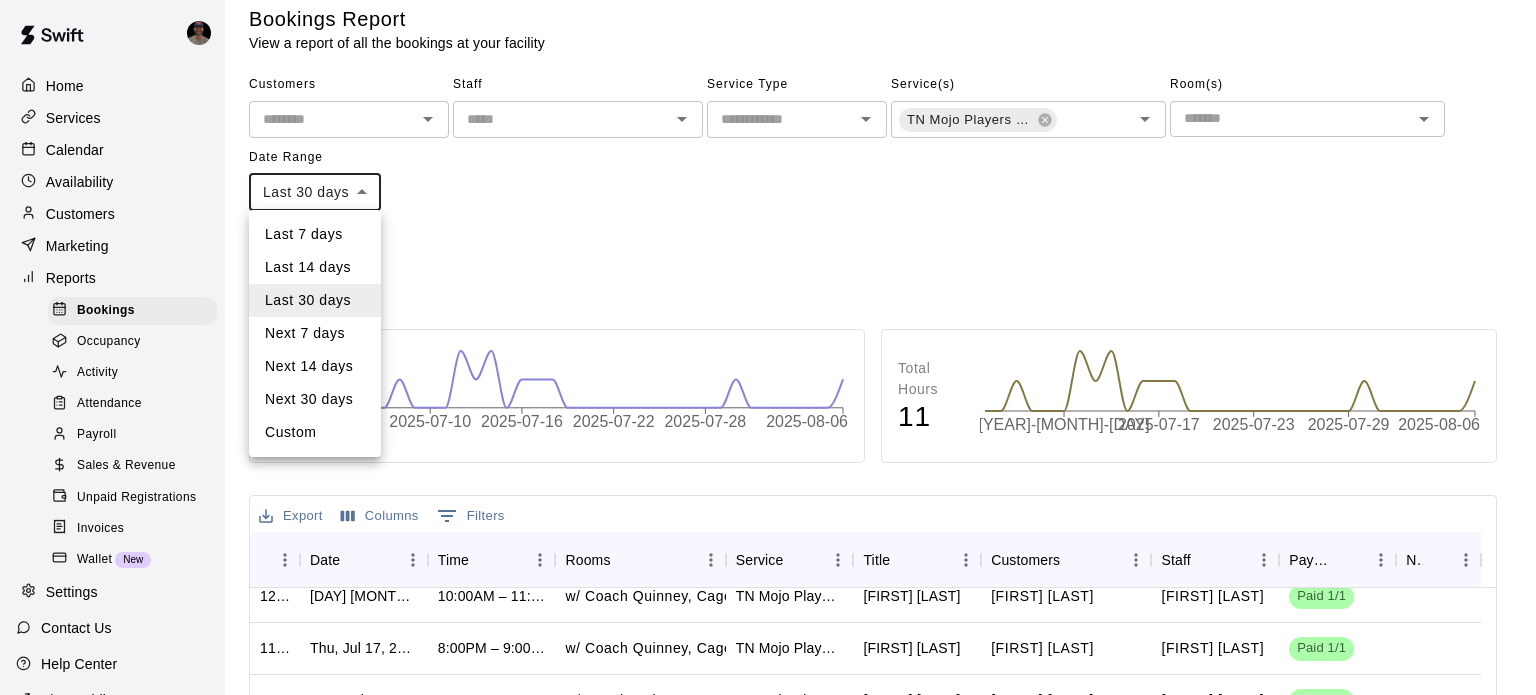 click on "Custom" at bounding box center (315, 432) 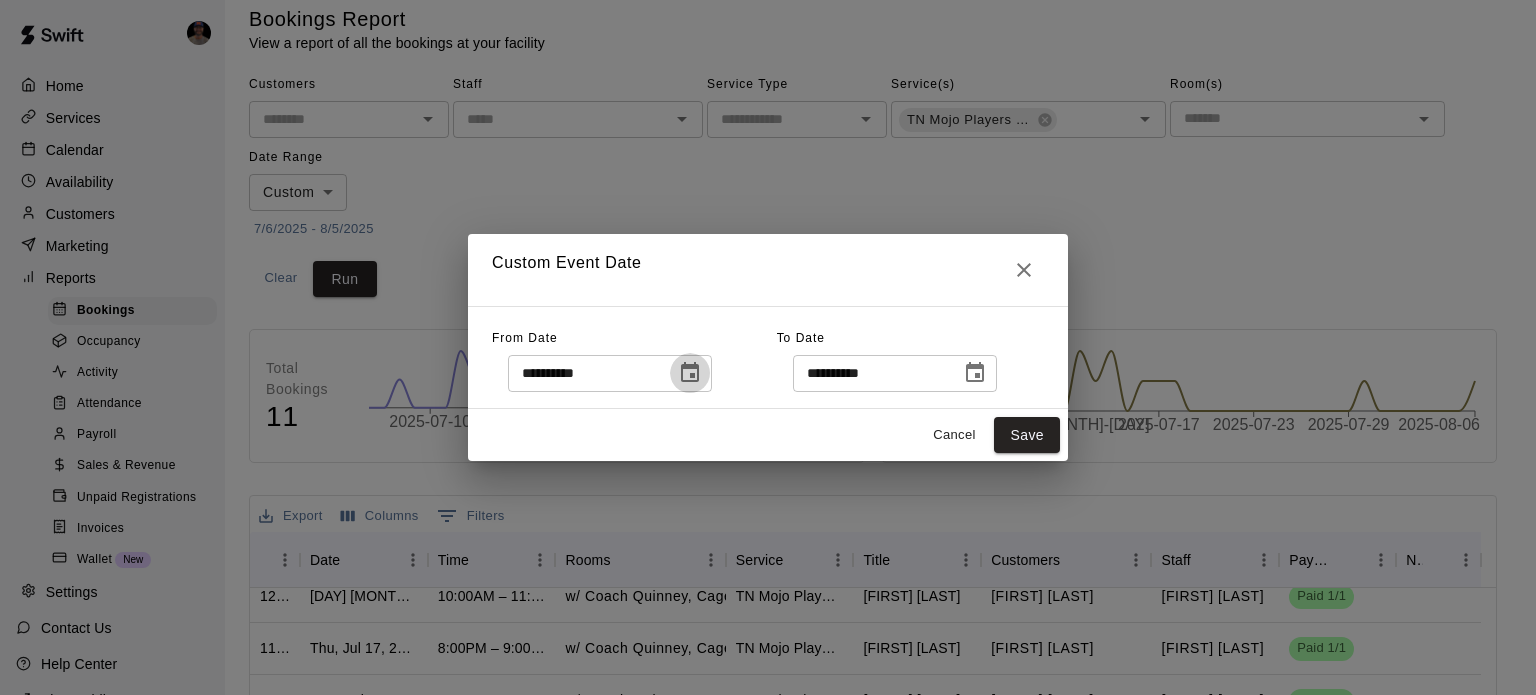 click 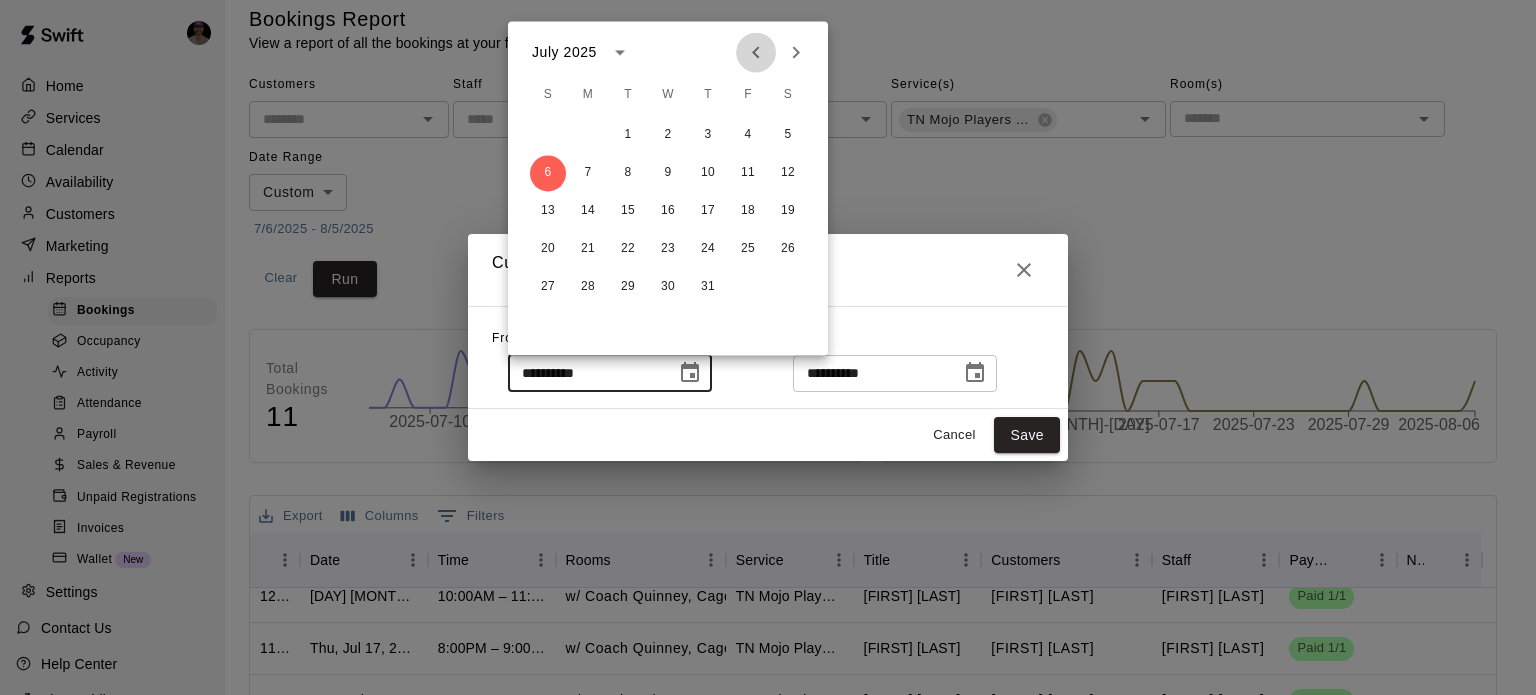 click 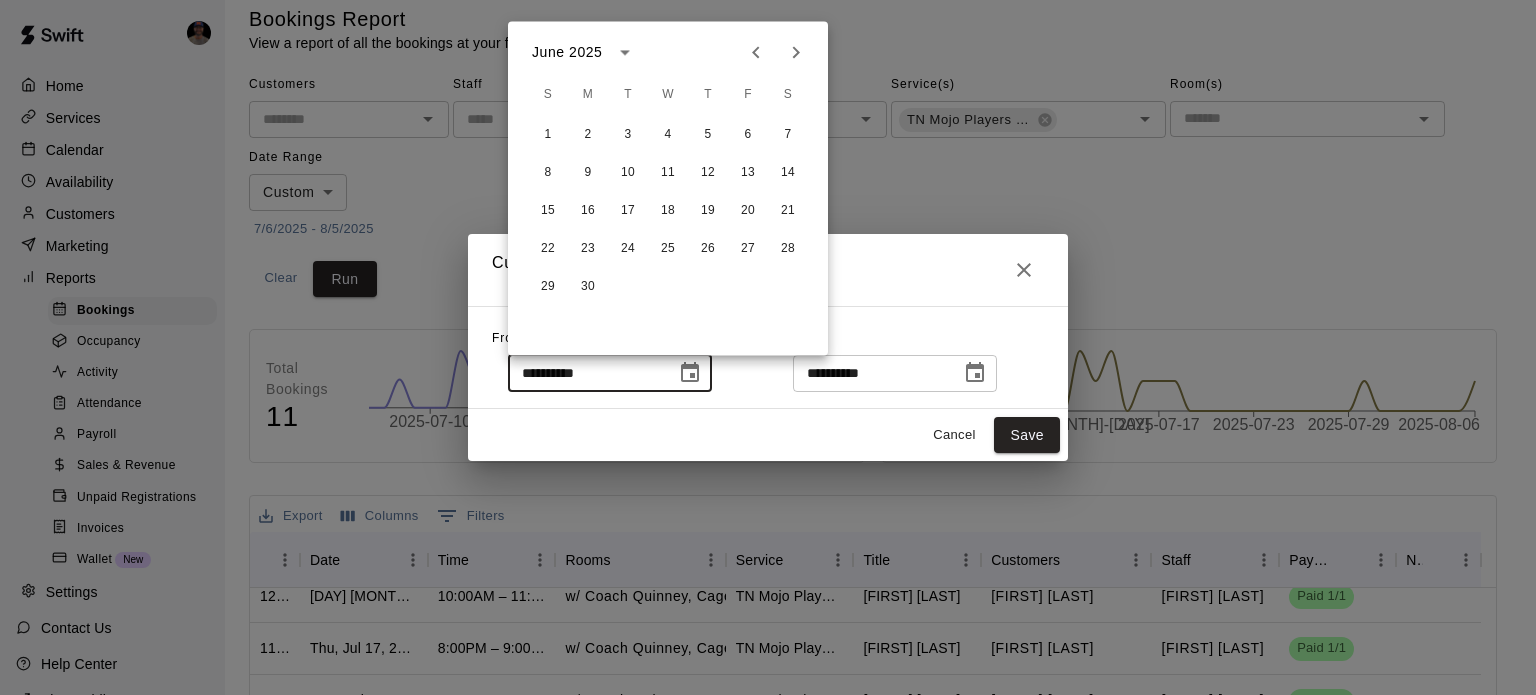click 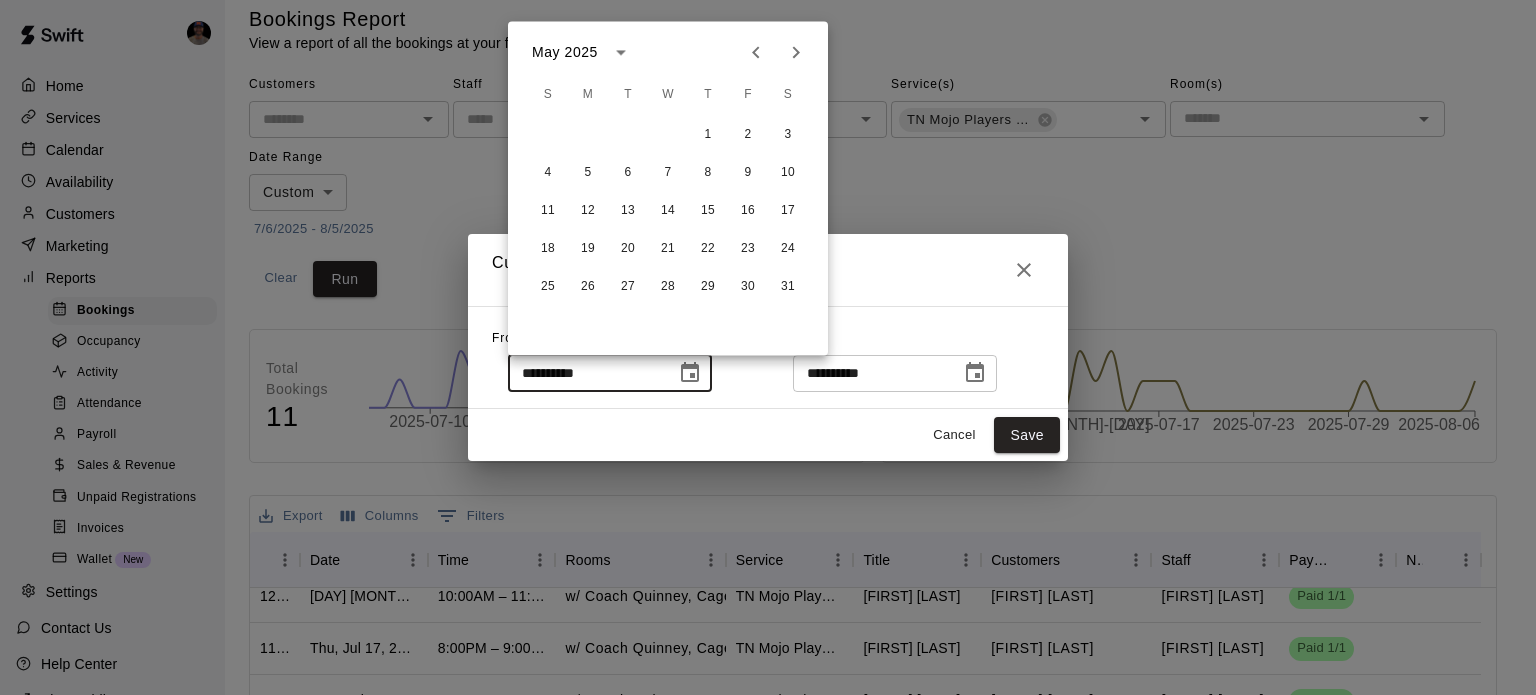 click 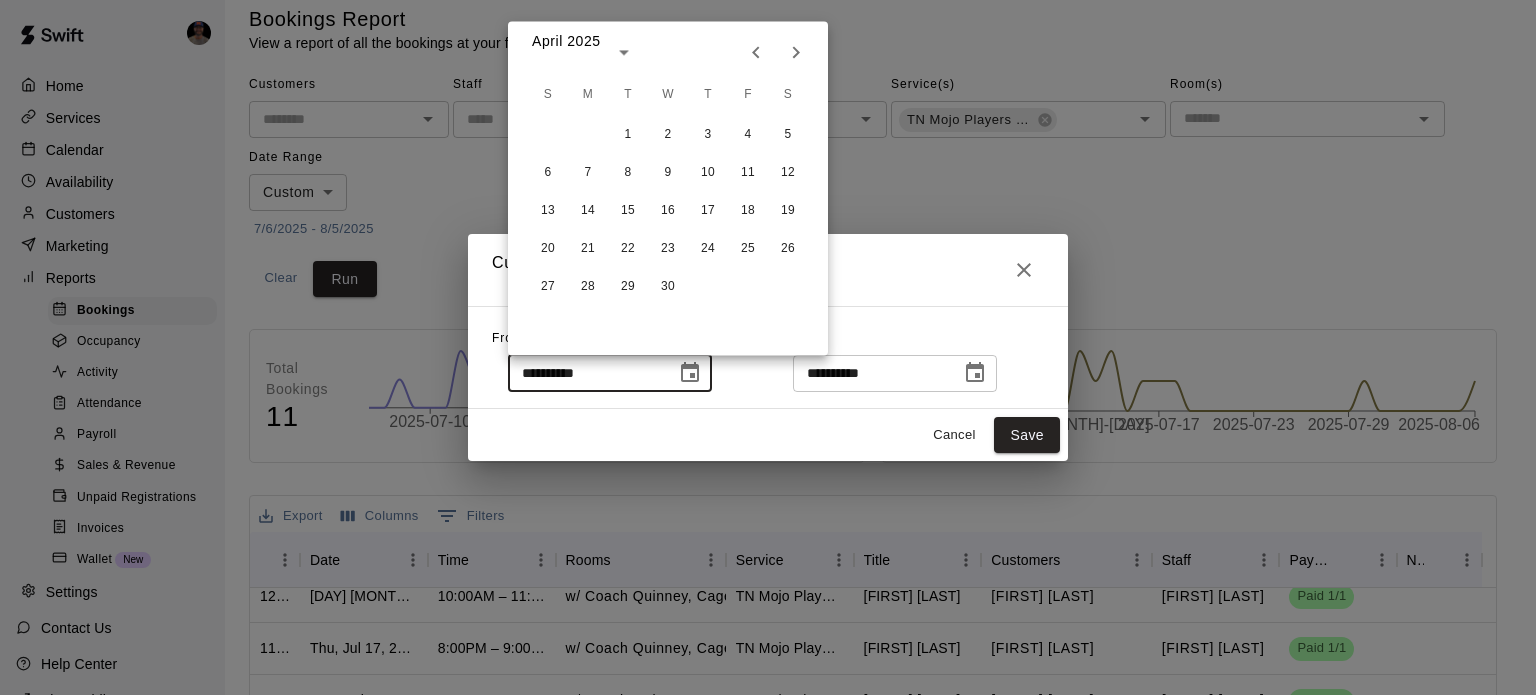 click 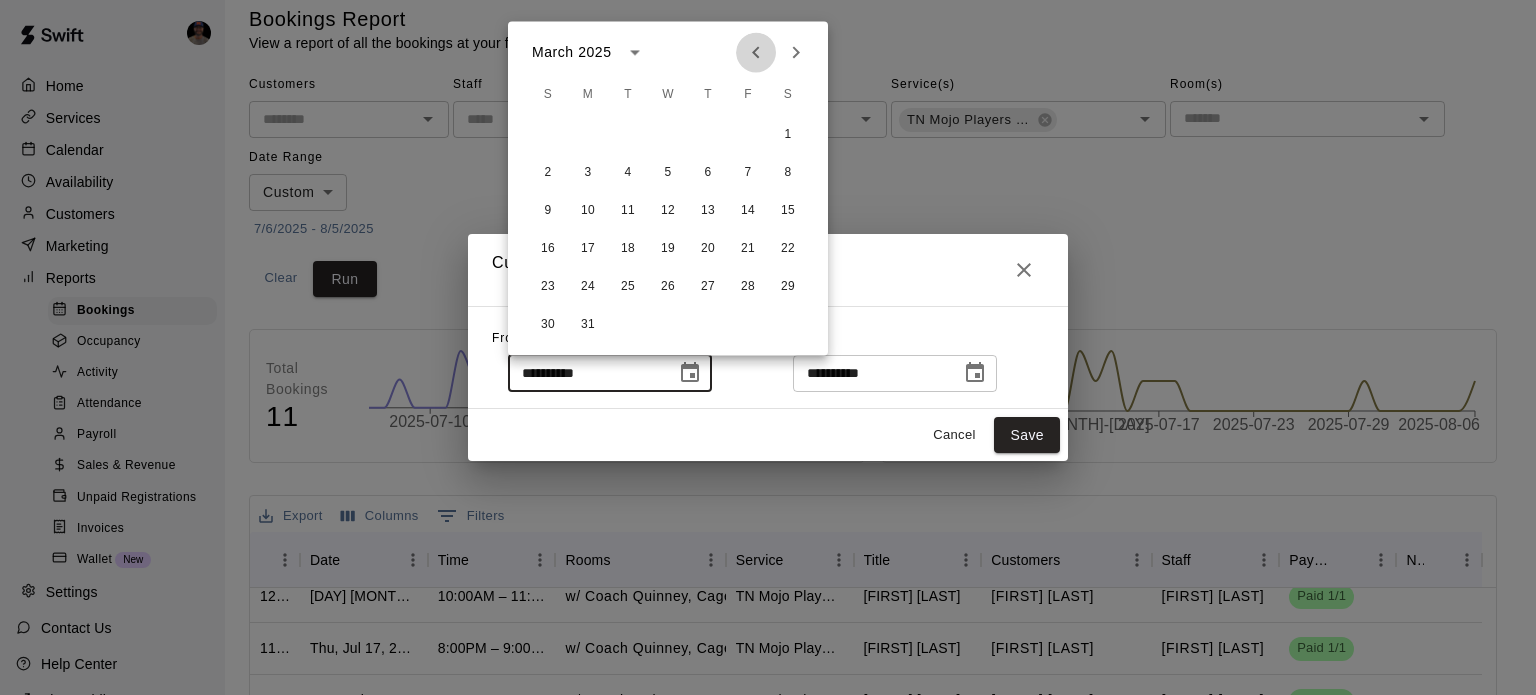 click 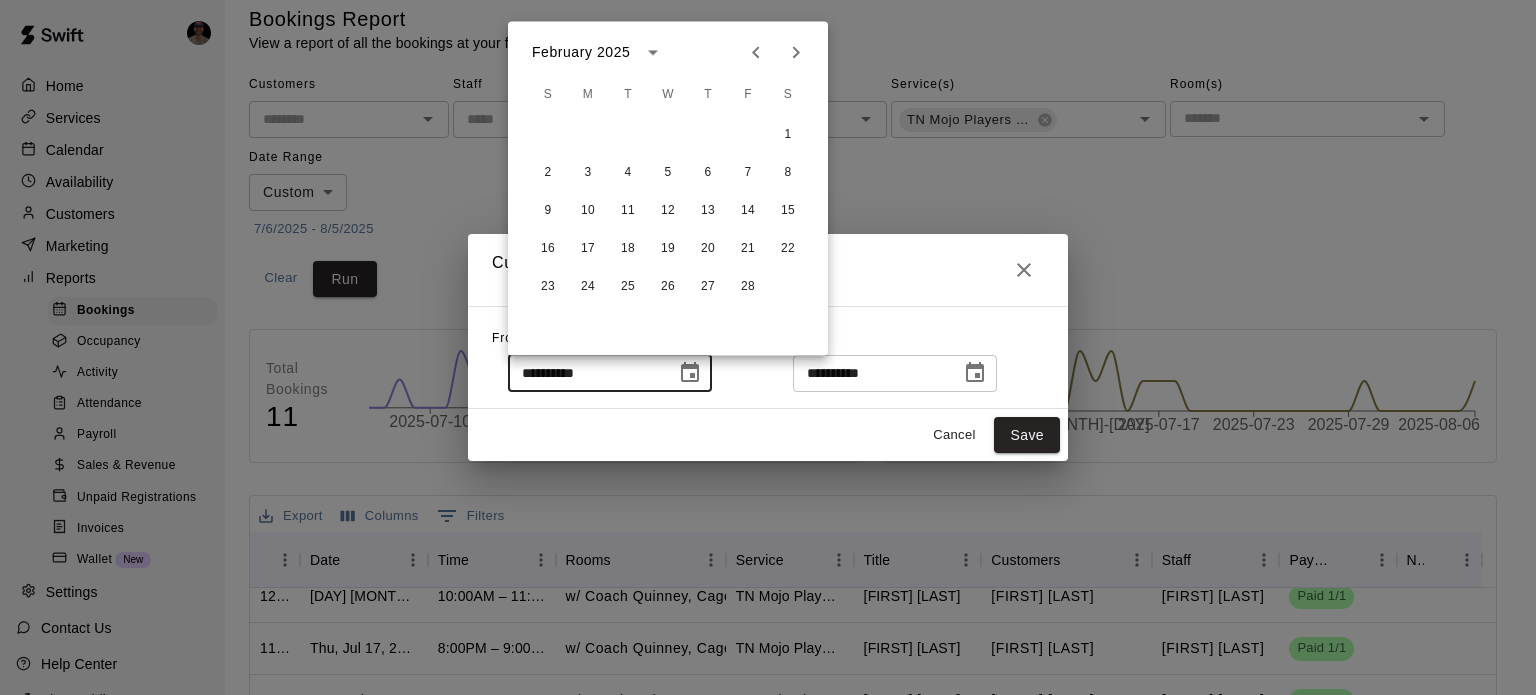 click 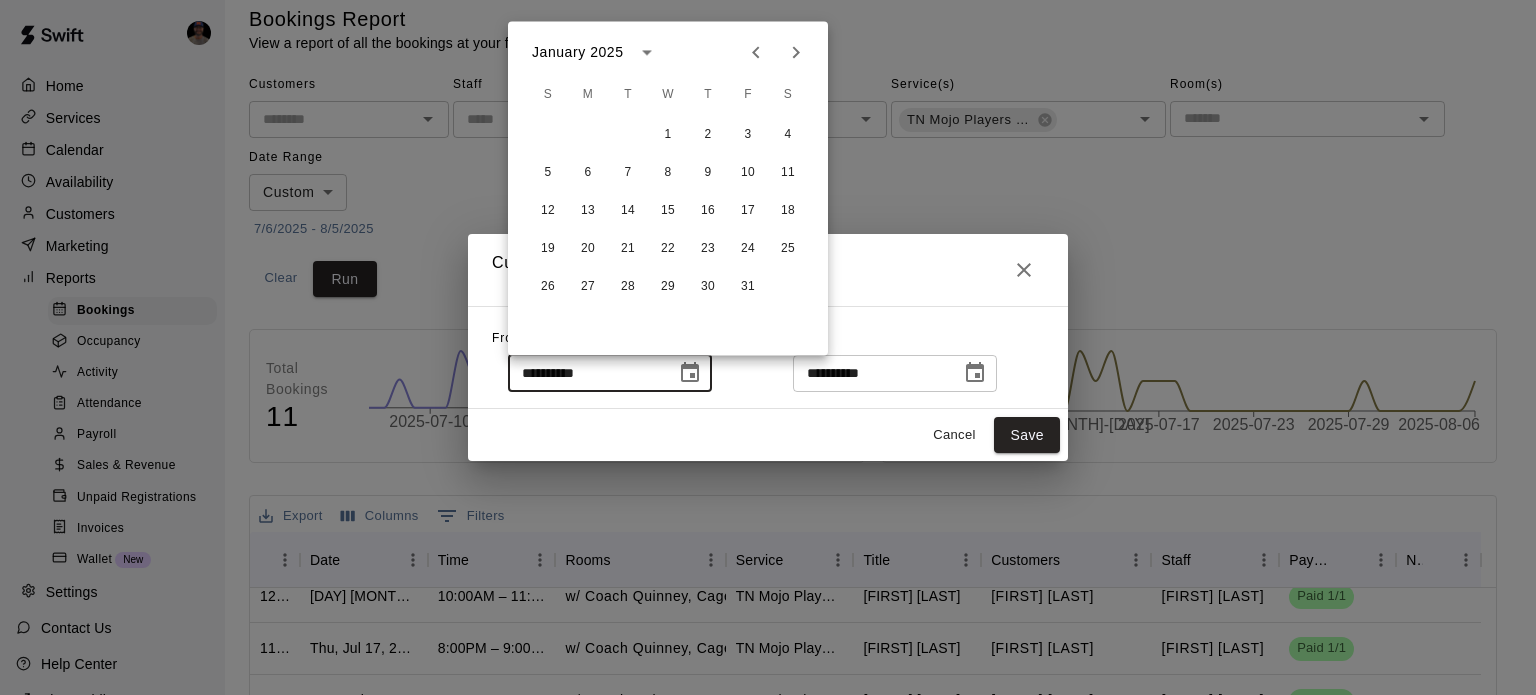 click 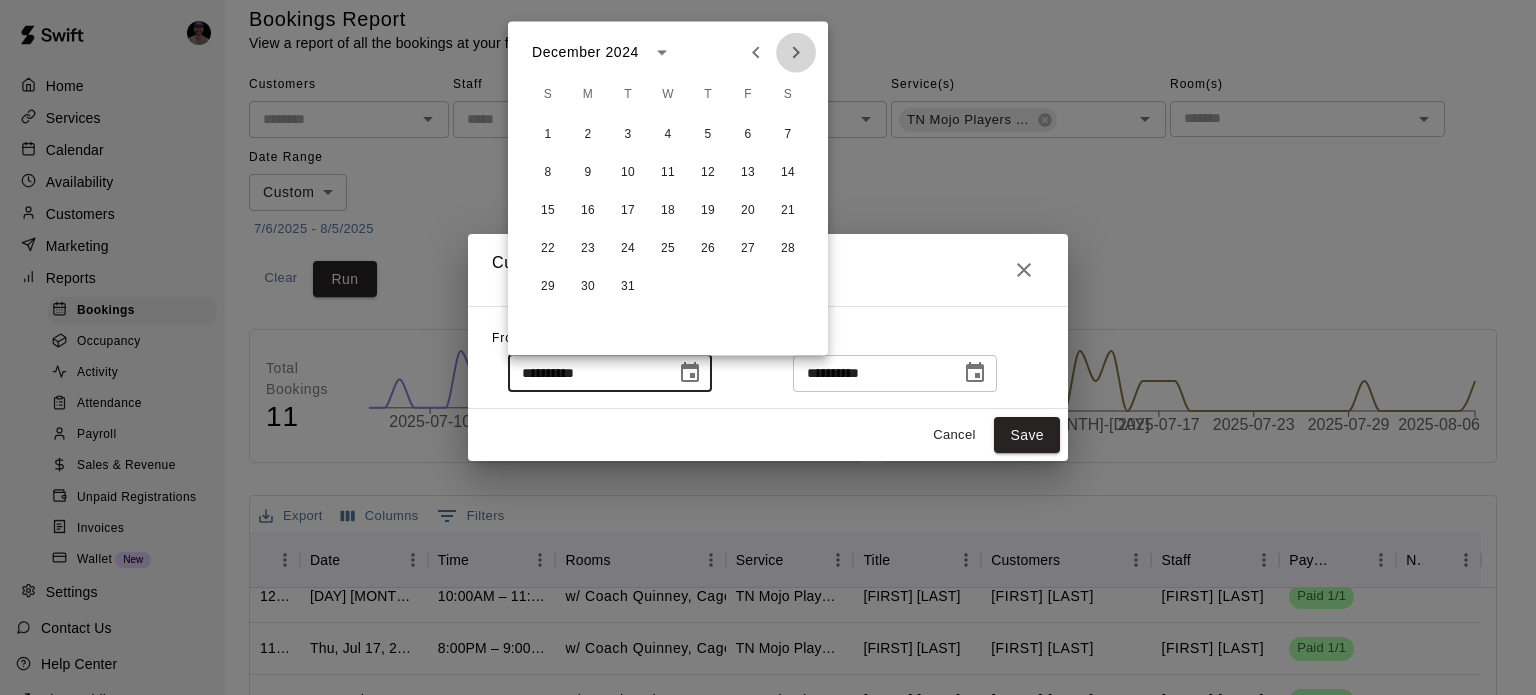 click 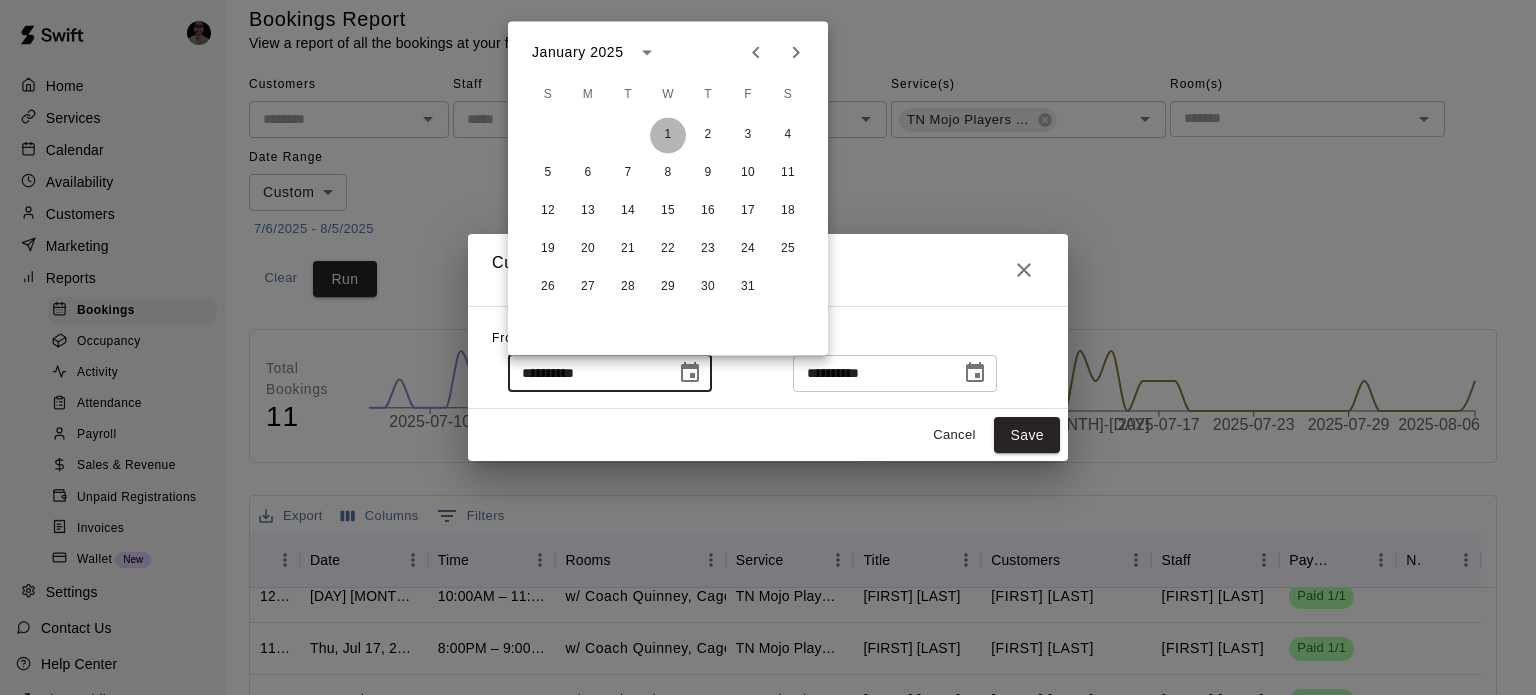 click on "1" at bounding box center (668, 135) 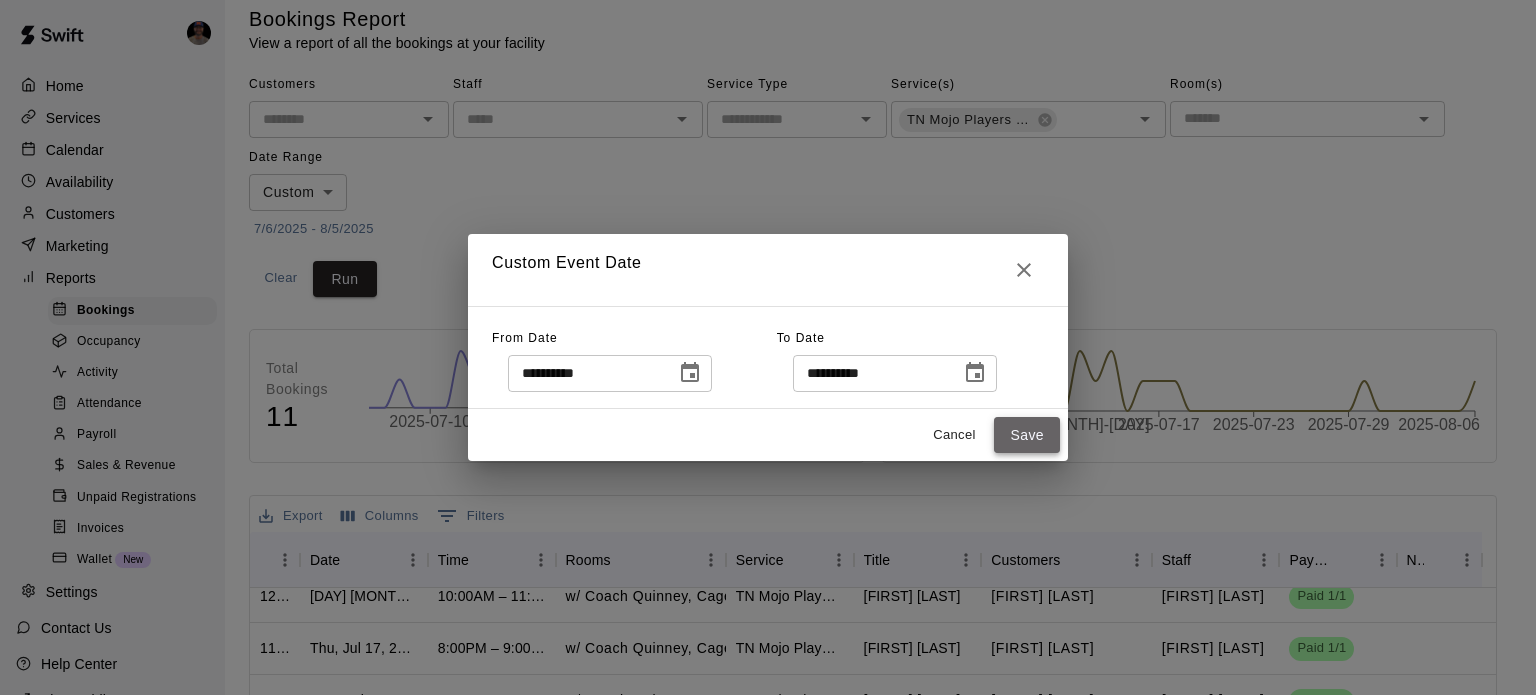 click on "Save" at bounding box center [1027, 435] 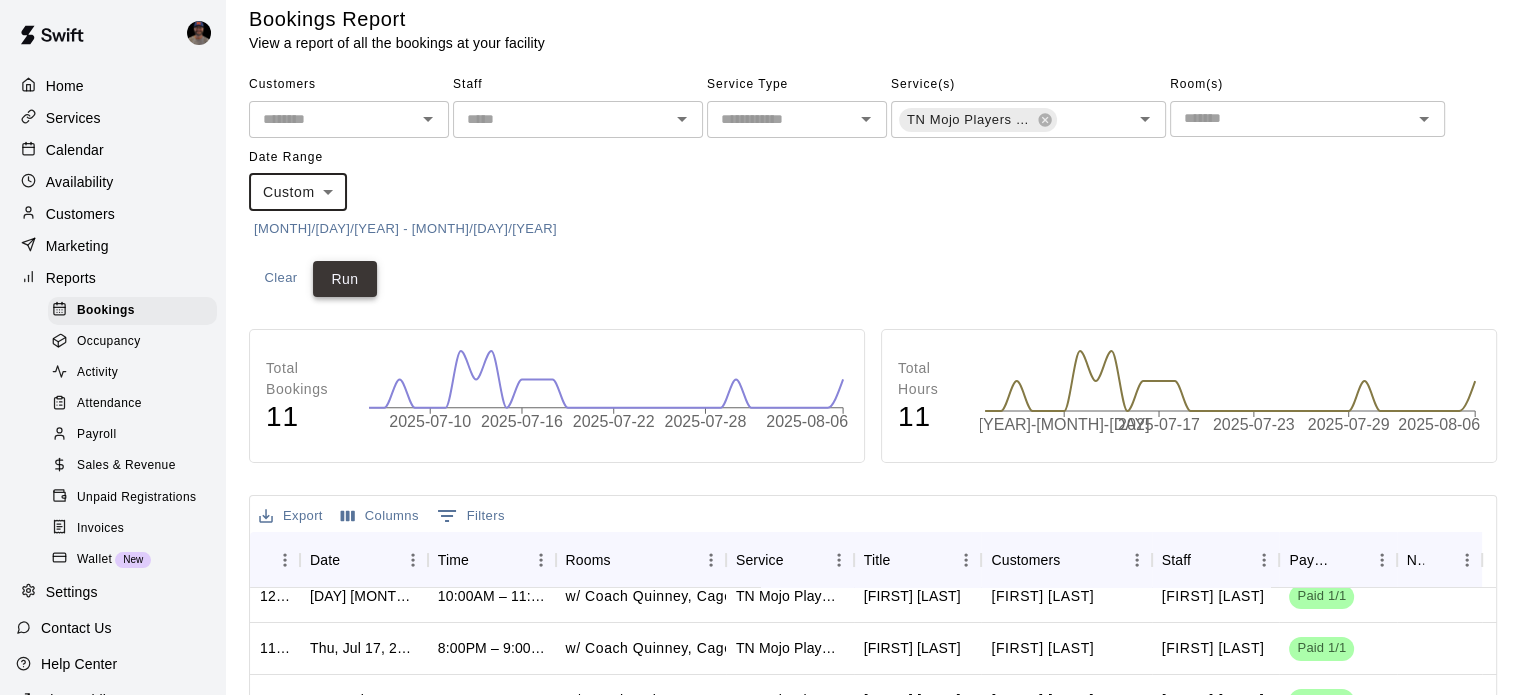 click on "Run" at bounding box center (345, 279) 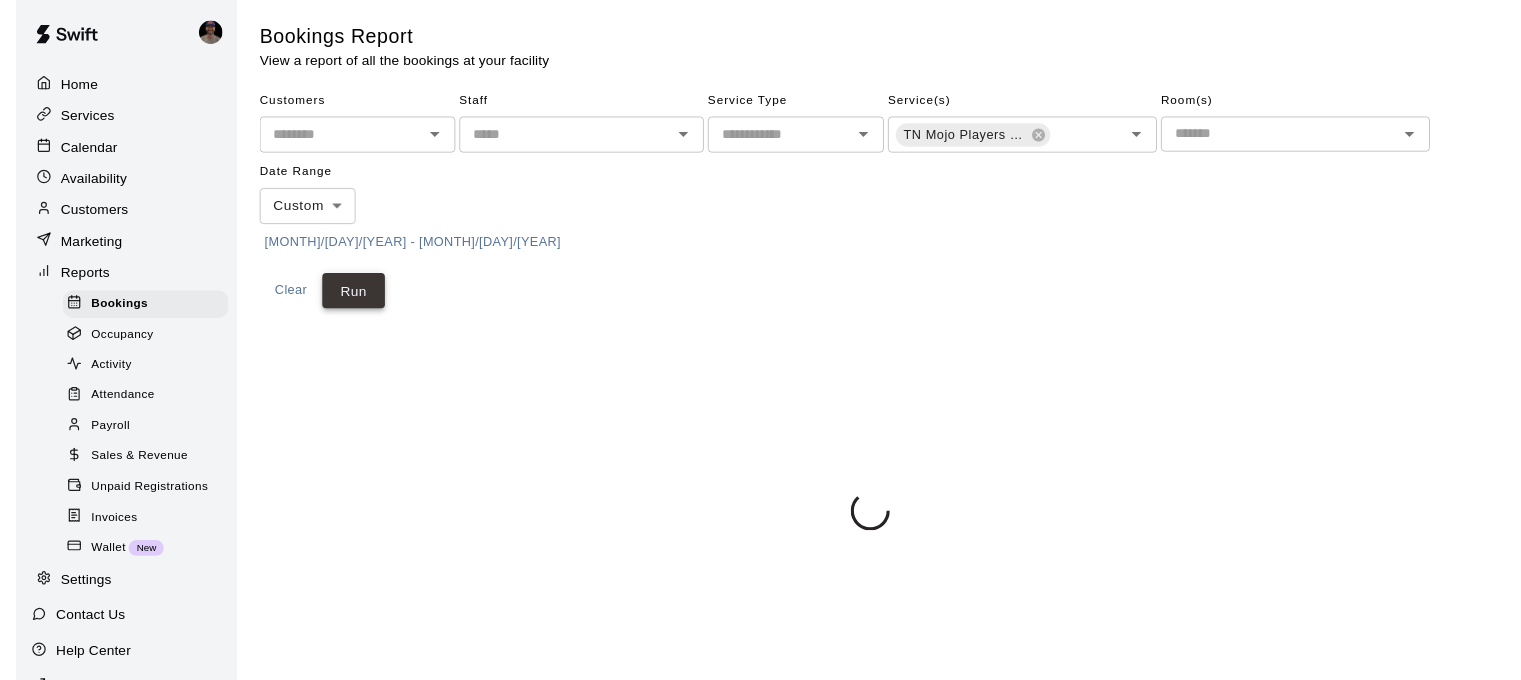 scroll, scrollTop: 0, scrollLeft: 0, axis: both 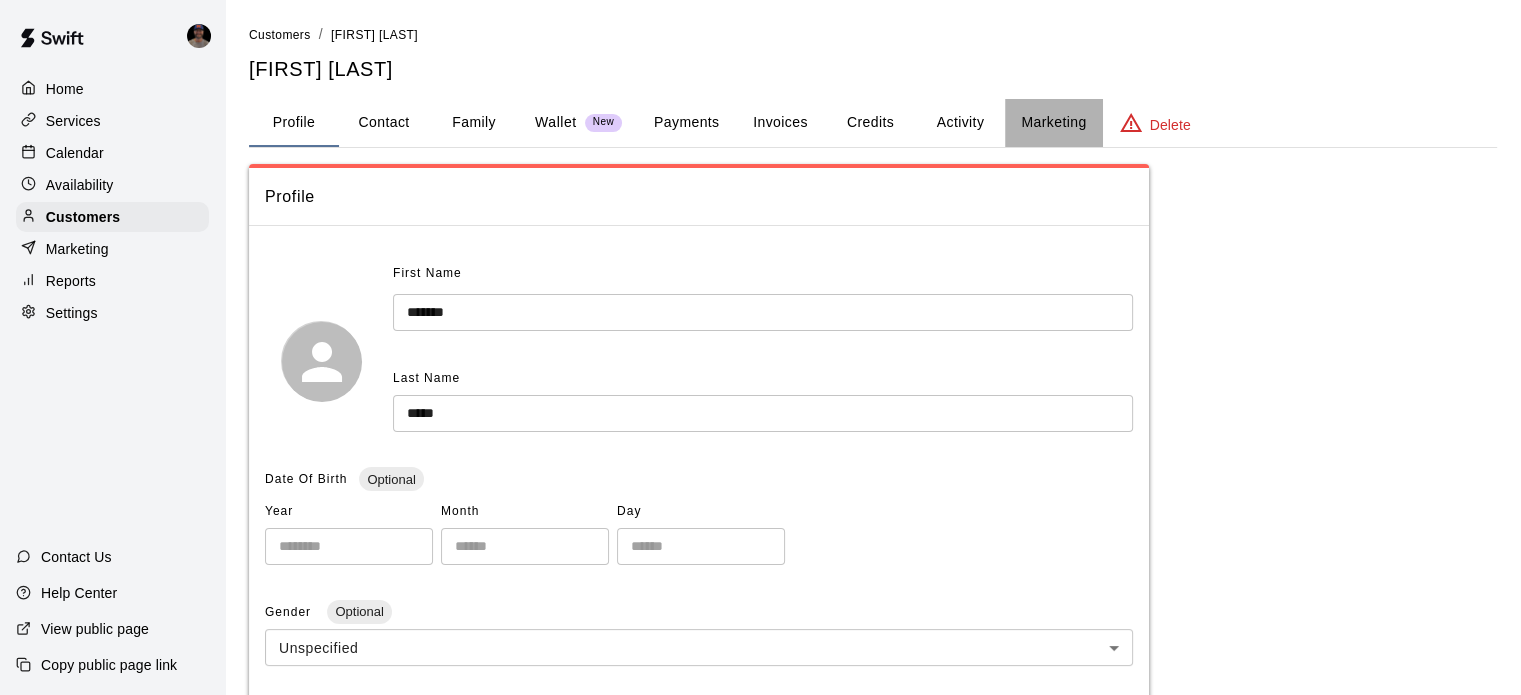 click on "Marketing" at bounding box center (1053, 123) 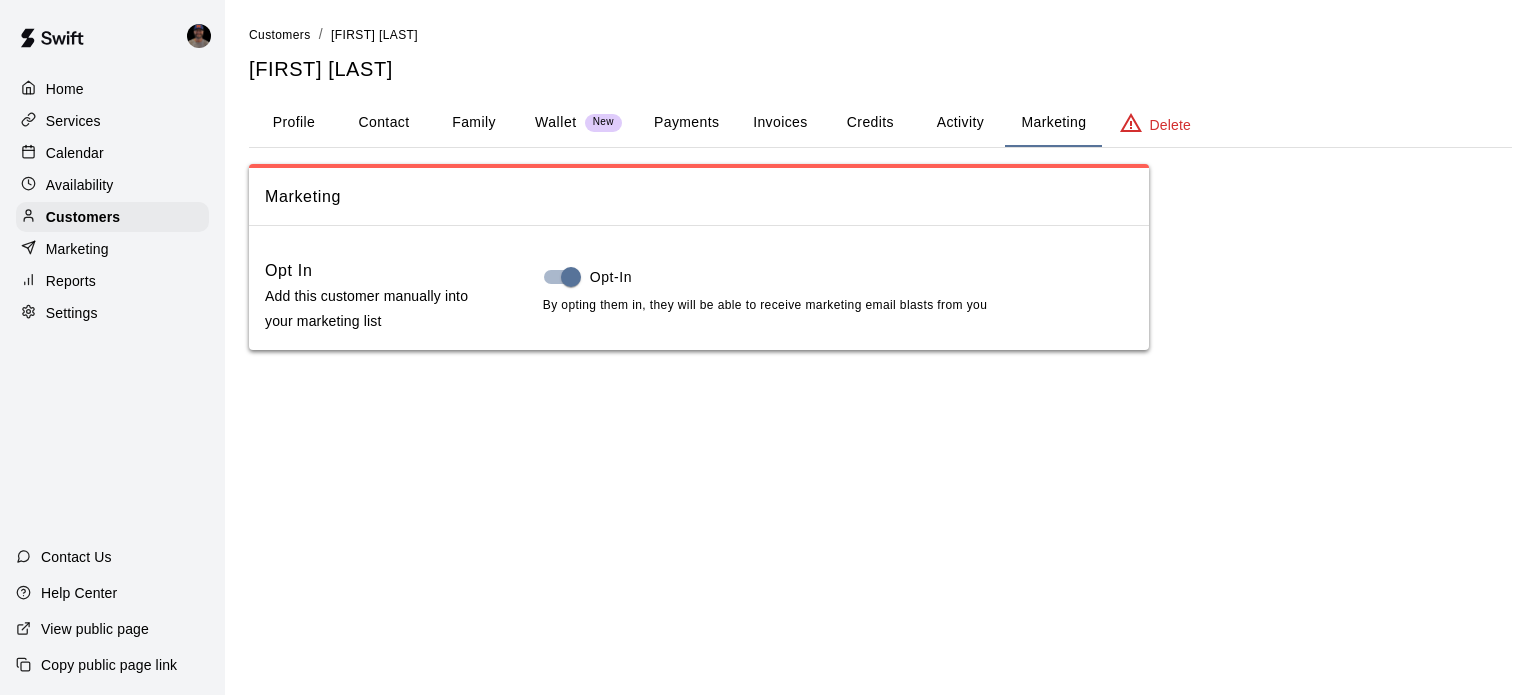 click on "Activity" at bounding box center (960, 123) 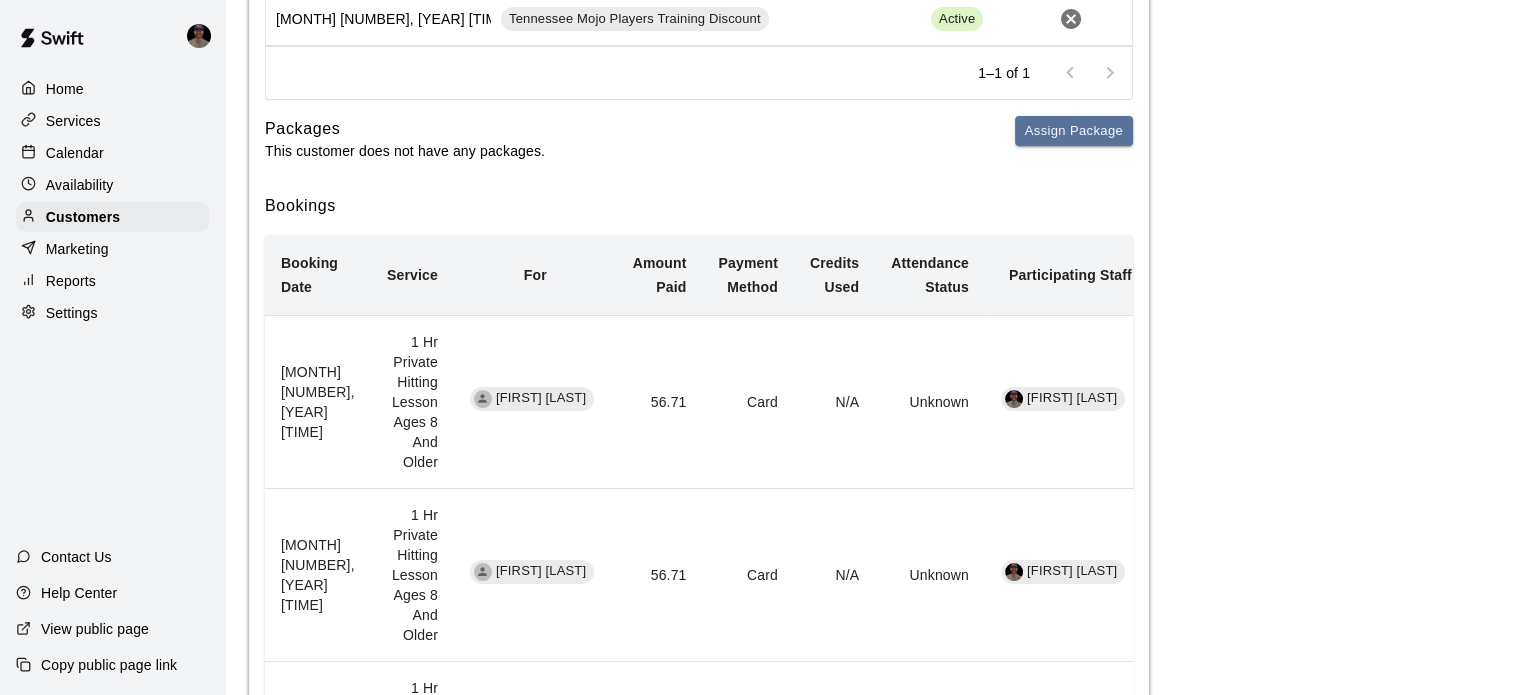 scroll, scrollTop: 0, scrollLeft: 0, axis: both 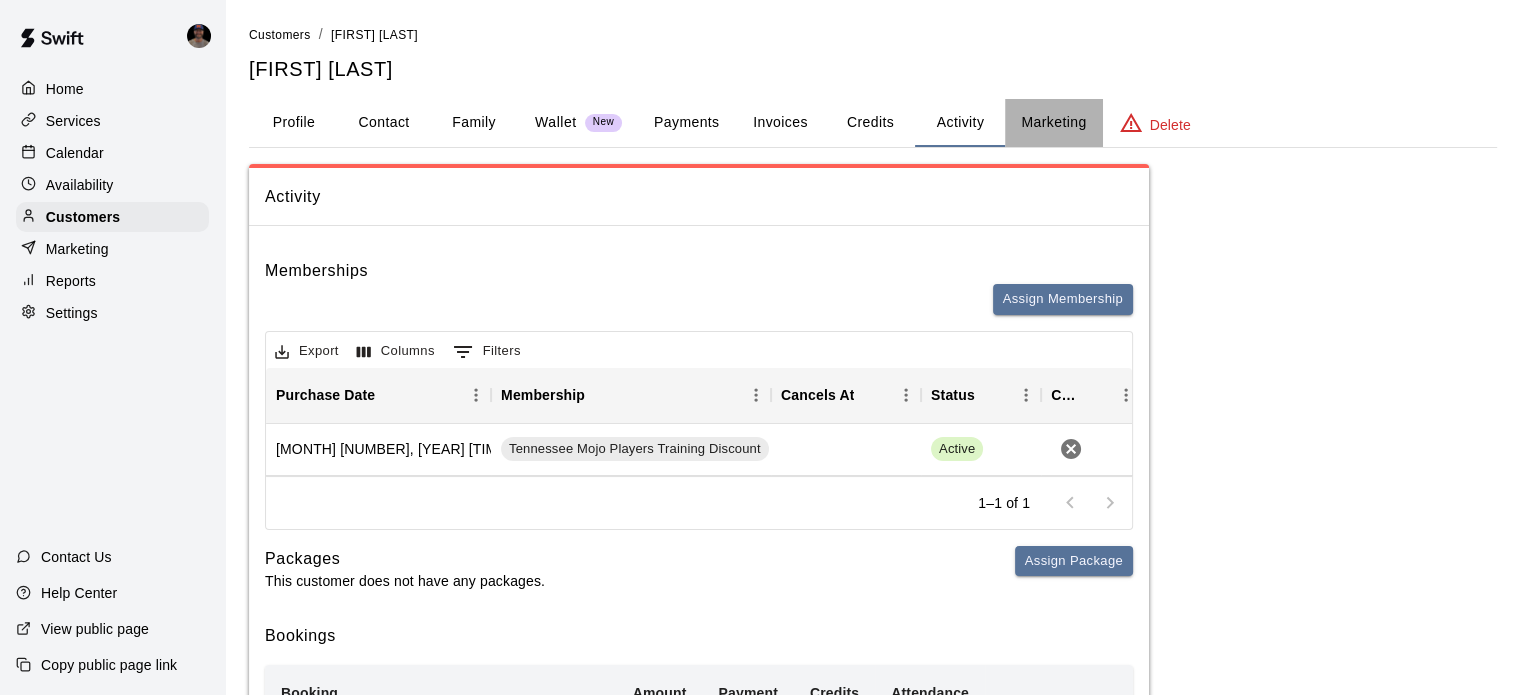 click on "Marketing" at bounding box center [1053, 123] 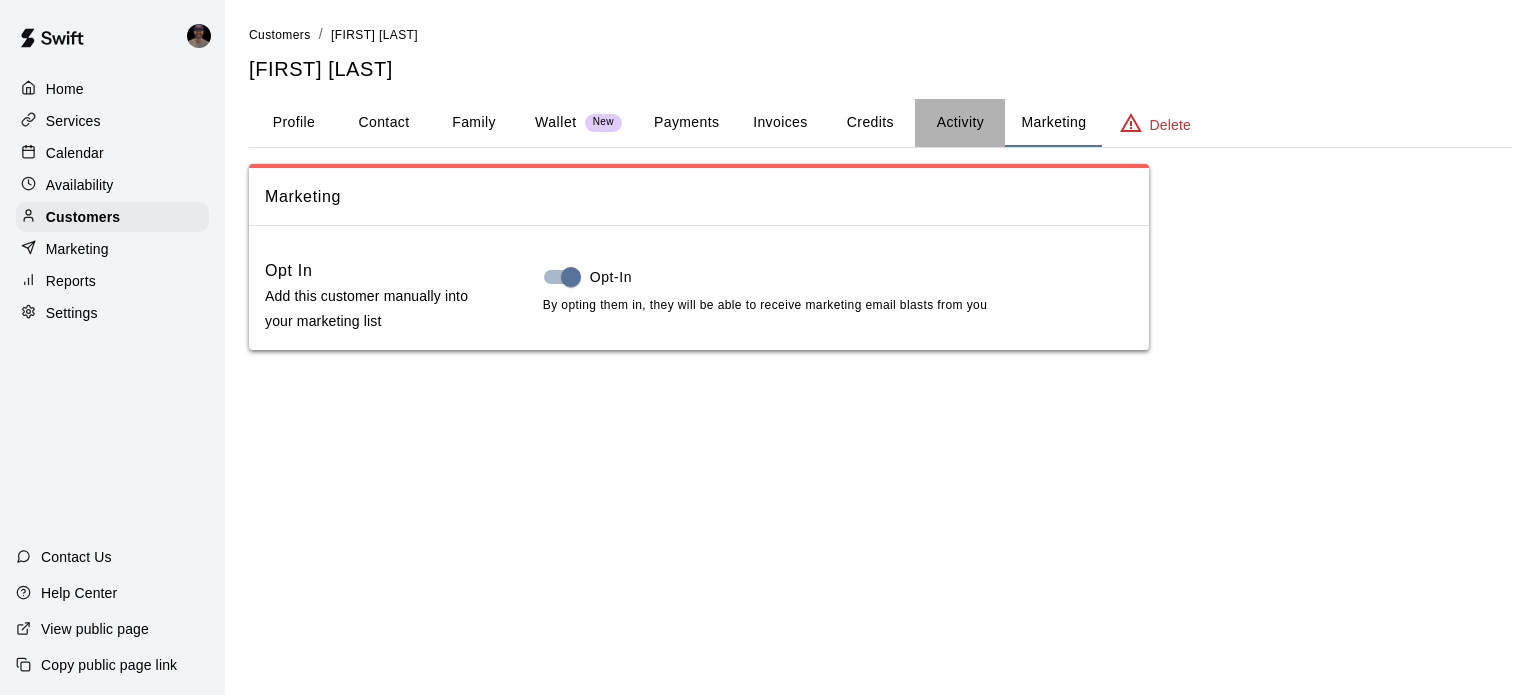 click on "Activity" at bounding box center [960, 123] 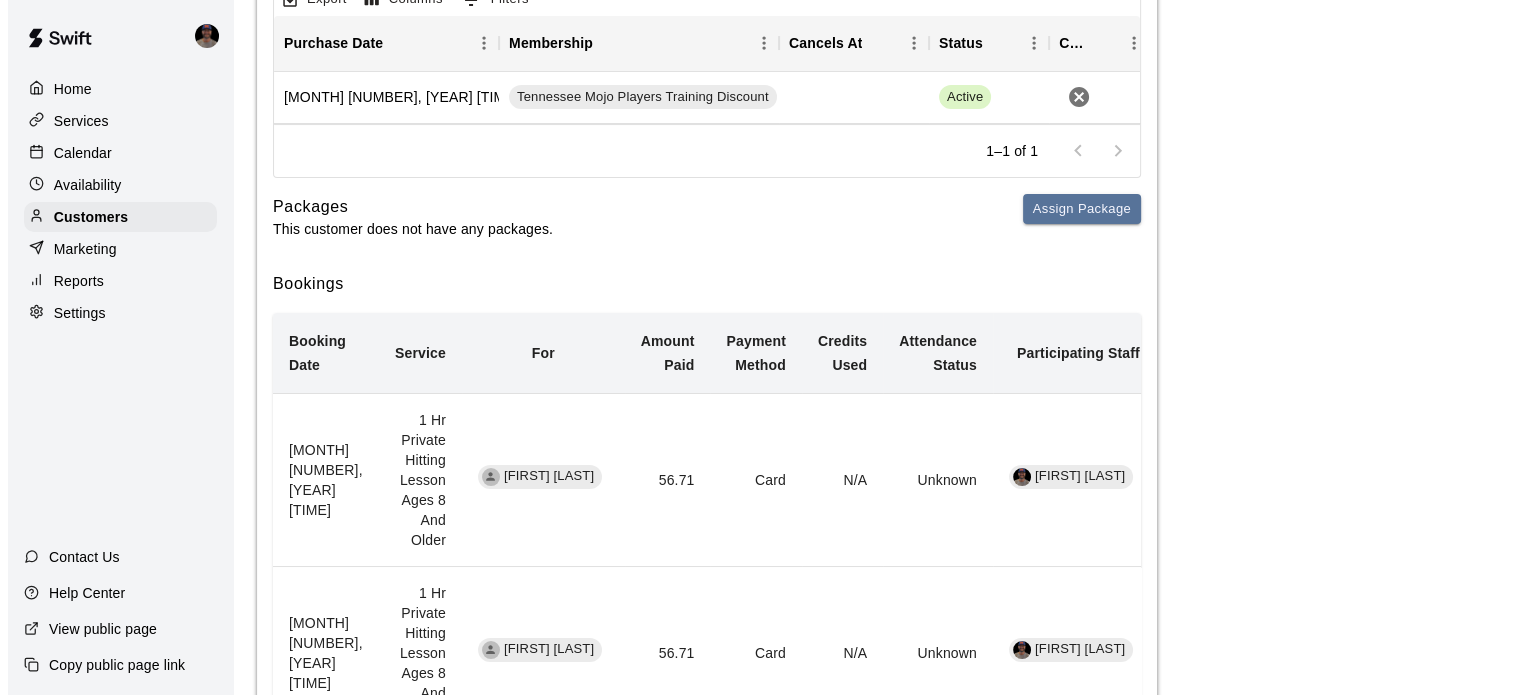 scroll, scrollTop: 0, scrollLeft: 0, axis: both 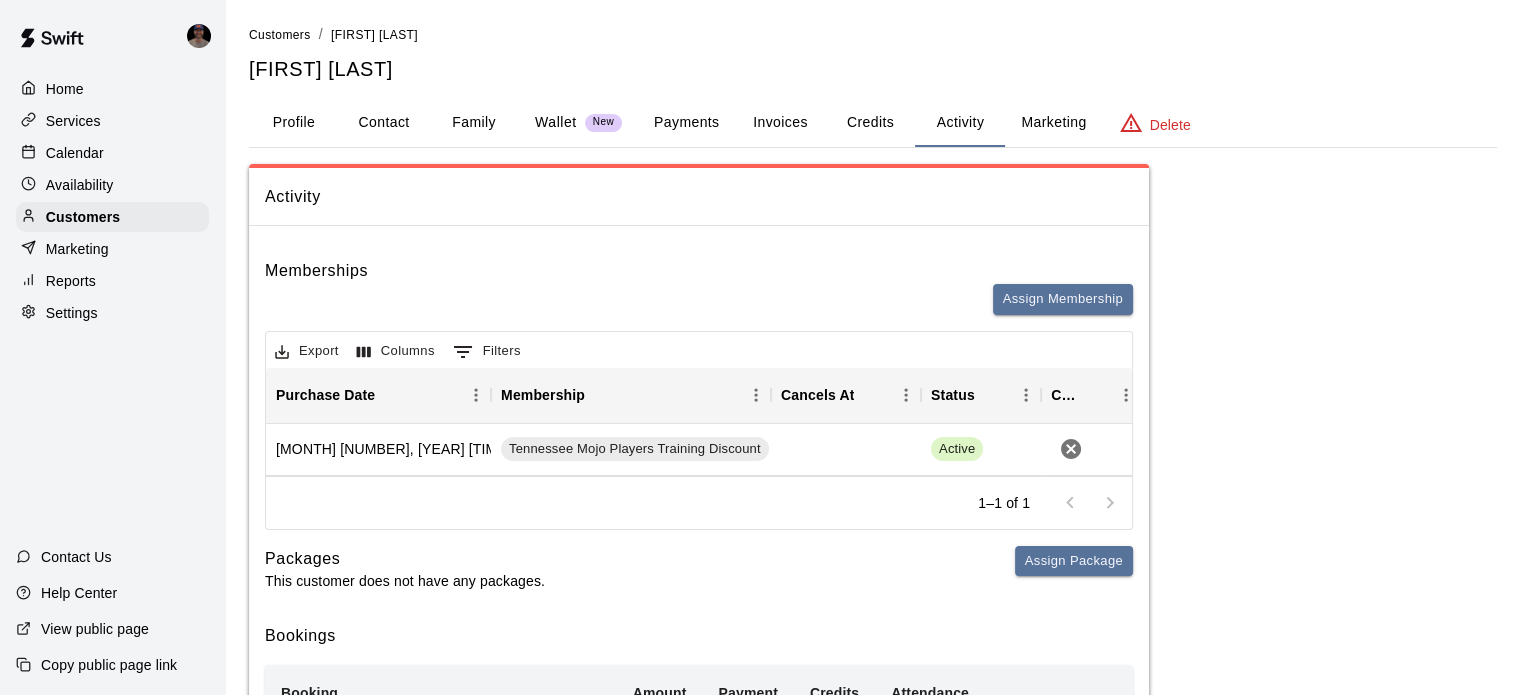 click on "Credits" at bounding box center (870, 123) 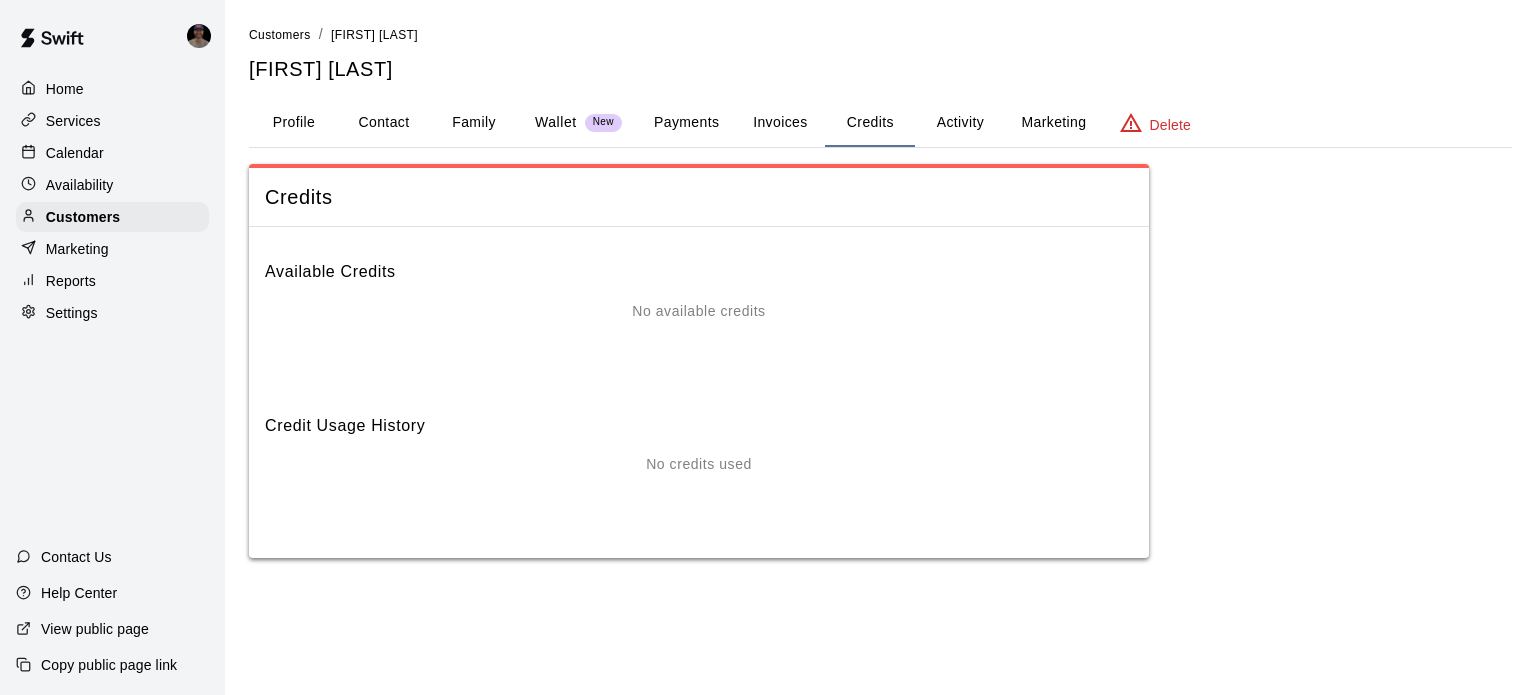click on "Invoices" at bounding box center (780, 123) 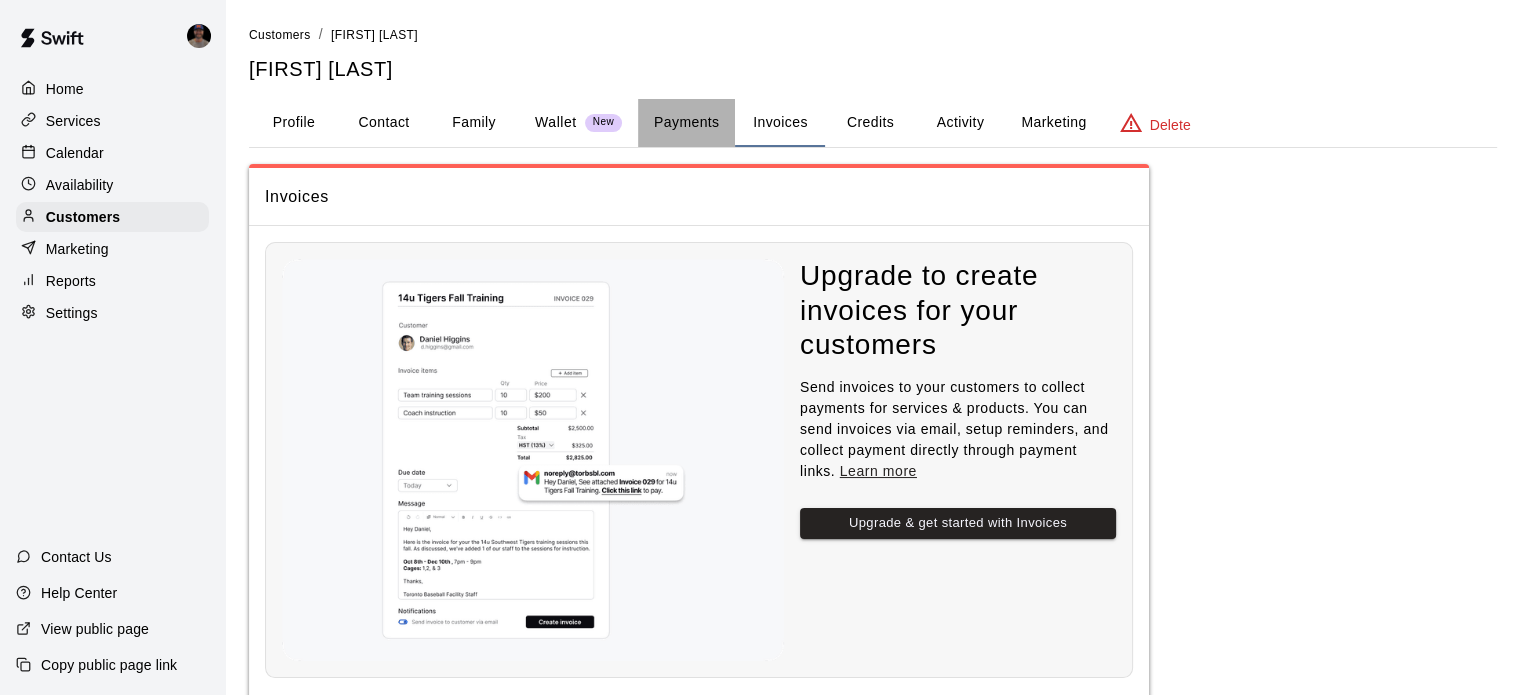 click on "Payments" at bounding box center (686, 123) 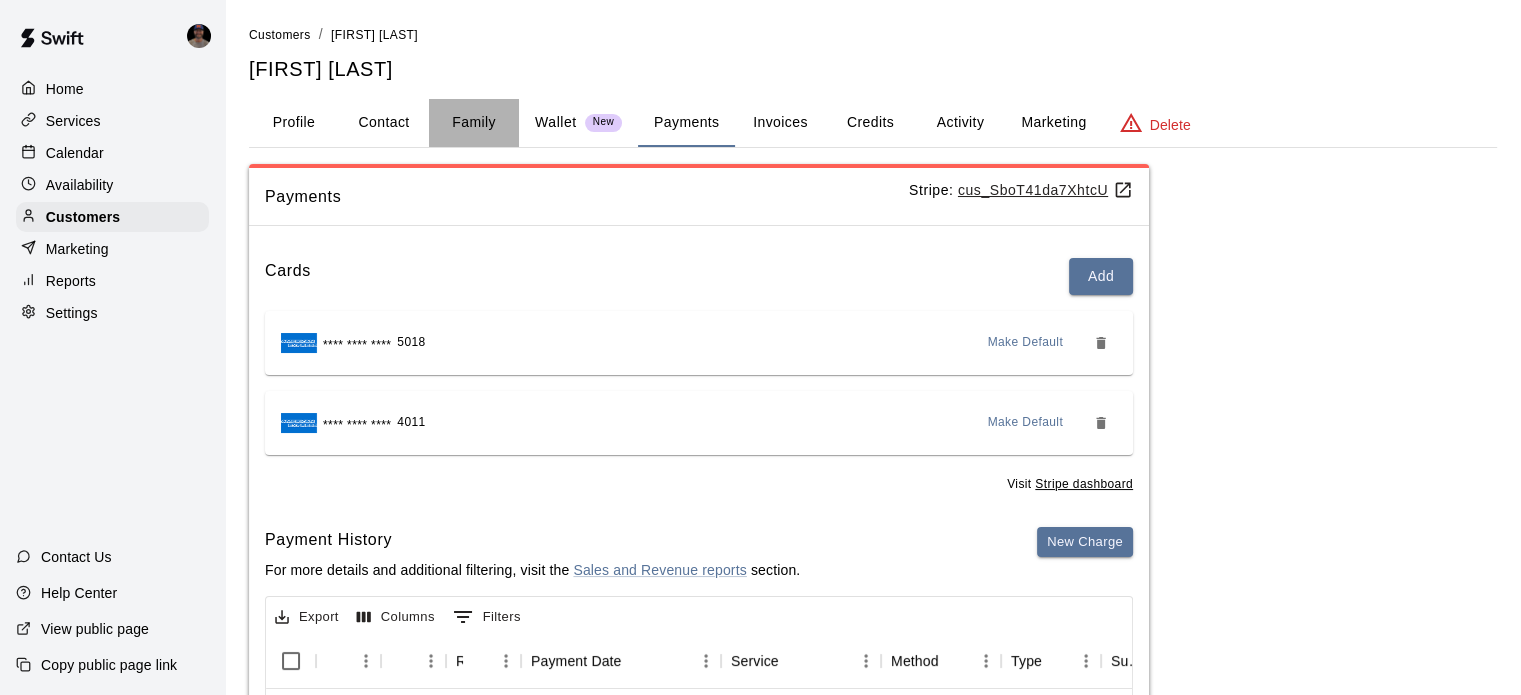 click on "Family" at bounding box center (474, 123) 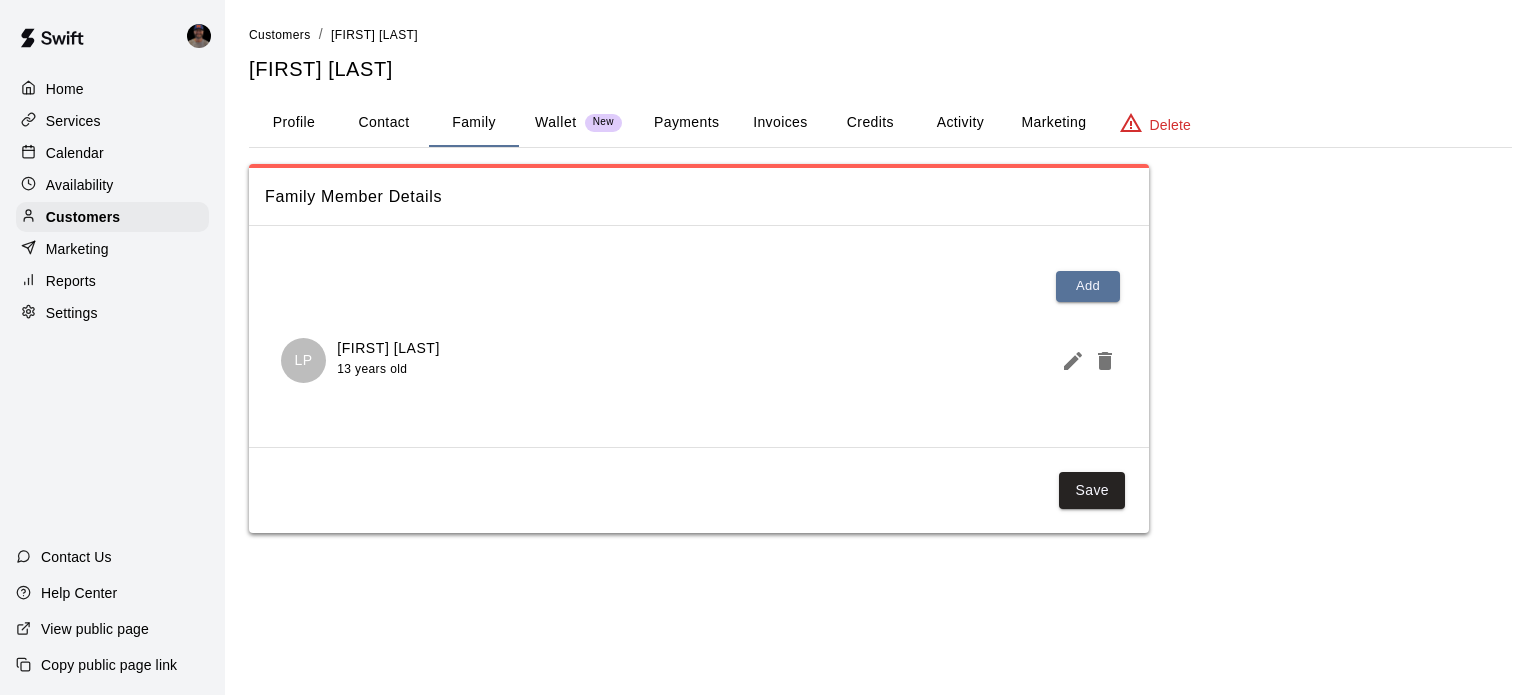 click on "Home" at bounding box center [65, 89] 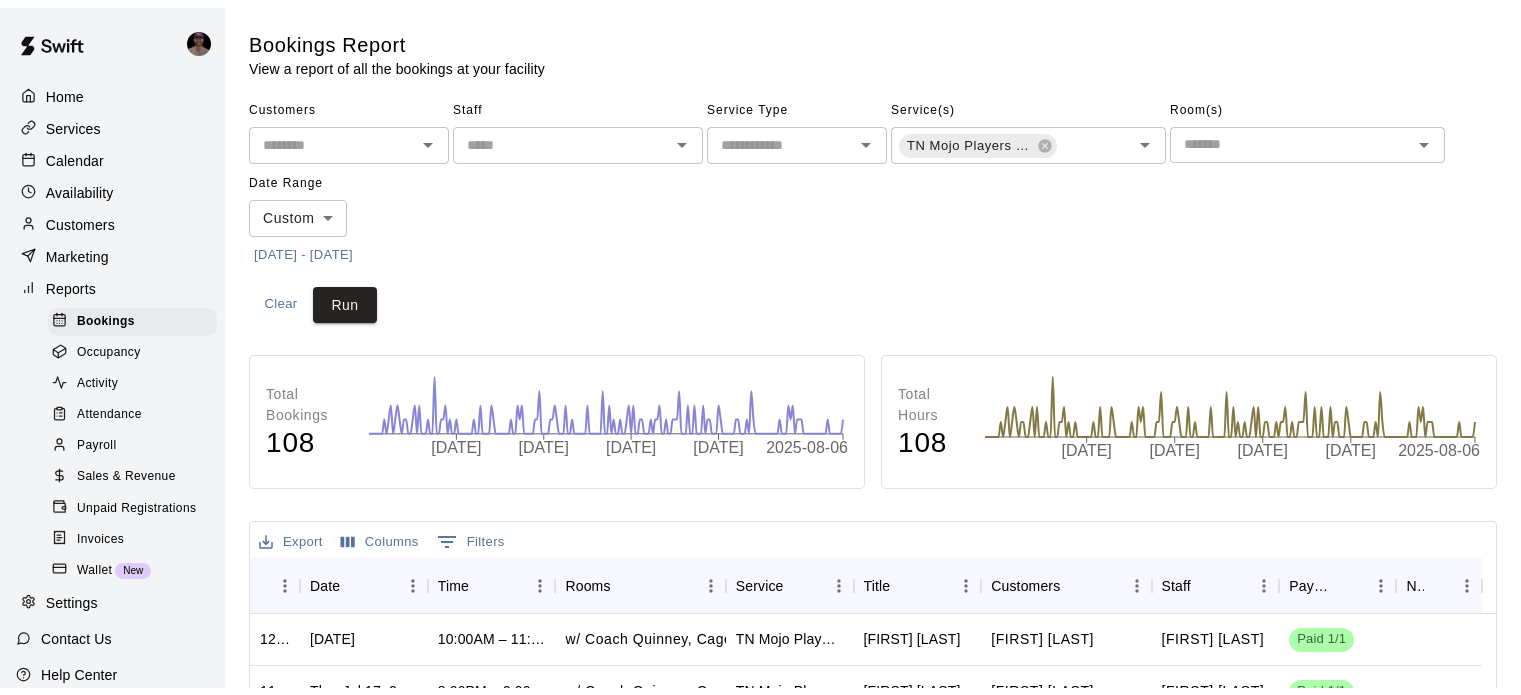 scroll, scrollTop: 0, scrollLeft: 0, axis: both 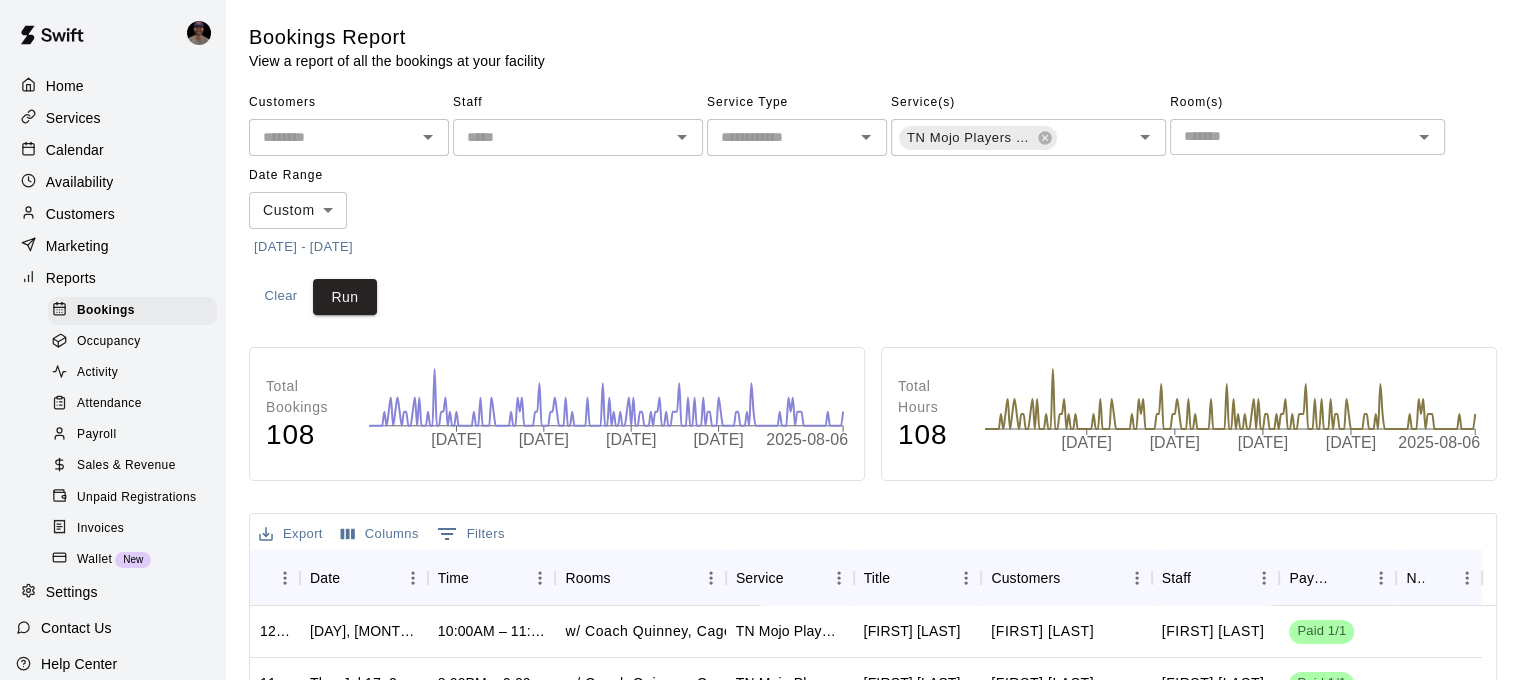 click on "Customers ​ Staff ​ Service Type ​ Service(s) TN Mojo Players ONLY 1 Hr Private Hitting, Infield or Catching Training Lesson ​ Room(s) ​ Date Range Custom ****** ​ [DATE] - [DATE]" at bounding box center (873, 175) 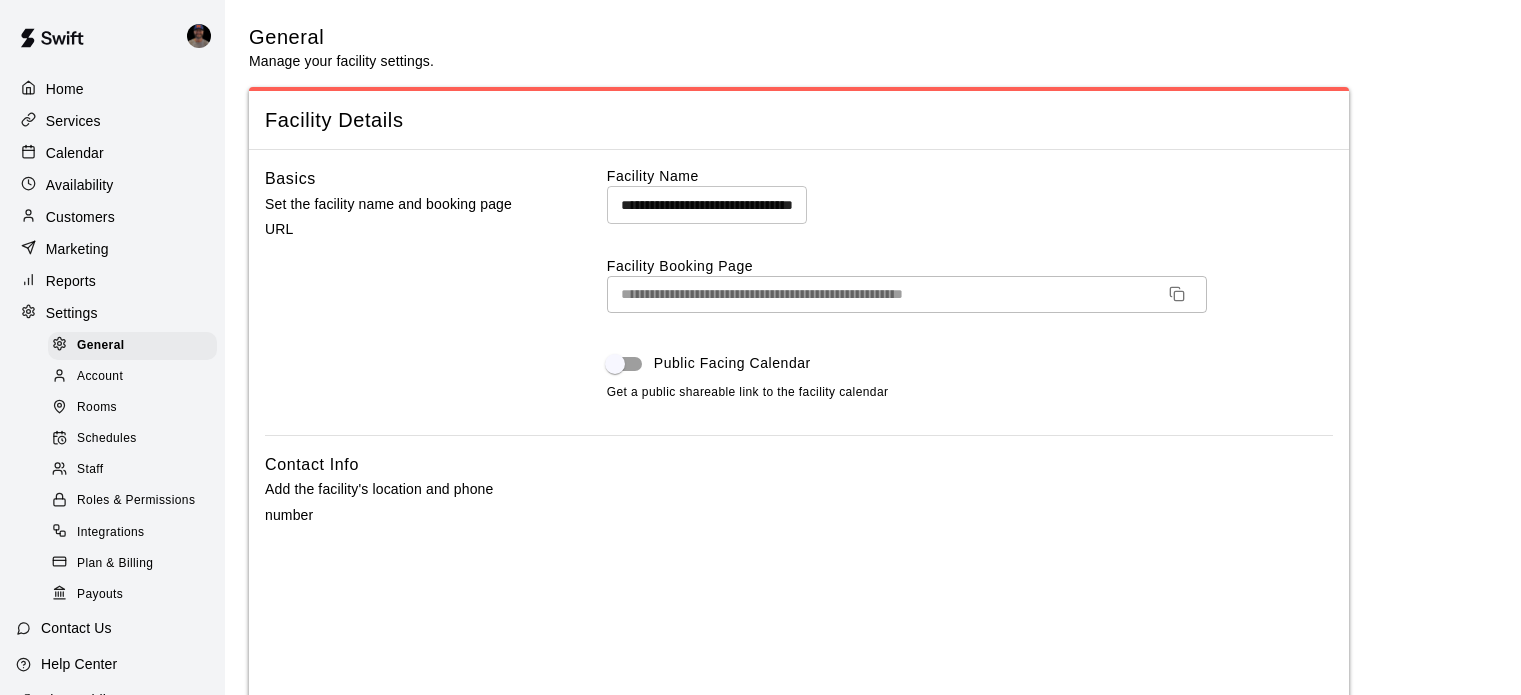 select on "**" 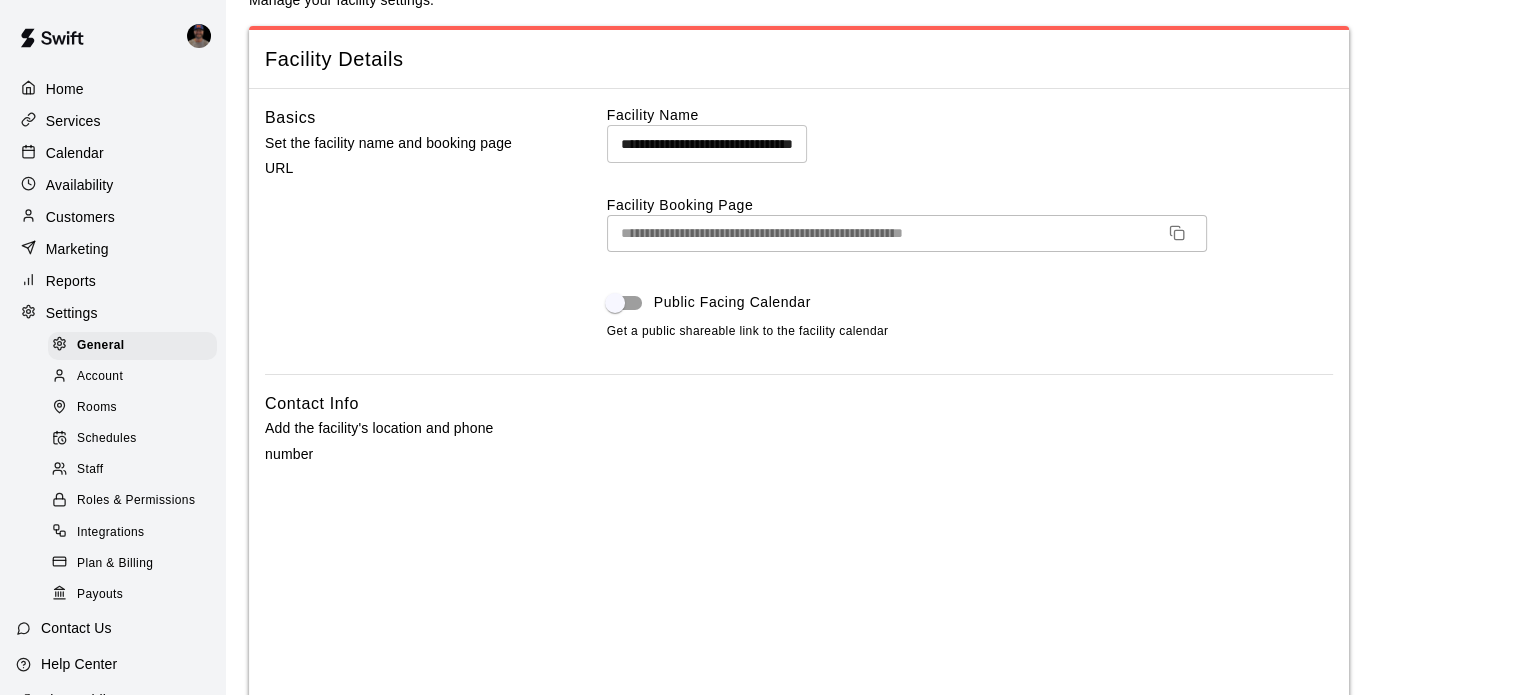 click on "Settings" at bounding box center (72, 313) 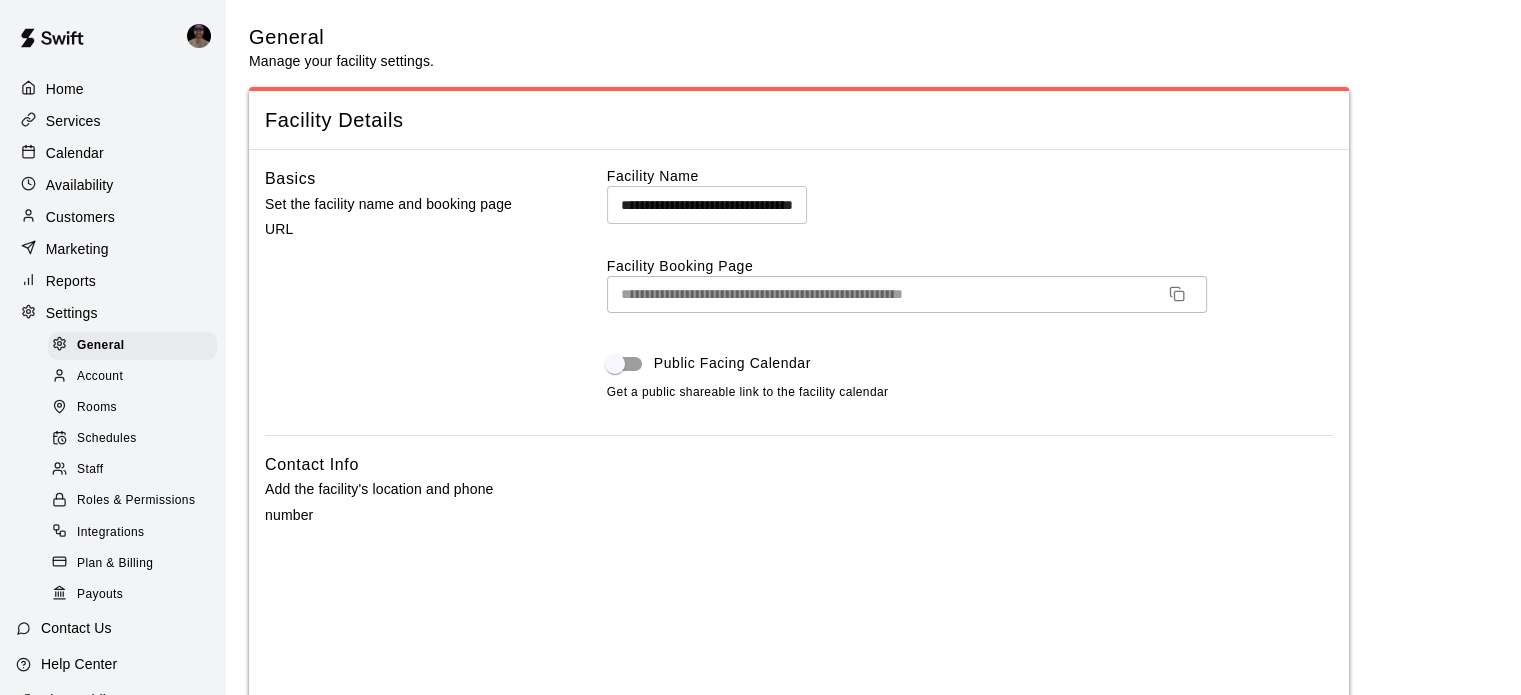 click on "Settings" at bounding box center (72, 313) 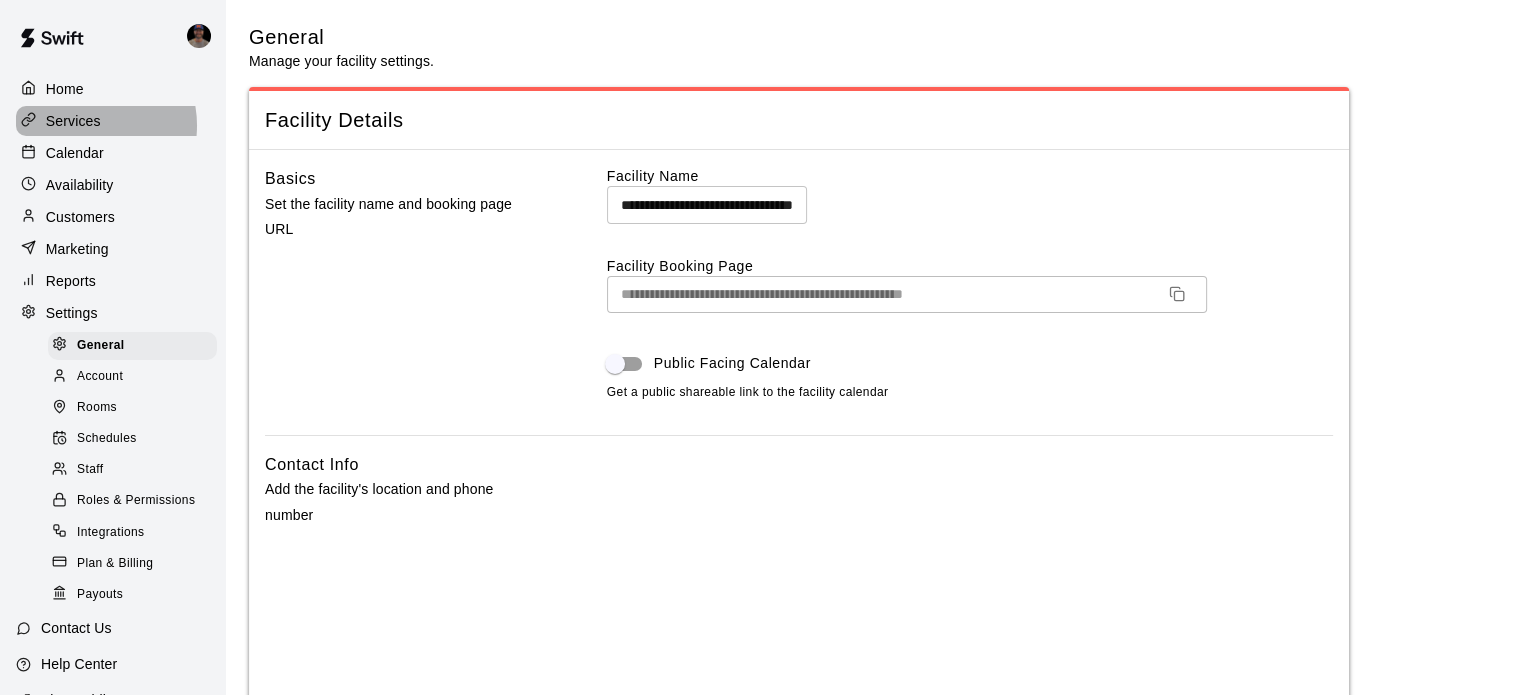 click on "Services" at bounding box center (73, 121) 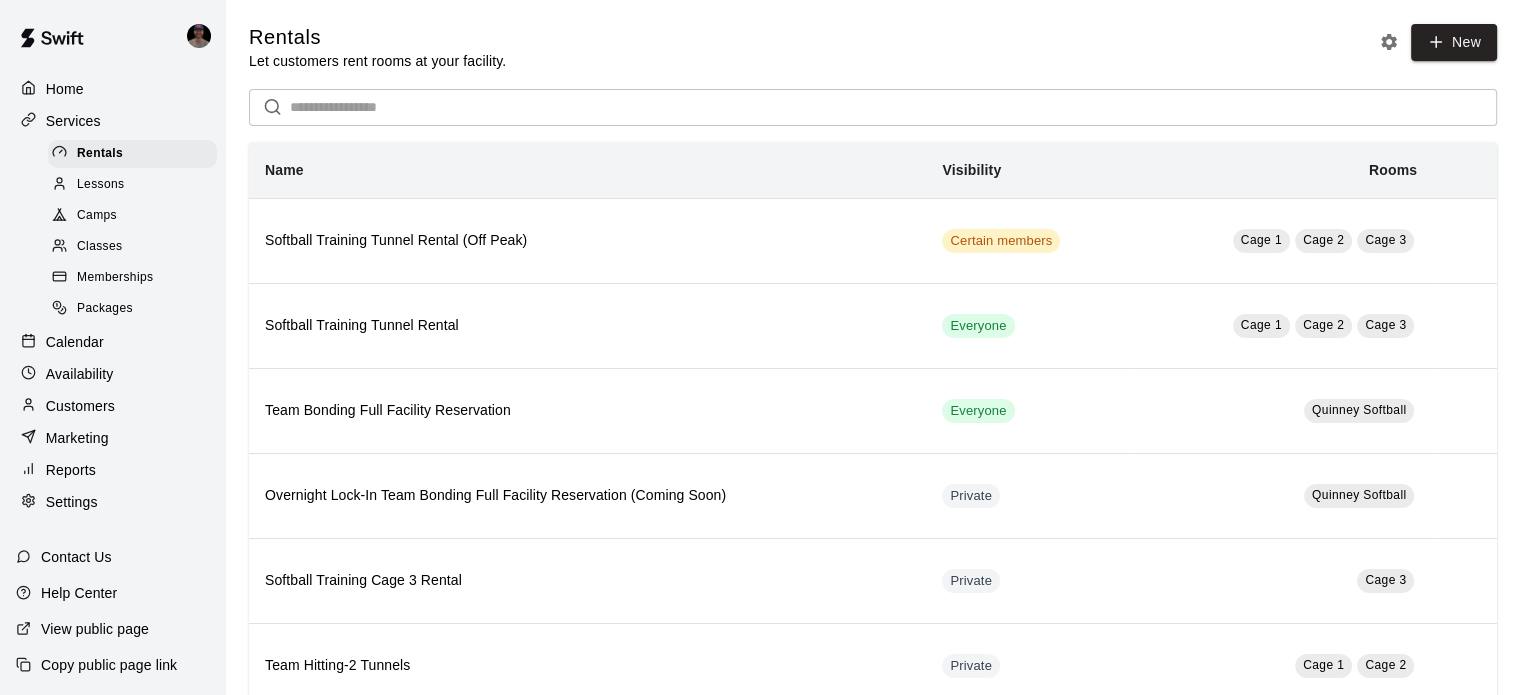 scroll, scrollTop: 3, scrollLeft: 0, axis: vertical 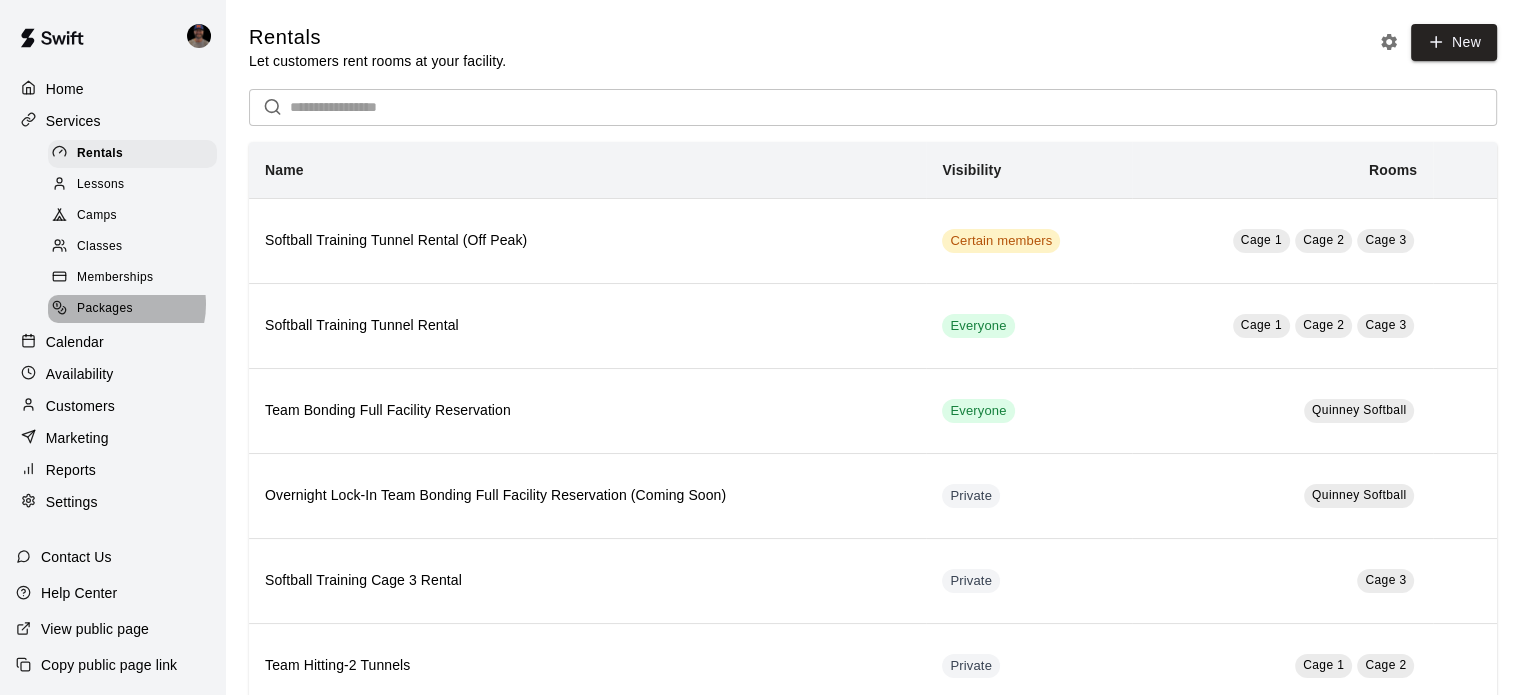click on "Packages" at bounding box center [105, 309] 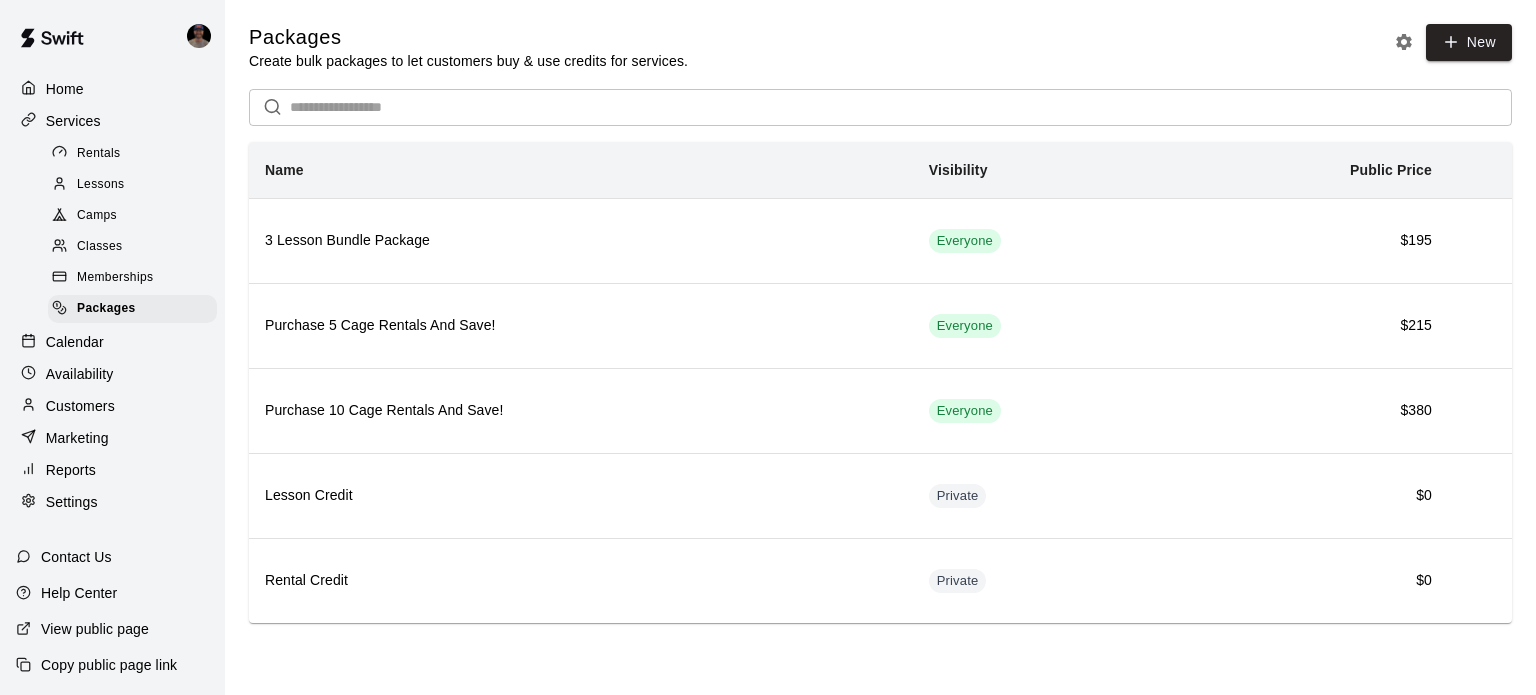 click on "Services" at bounding box center (73, 121) 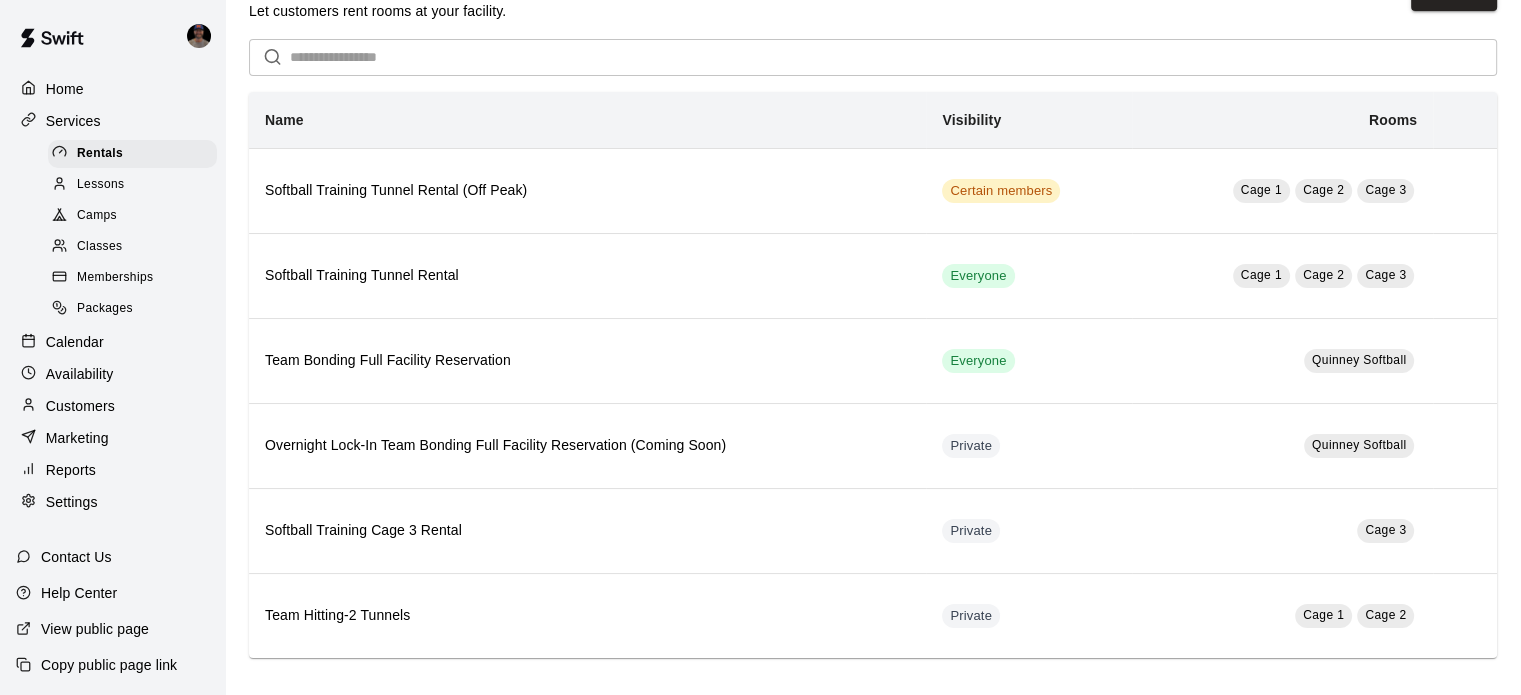 scroll, scrollTop: 0, scrollLeft: 0, axis: both 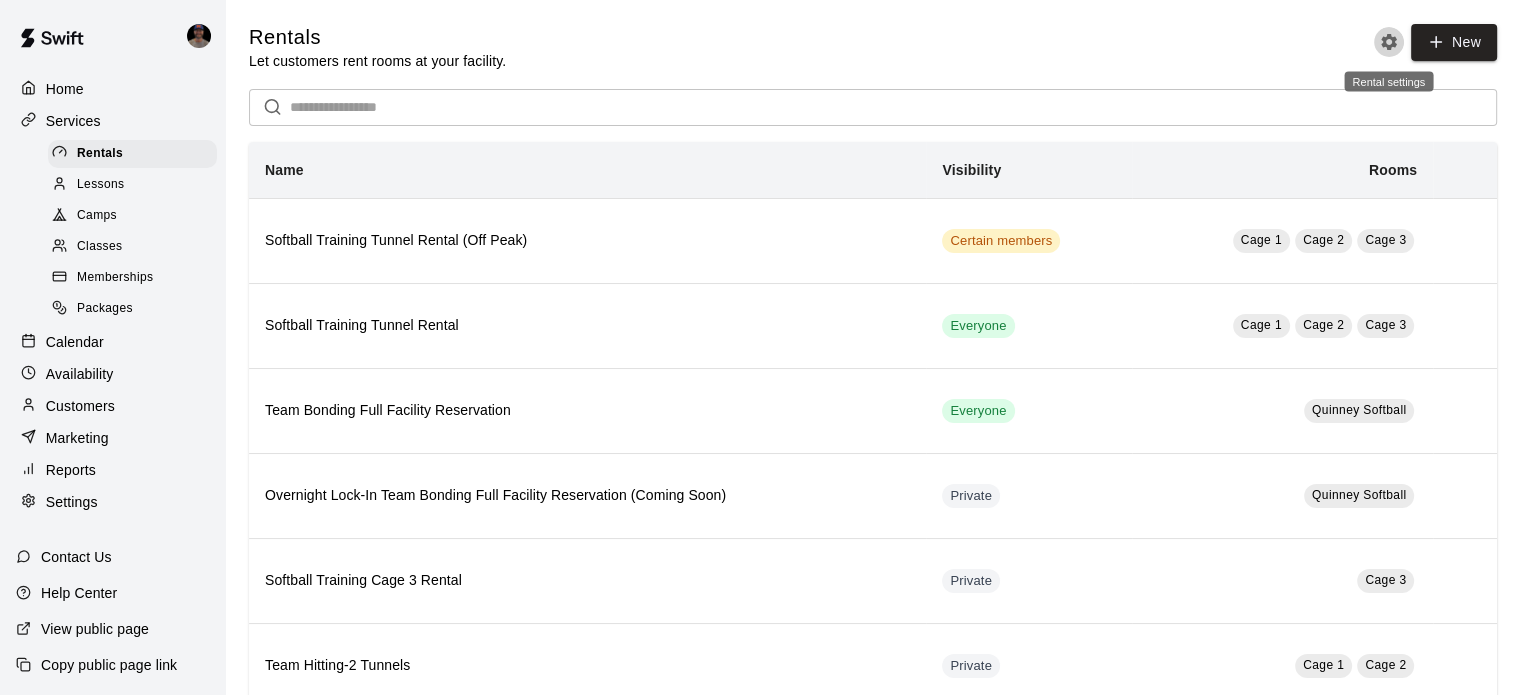 click 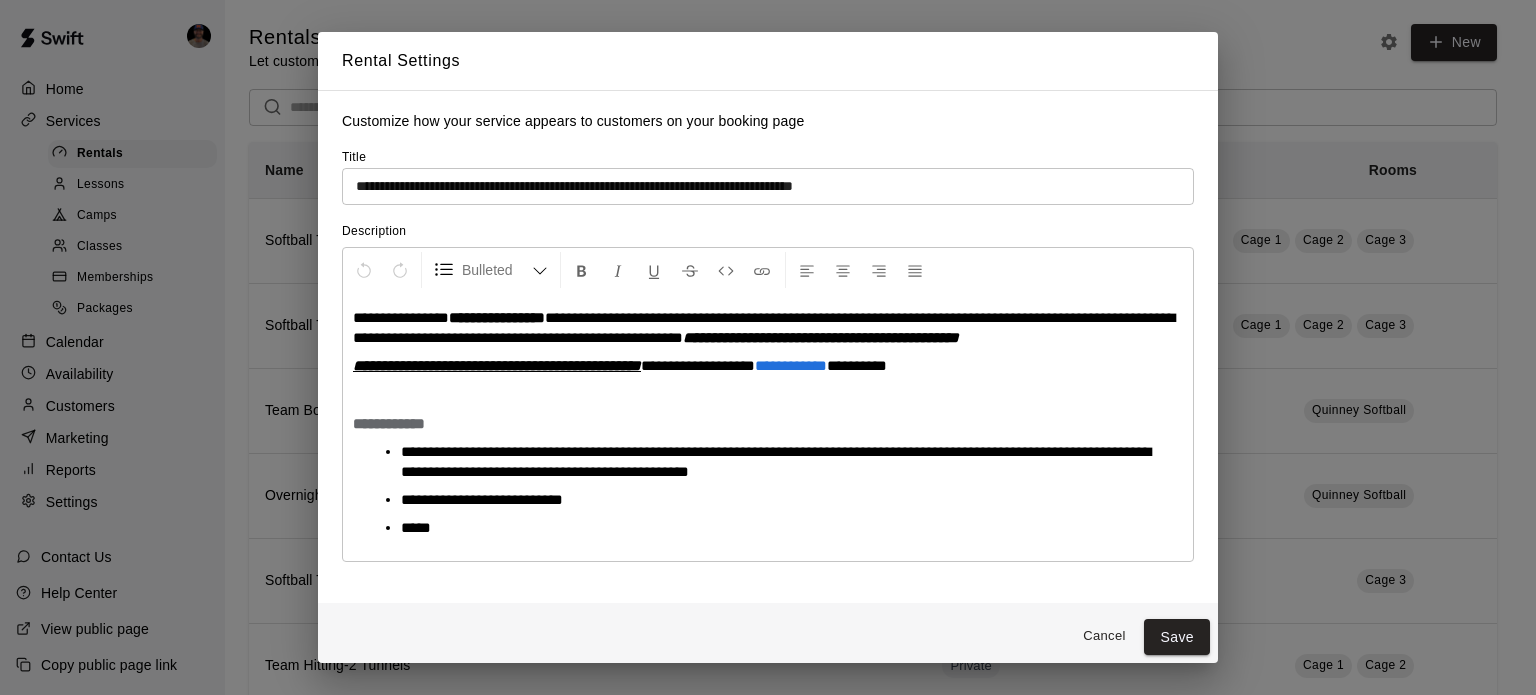 drag, startPoint x: 1218, startPoint y: 152, endPoint x: 1258, endPoint y: 149, distance: 40.112343 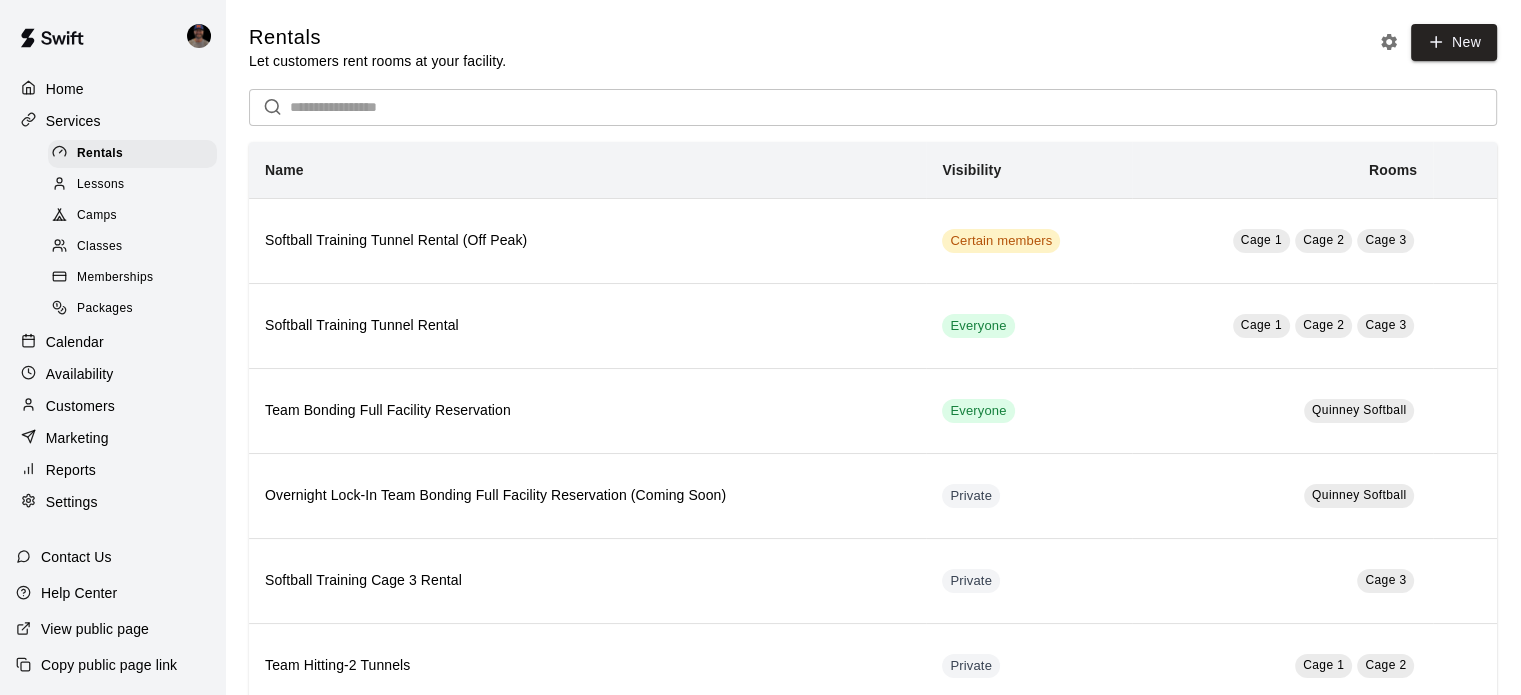 scroll, scrollTop: 50, scrollLeft: 0, axis: vertical 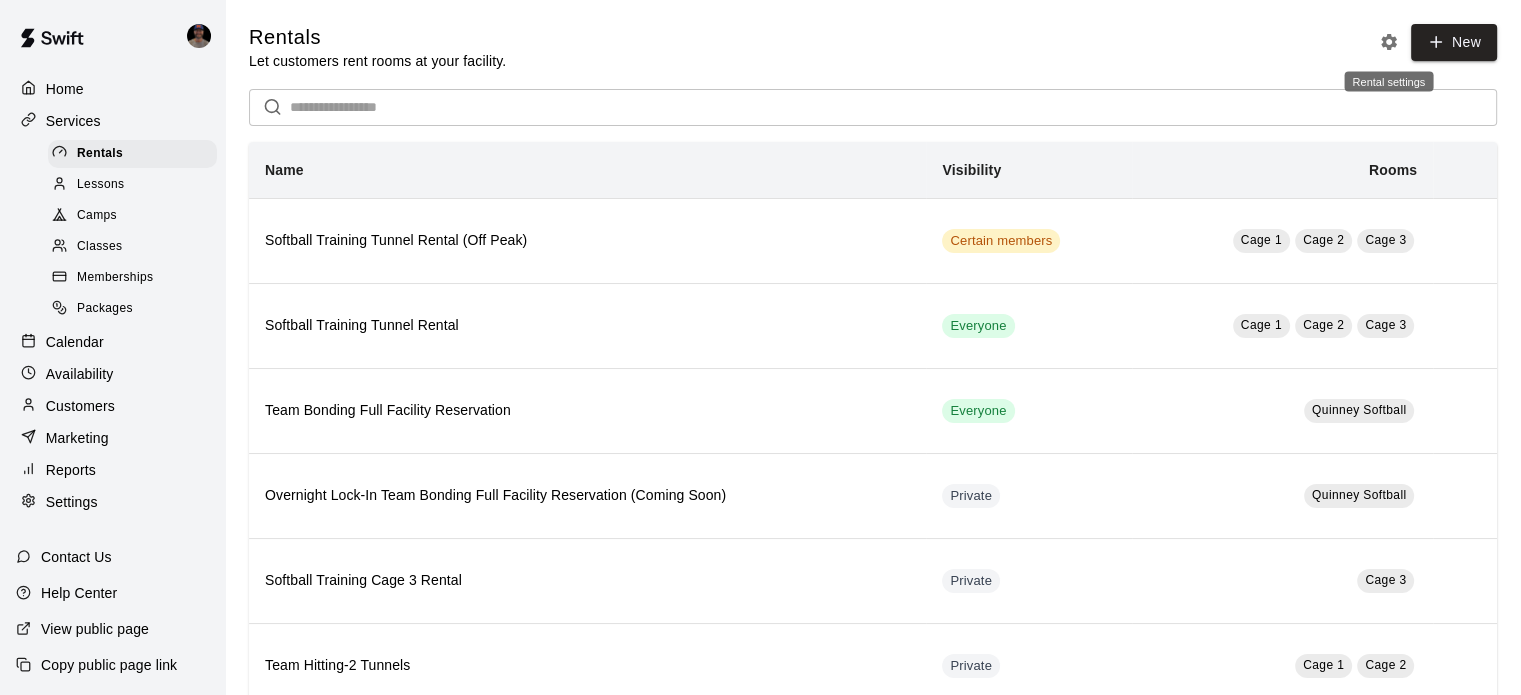 click 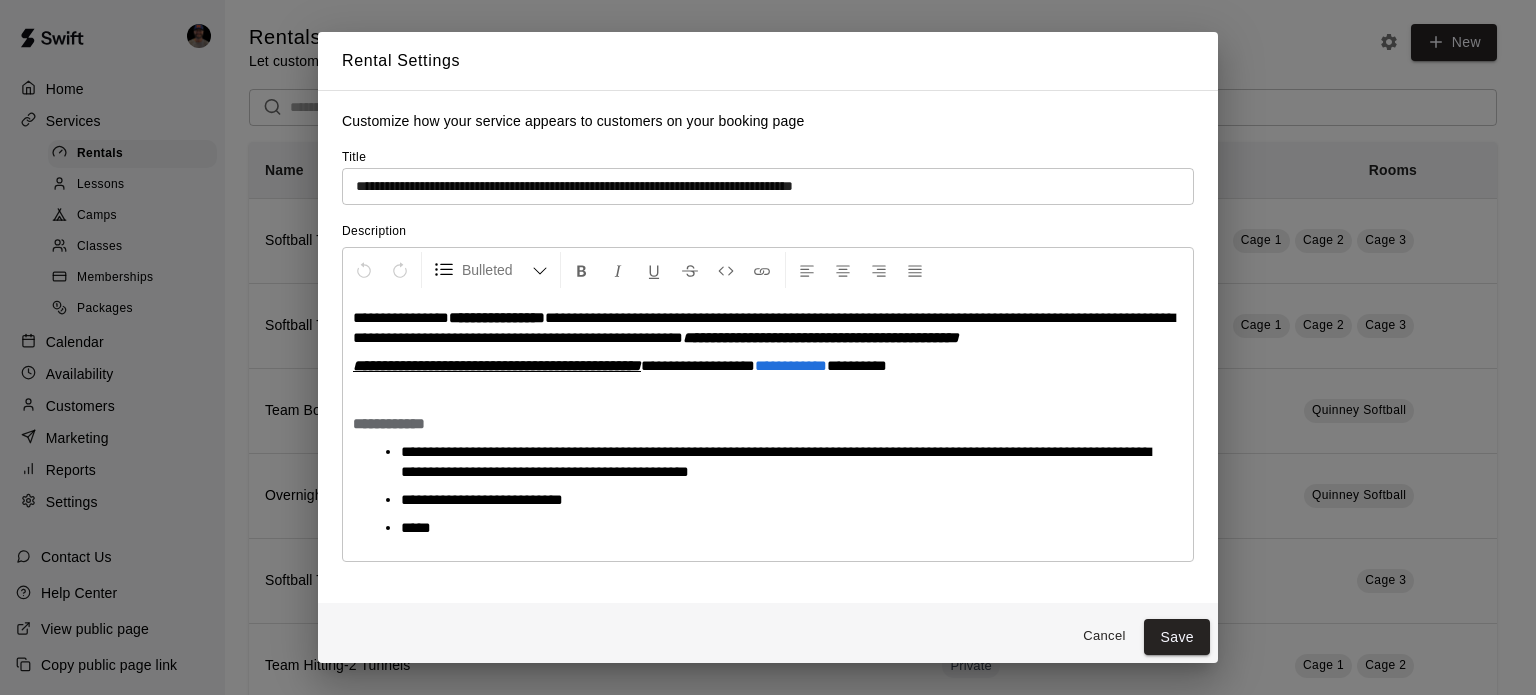 click on "**********" at bounding box center (768, 427) 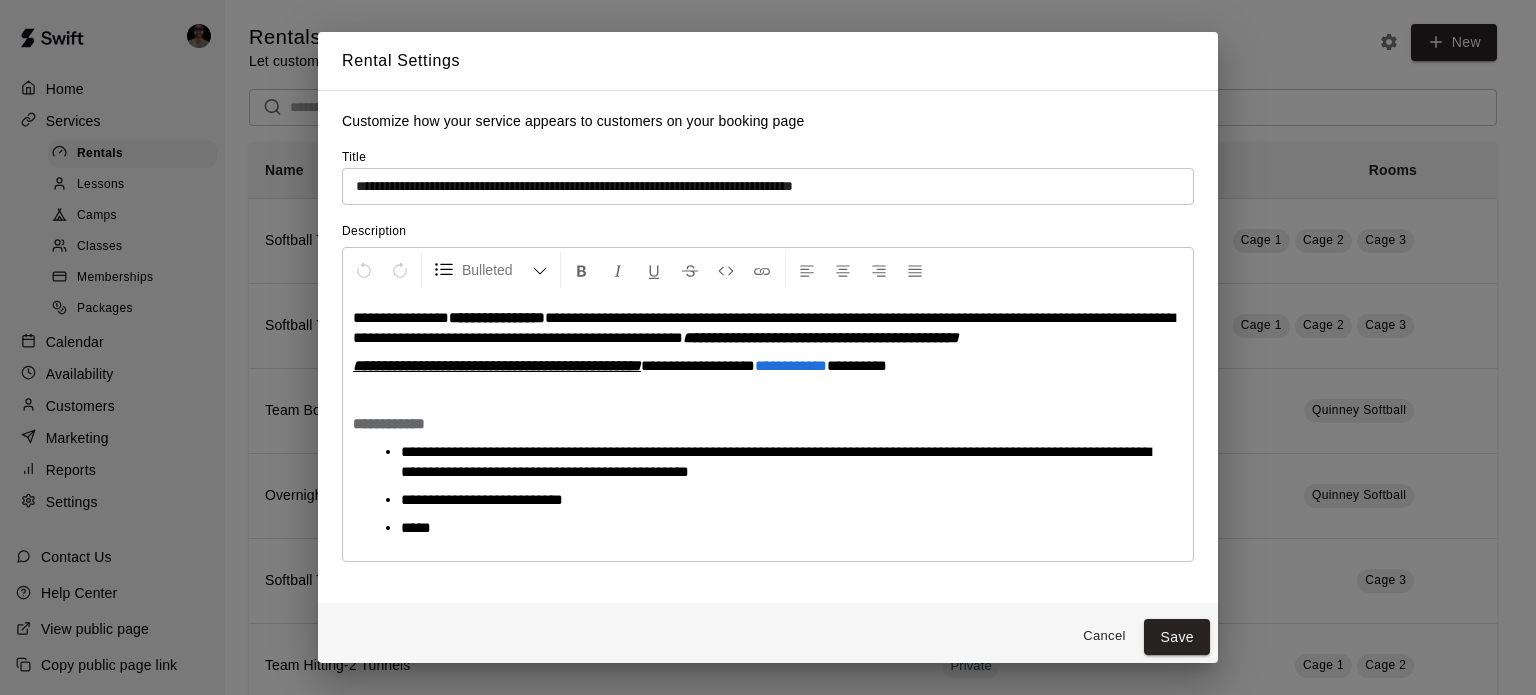 click on "**********" at bounding box center (776, 500) 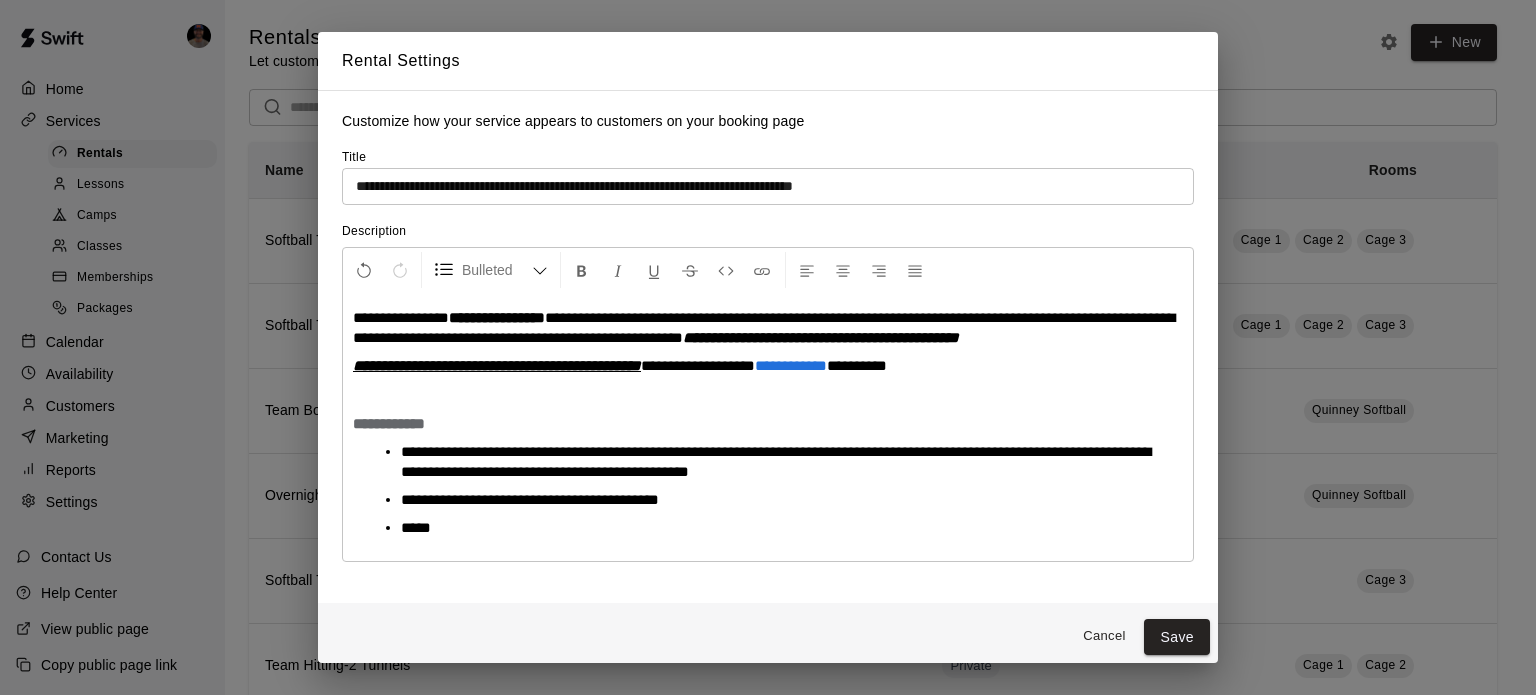 click on "****" at bounding box center [776, 528] 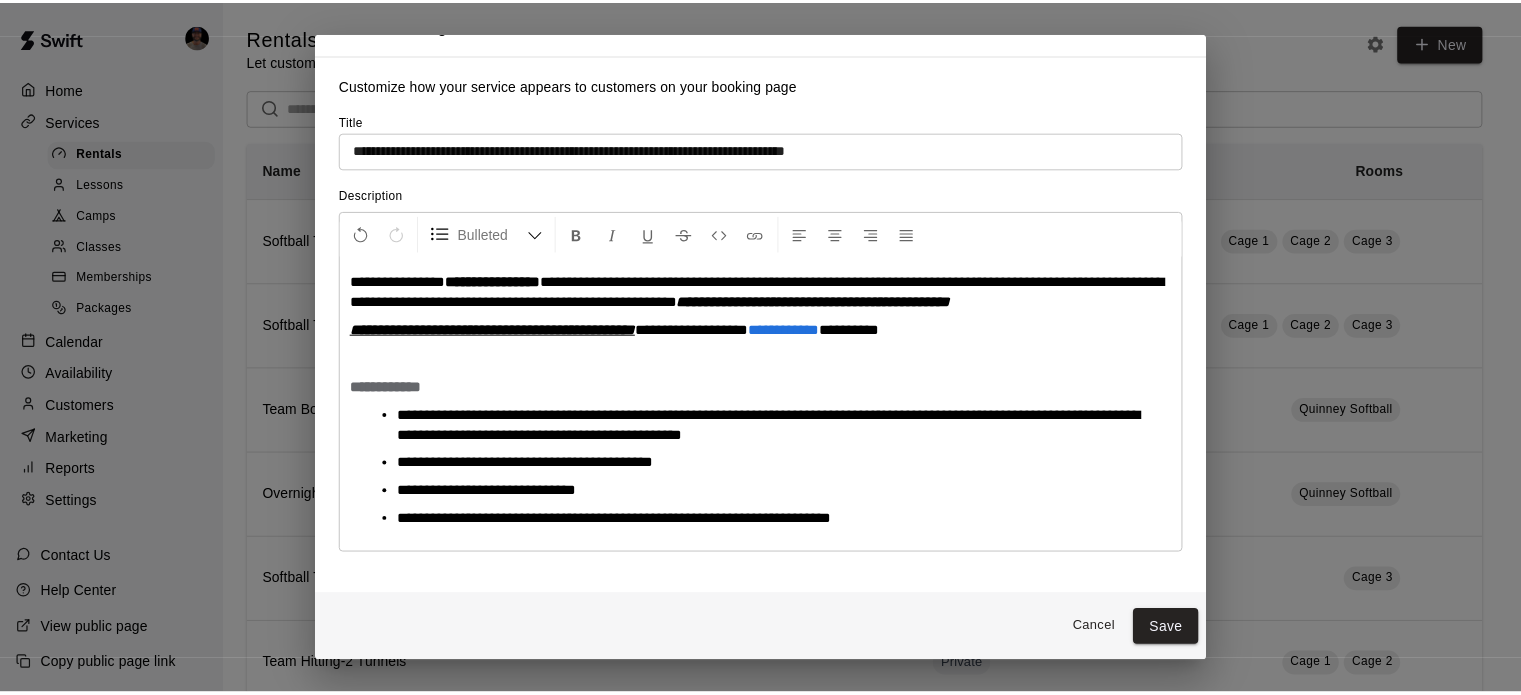 scroll, scrollTop: 41, scrollLeft: 0, axis: vertical 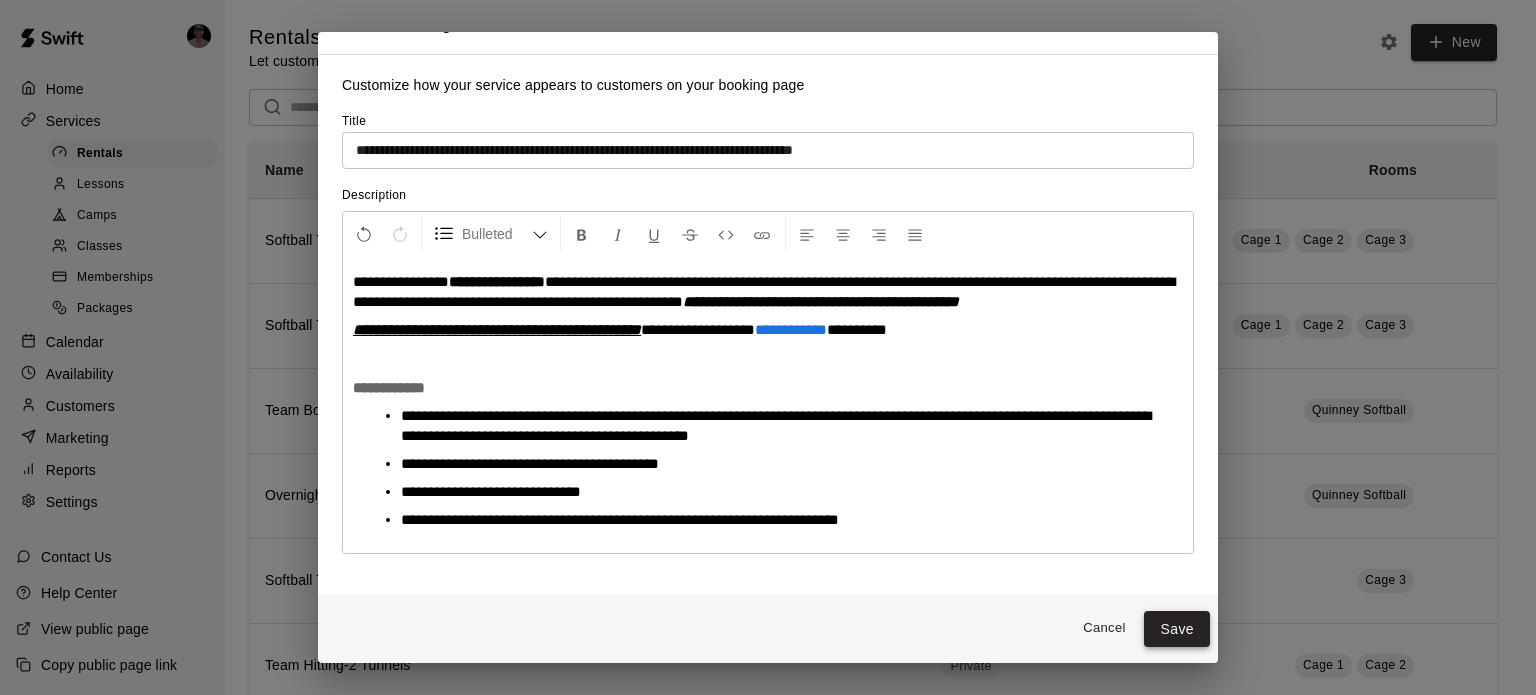 click on "Save" at bounding box center [1177, 629] 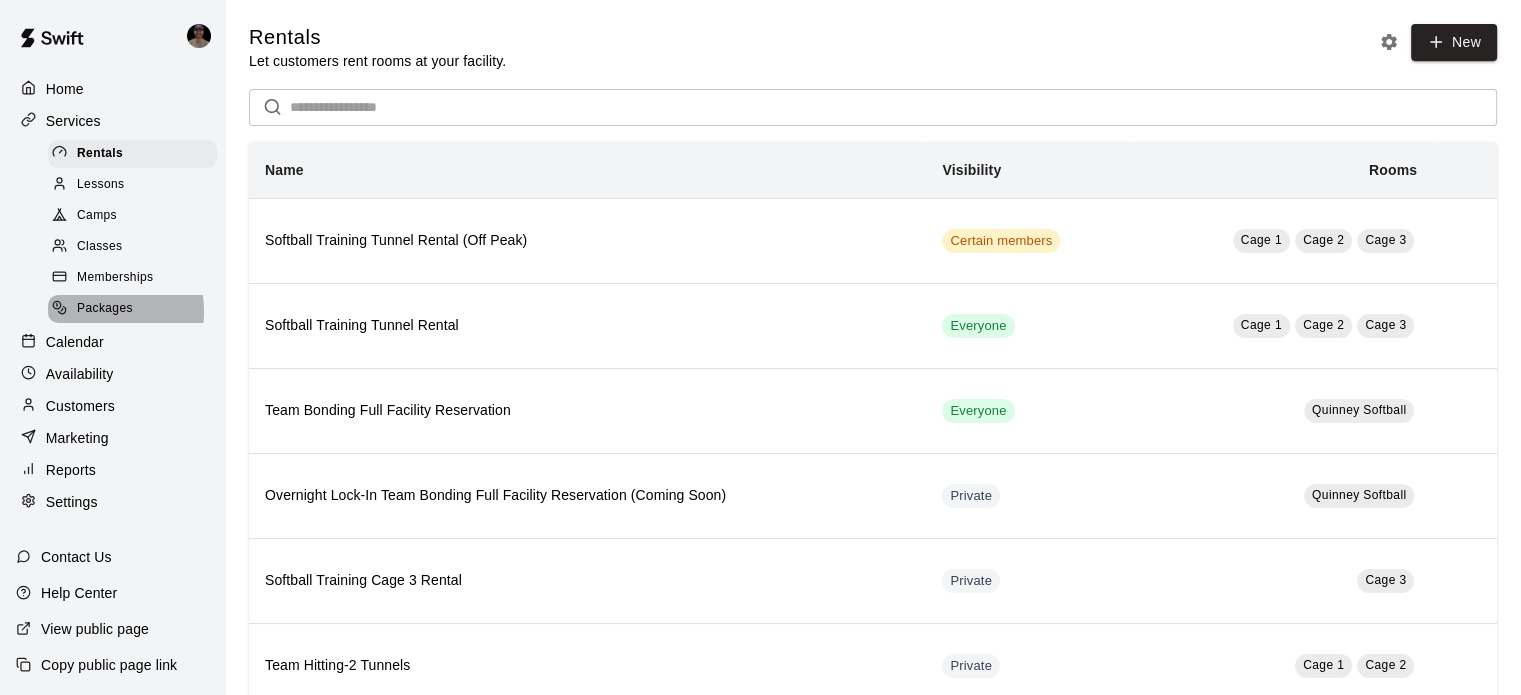 click on "Packages" at bounding box center [105, 309] 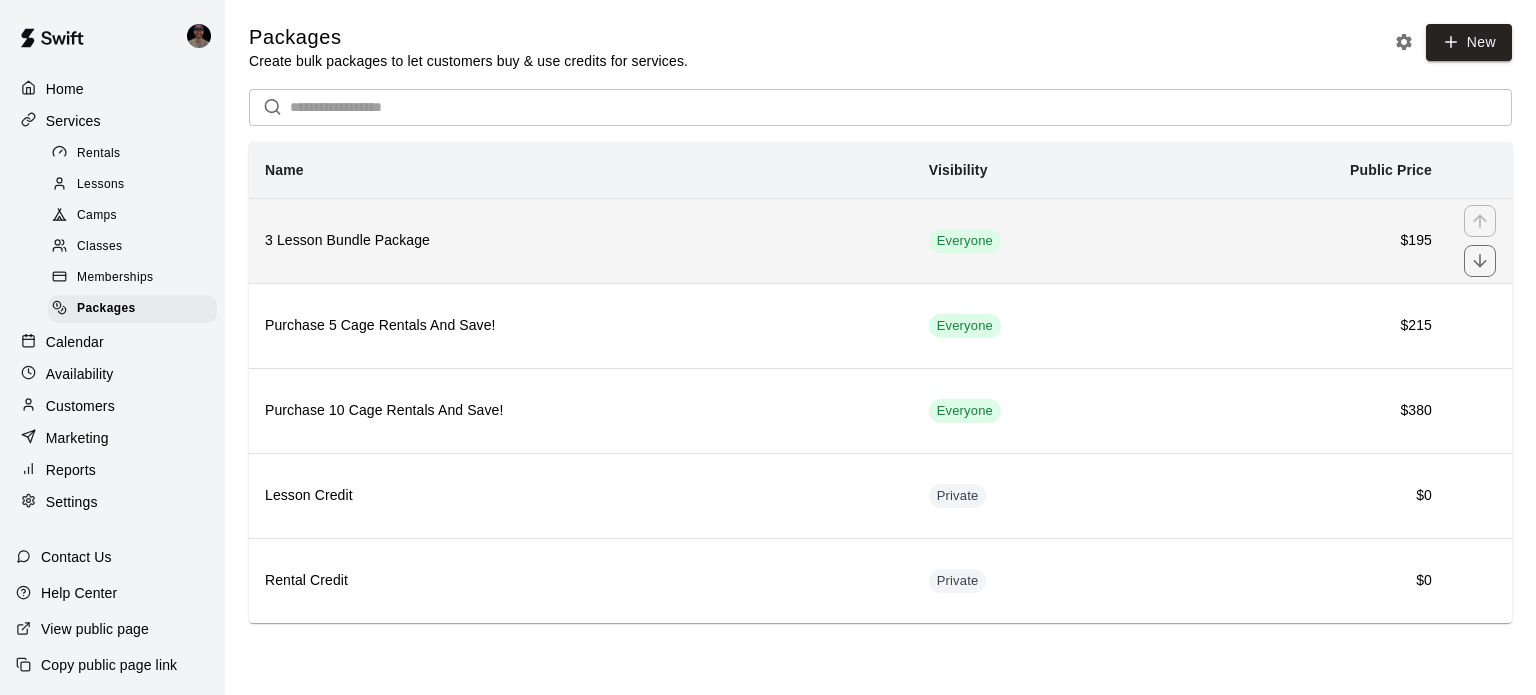 click on "3 Lesson Bundle Package" at bounding box center (581, 241) 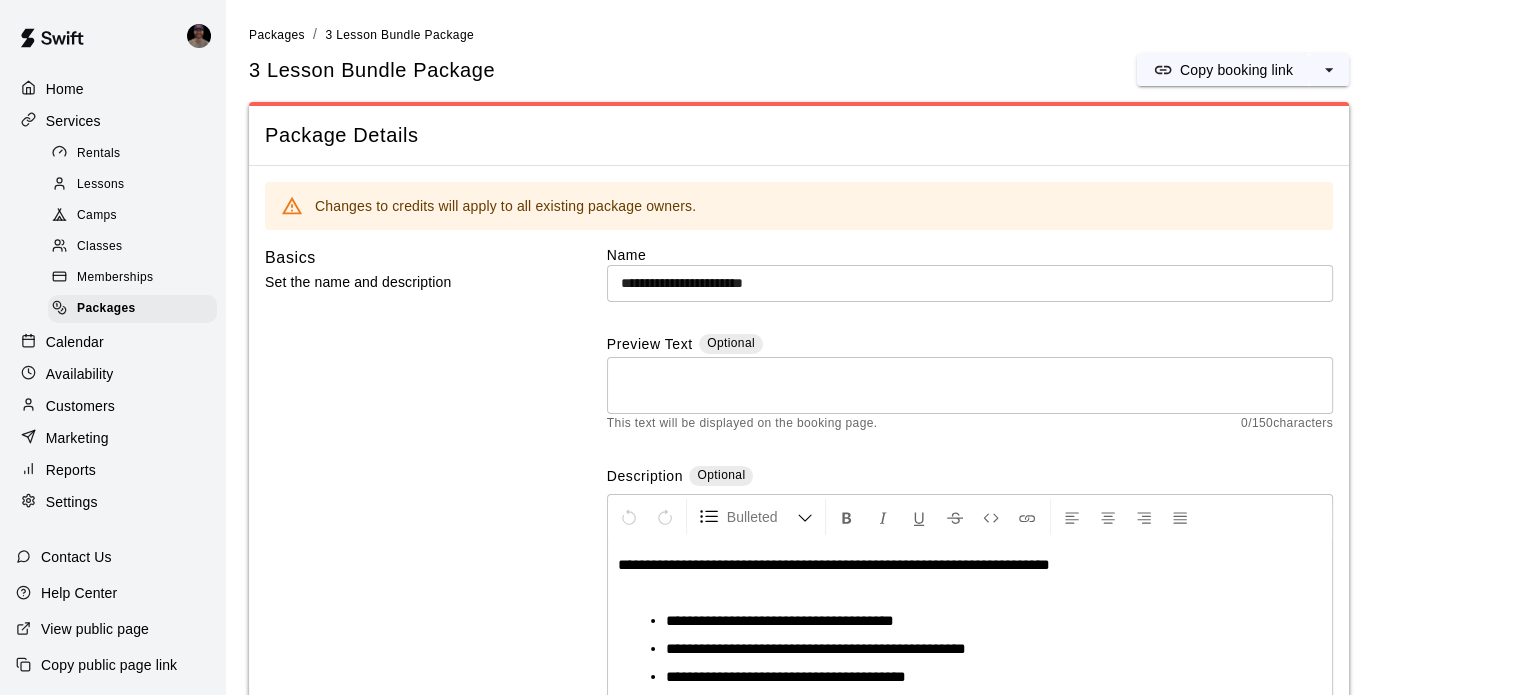 scroll, scrollTop: 19, scrollLeft: 0, axis: vertical 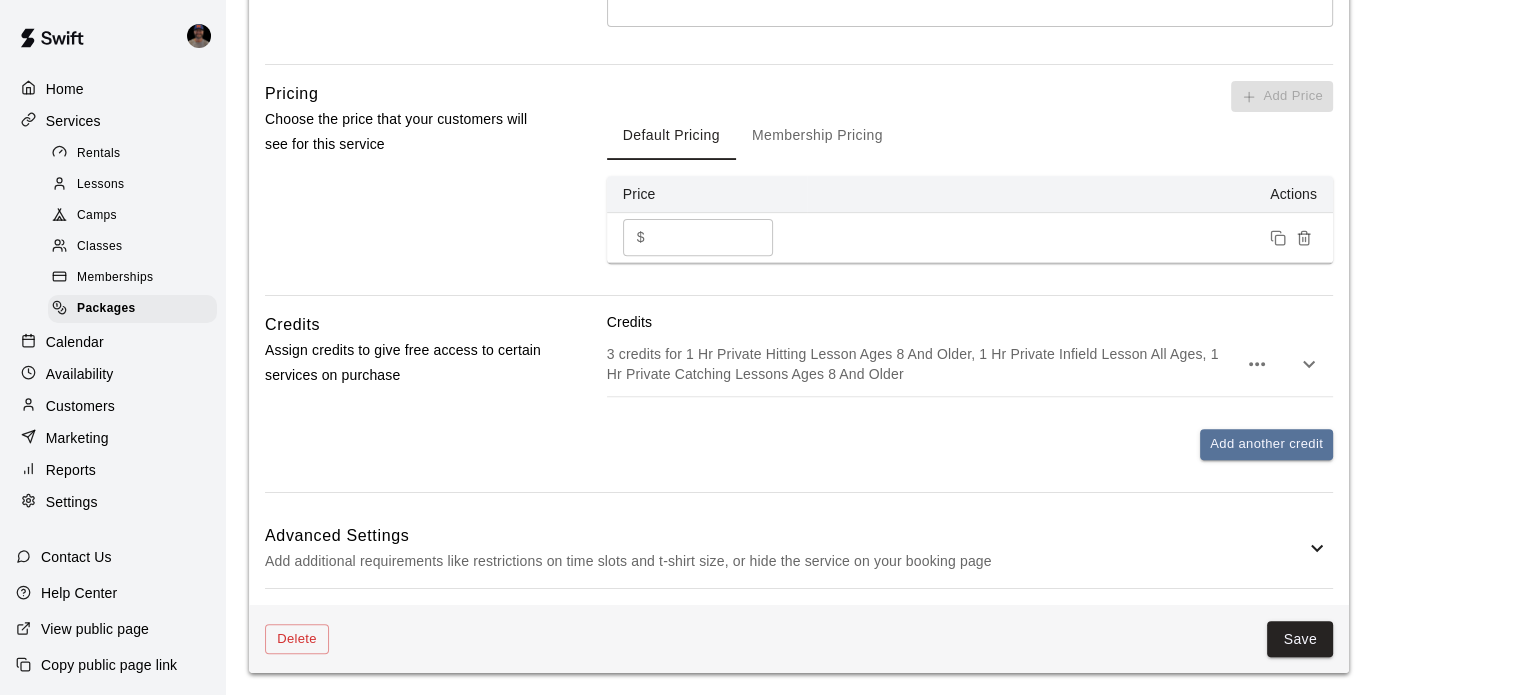 click 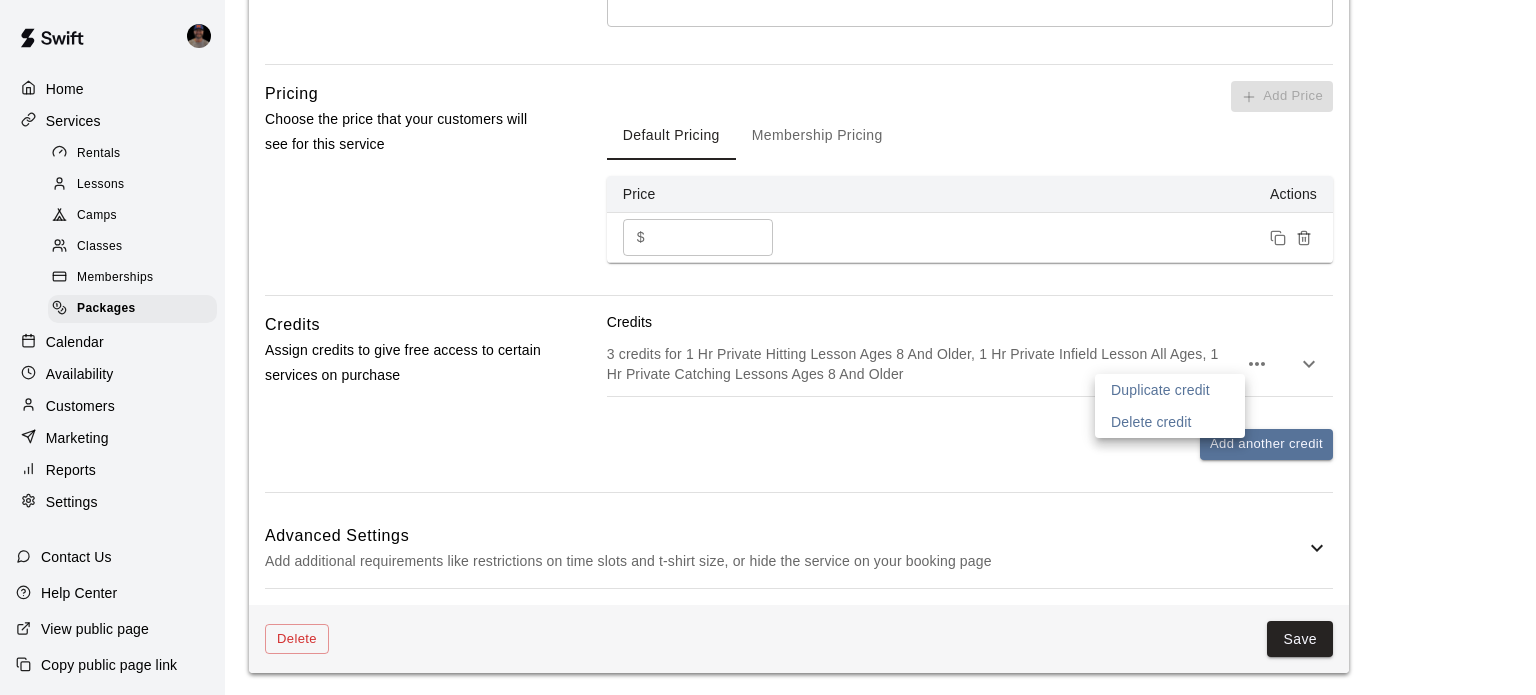 click at bounding box center [768, 347] 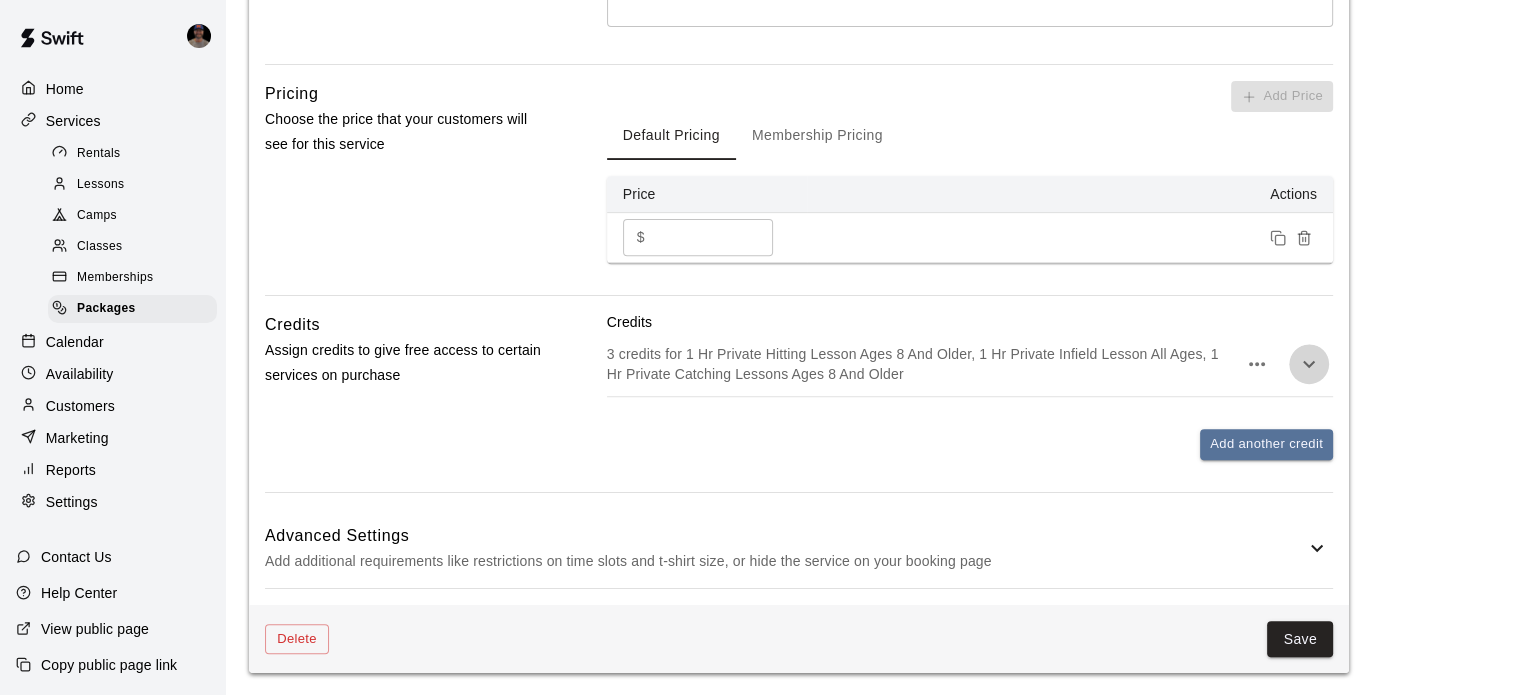click 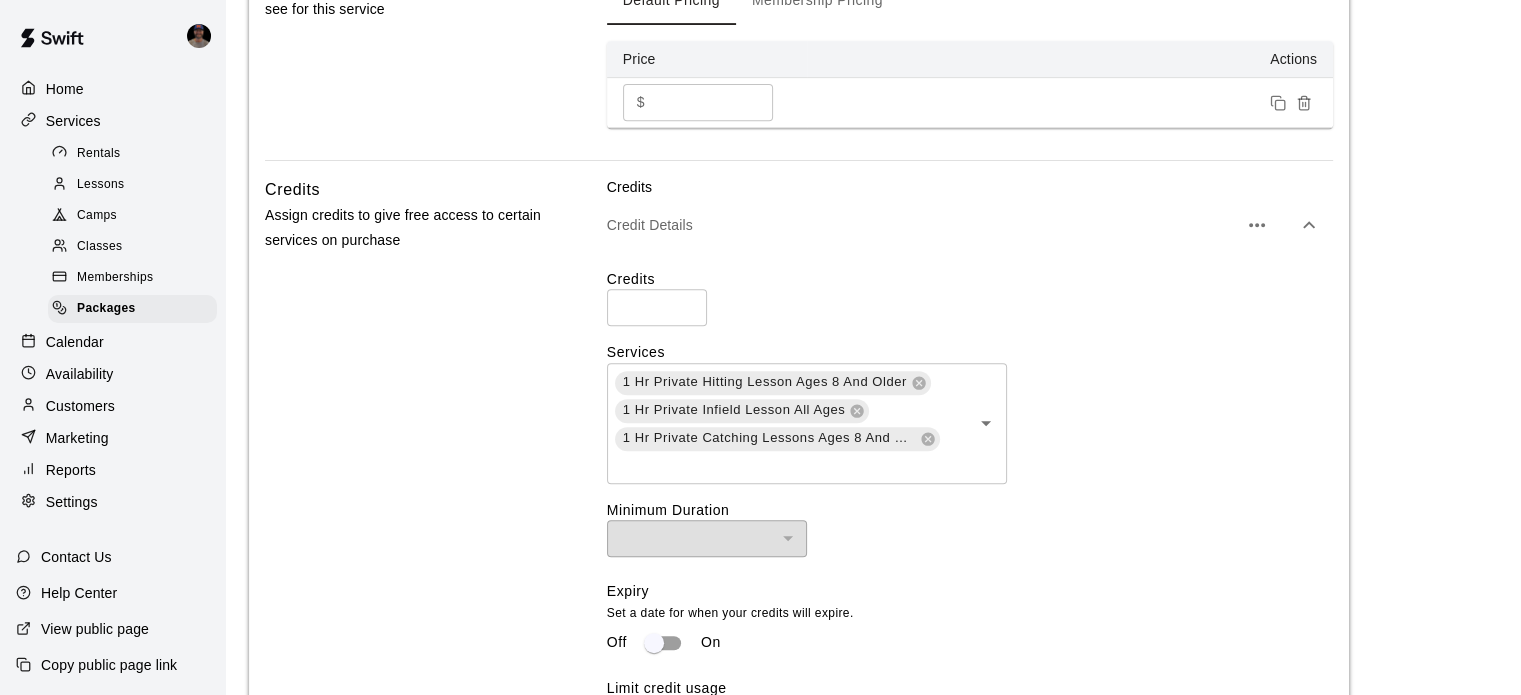 scroll, scrollTop: 852, scrollLeft: 0, axis: vertical 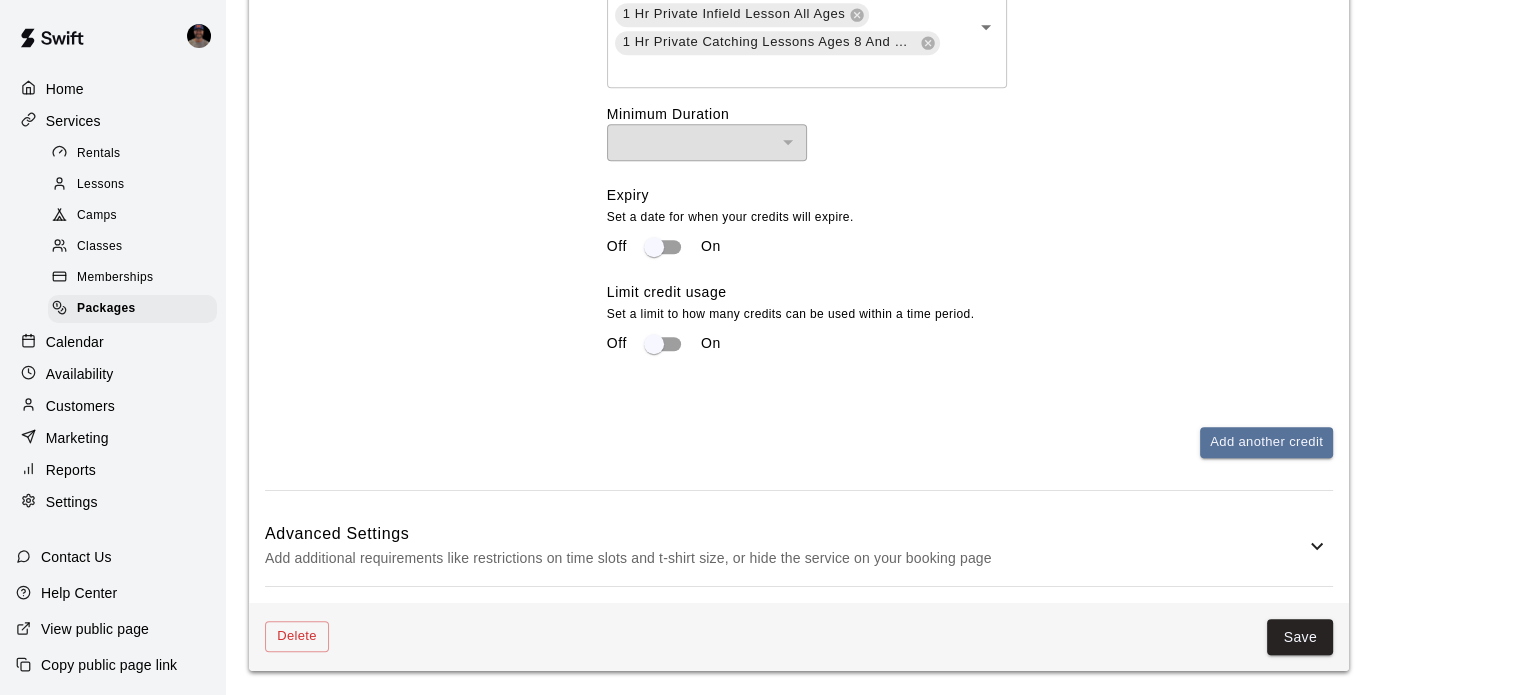 click on "Advanced Settings" at bounding box center (785, 534) 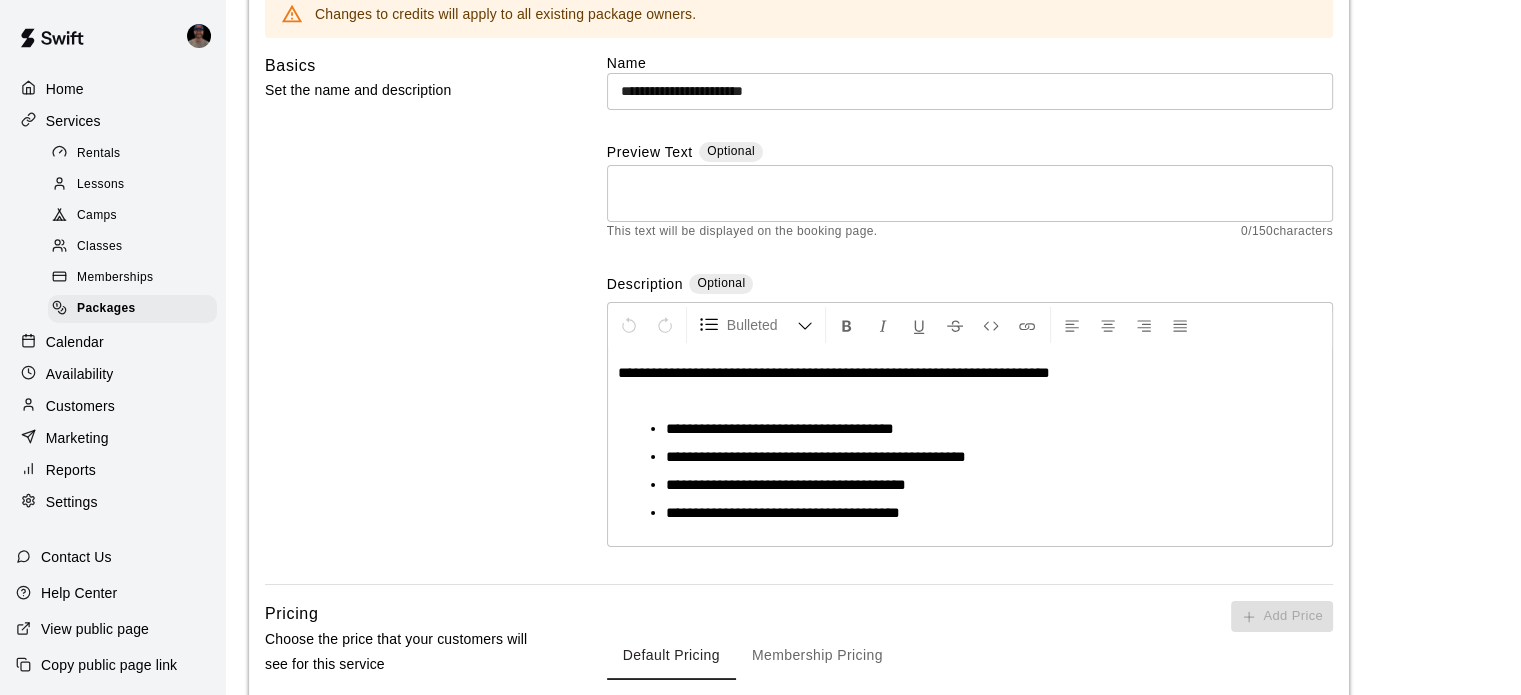scroll, scrollTop: 0, scrollLeft: 0, axis: both 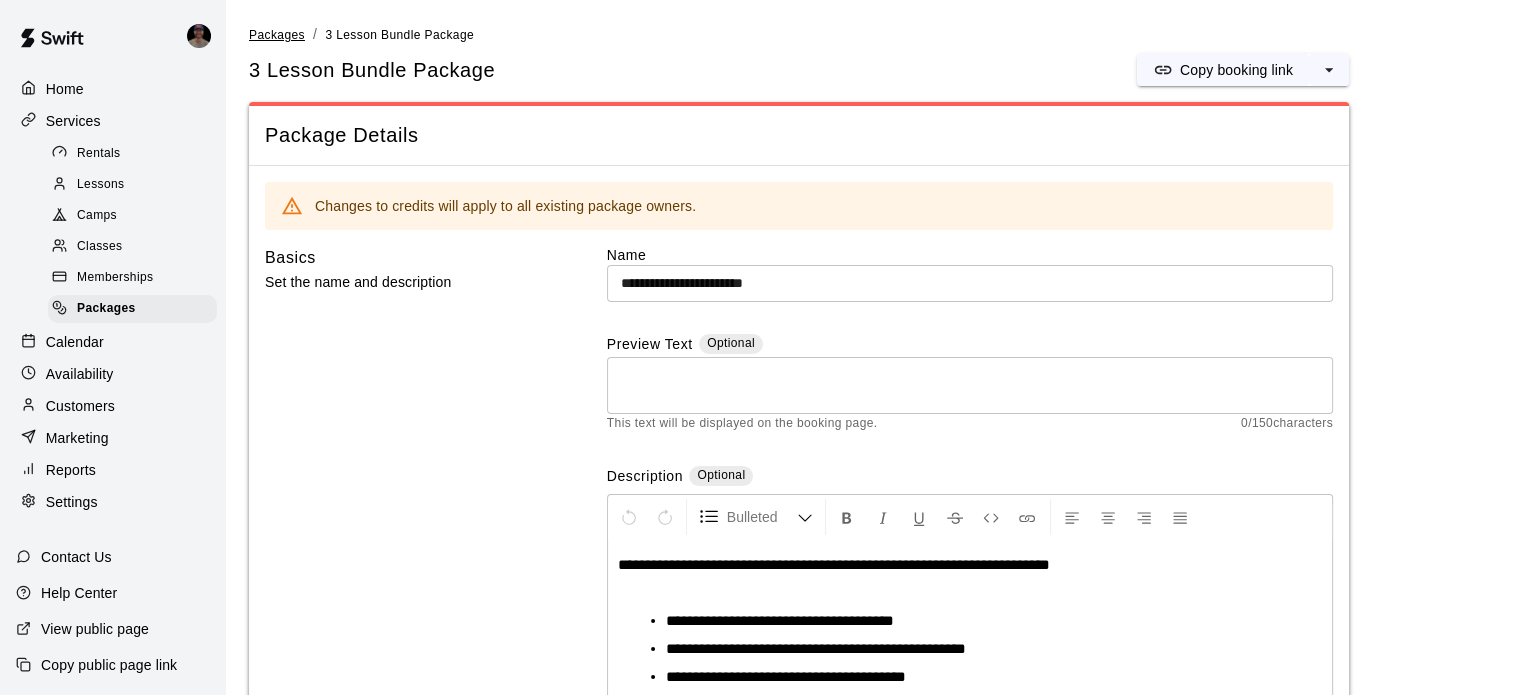 click on "Packages" at bounding box center (277, 35) 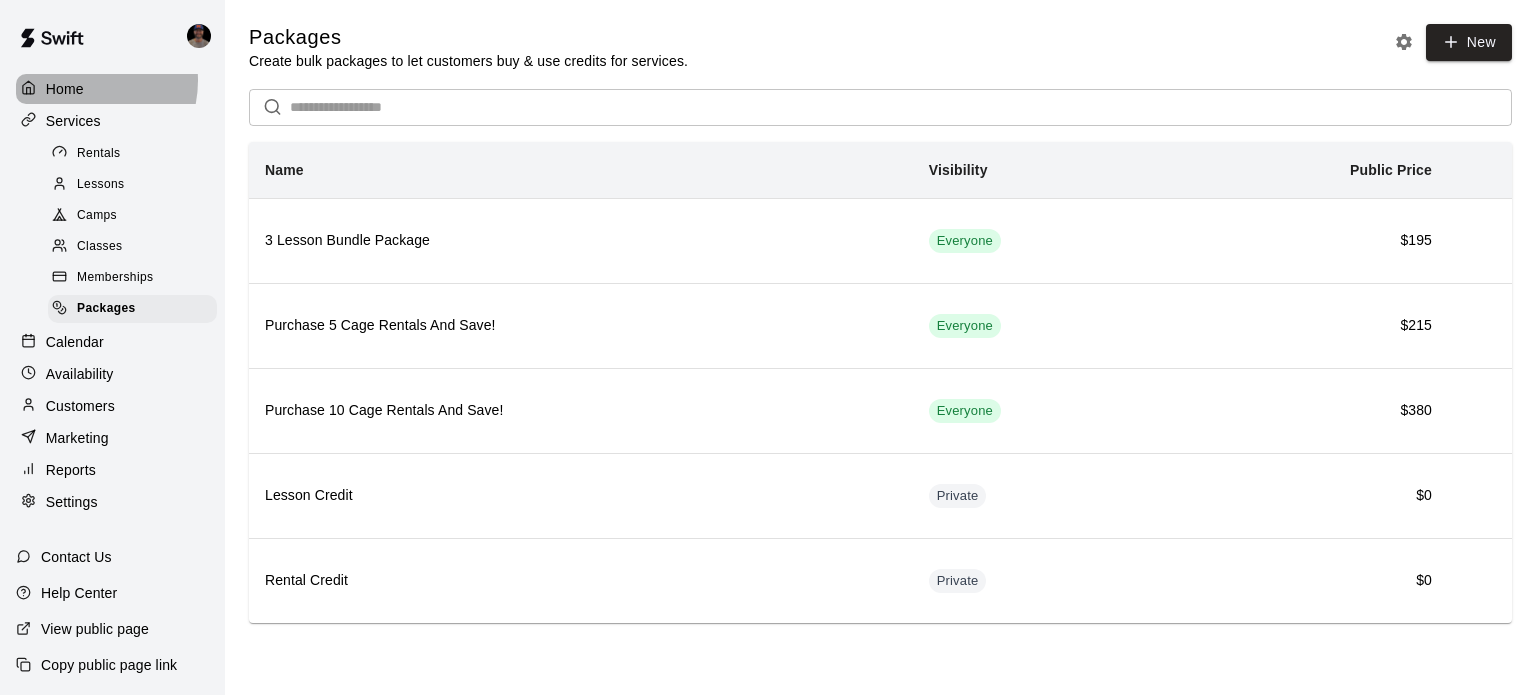 click on "Home" at bounding box center (65, 89) 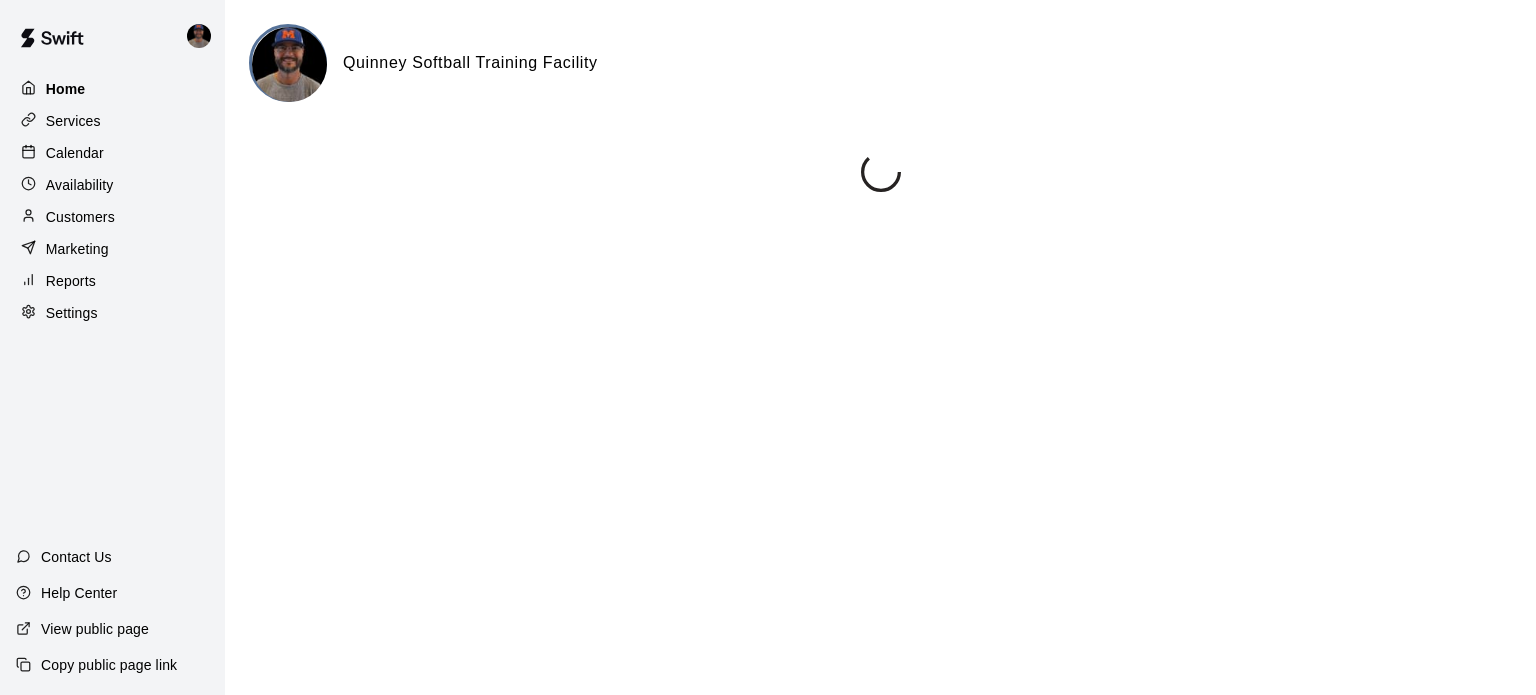 scroll, scrollTop: 0, scrollLeft: 0, axis: both 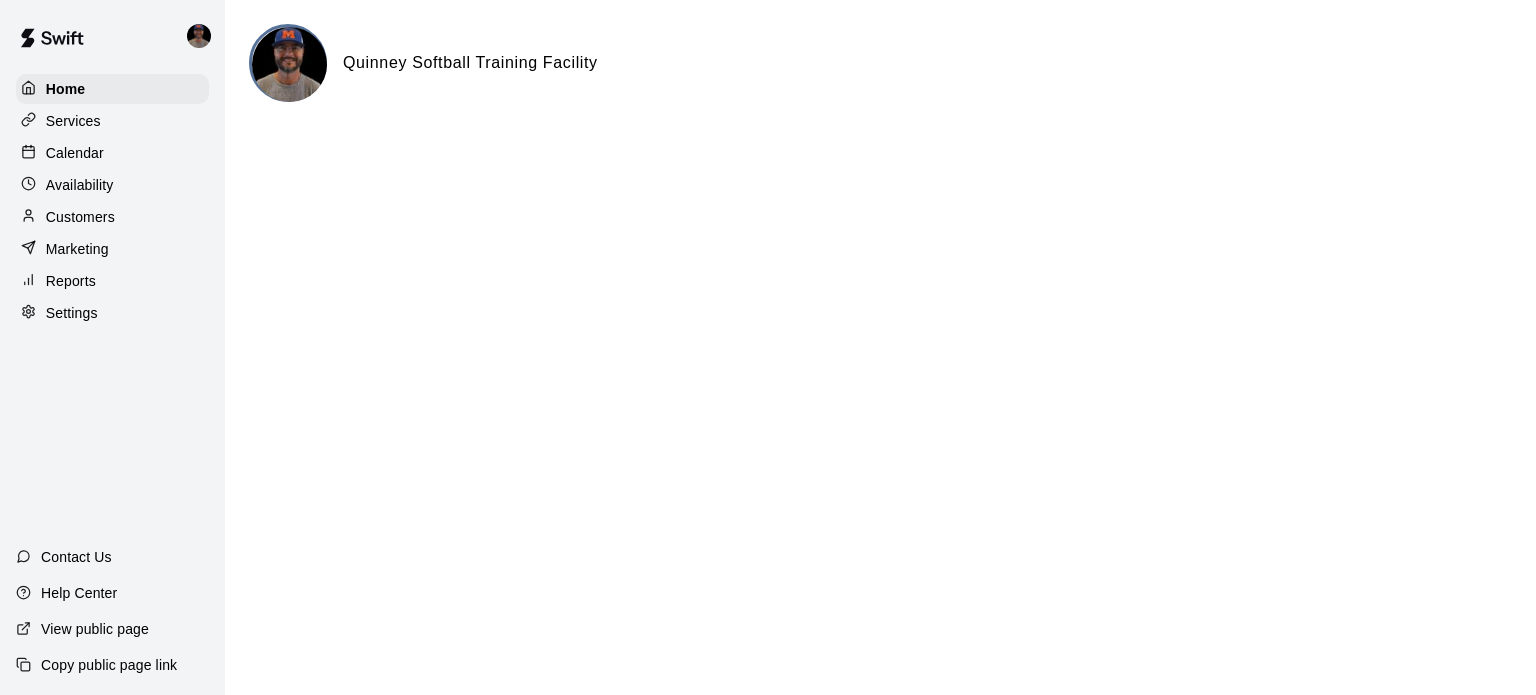 click on "Services" at bounding box center (112, 121) 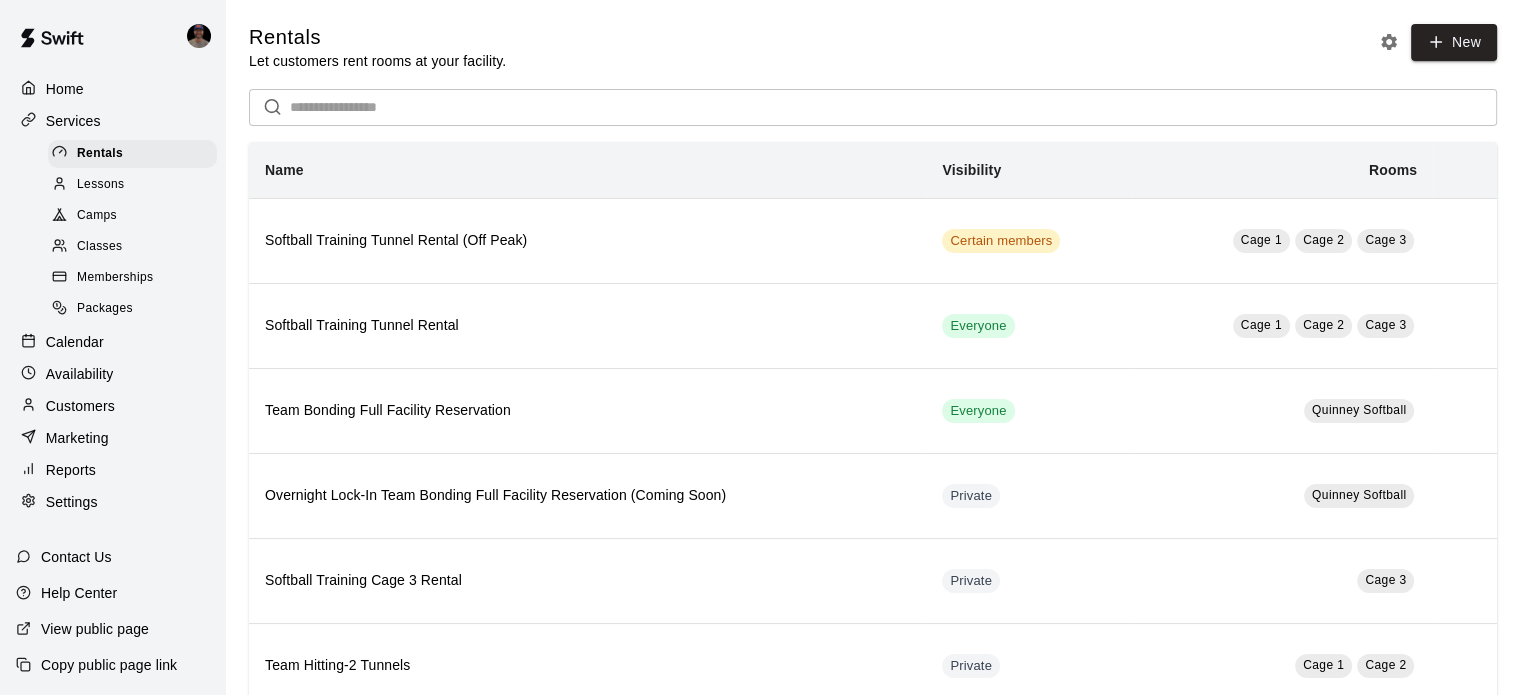 scroll, scrollTop: 3, scrollLeft: 0, axis: vertical 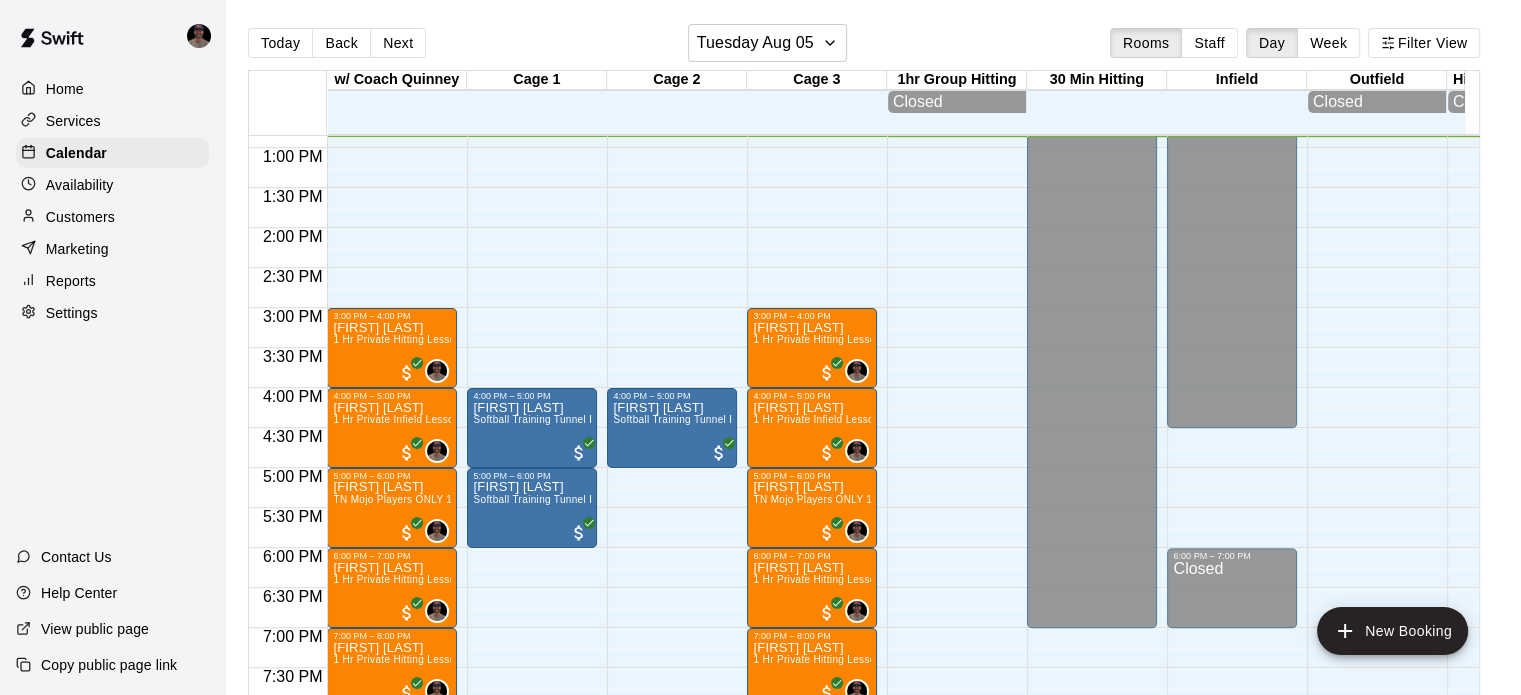 click on "Settings" at bounding box center (72, 313) 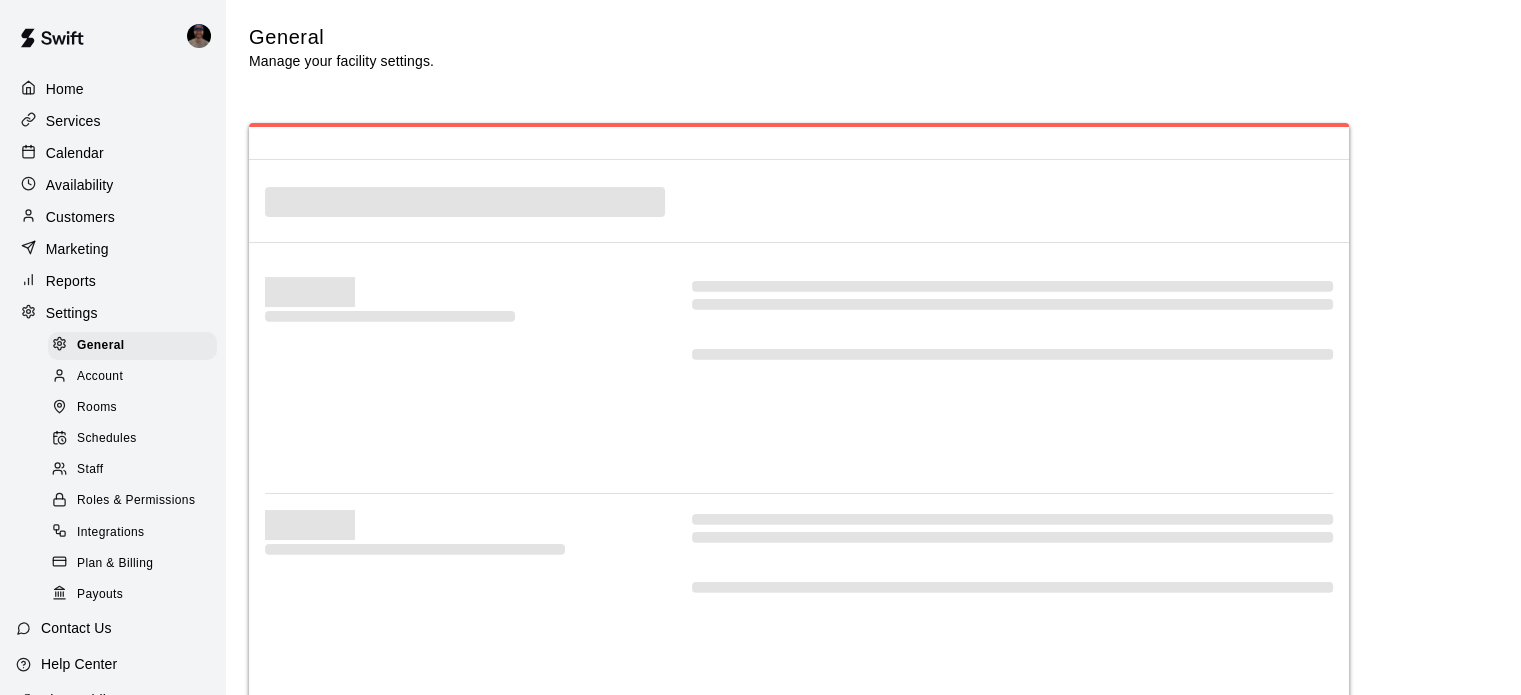 select on "**" 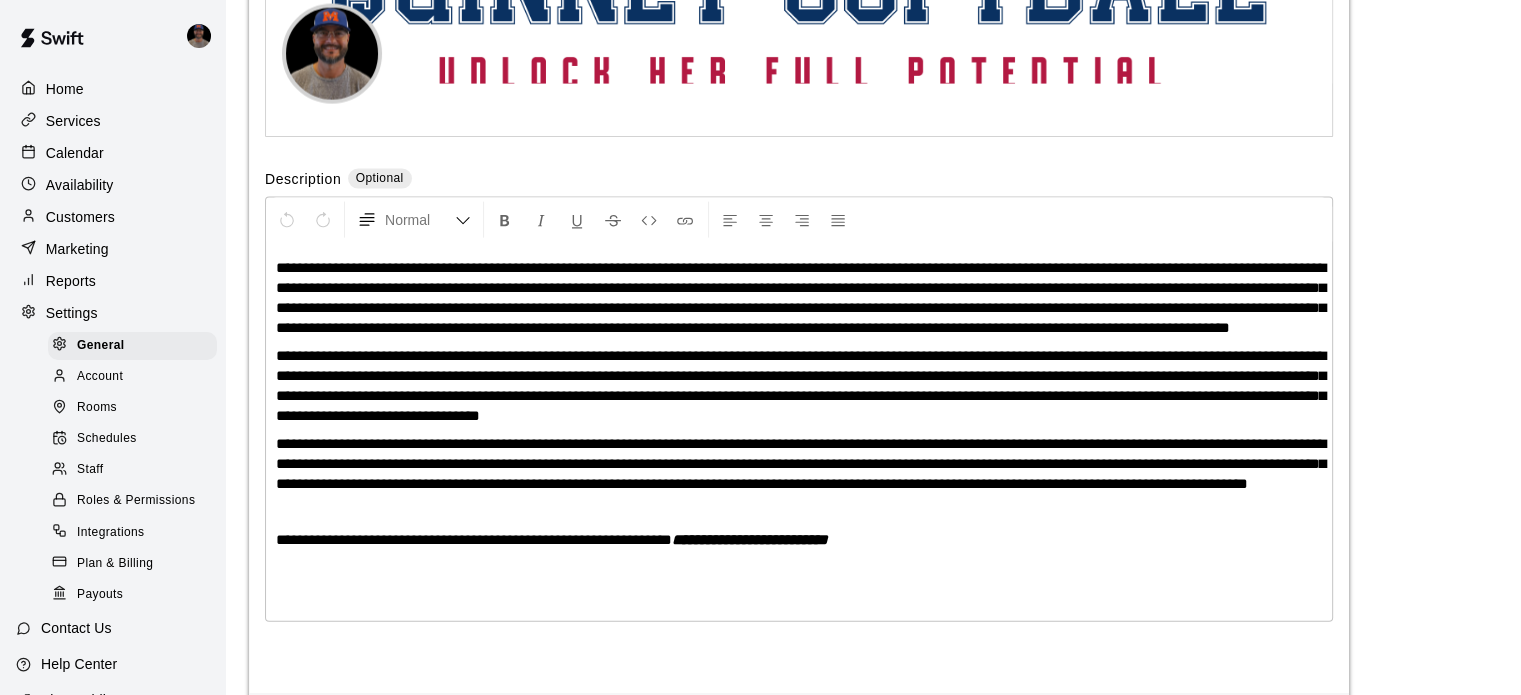 scroll, scrollTop: 4528, scrollLeft: 0, axis: vertical 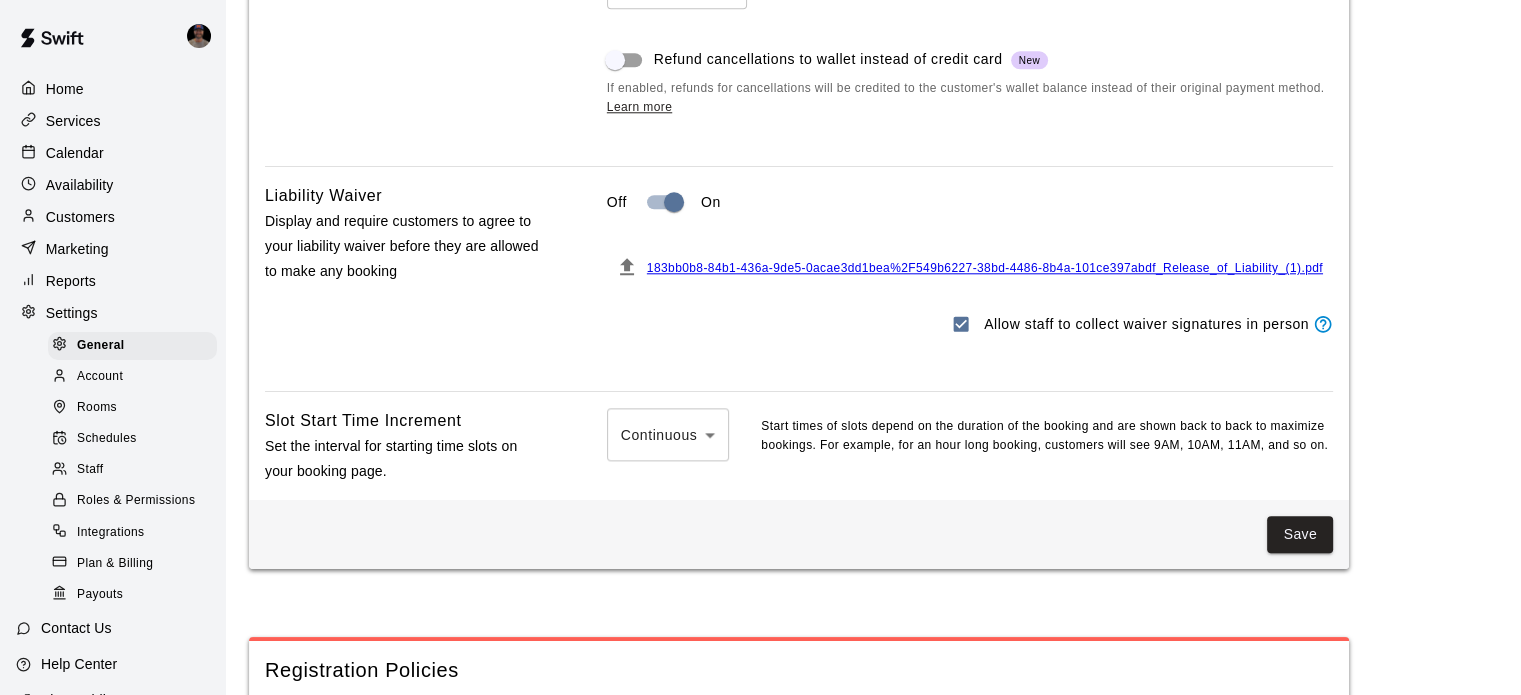 click on "183bb0b8-84b1-436a-9de5-0acae3dd1bea%2F549b6227-38bd-4486-8b4a-101ce397abdf_Release_of_Liability_(1).pdf" at bounding box center (985, 268) 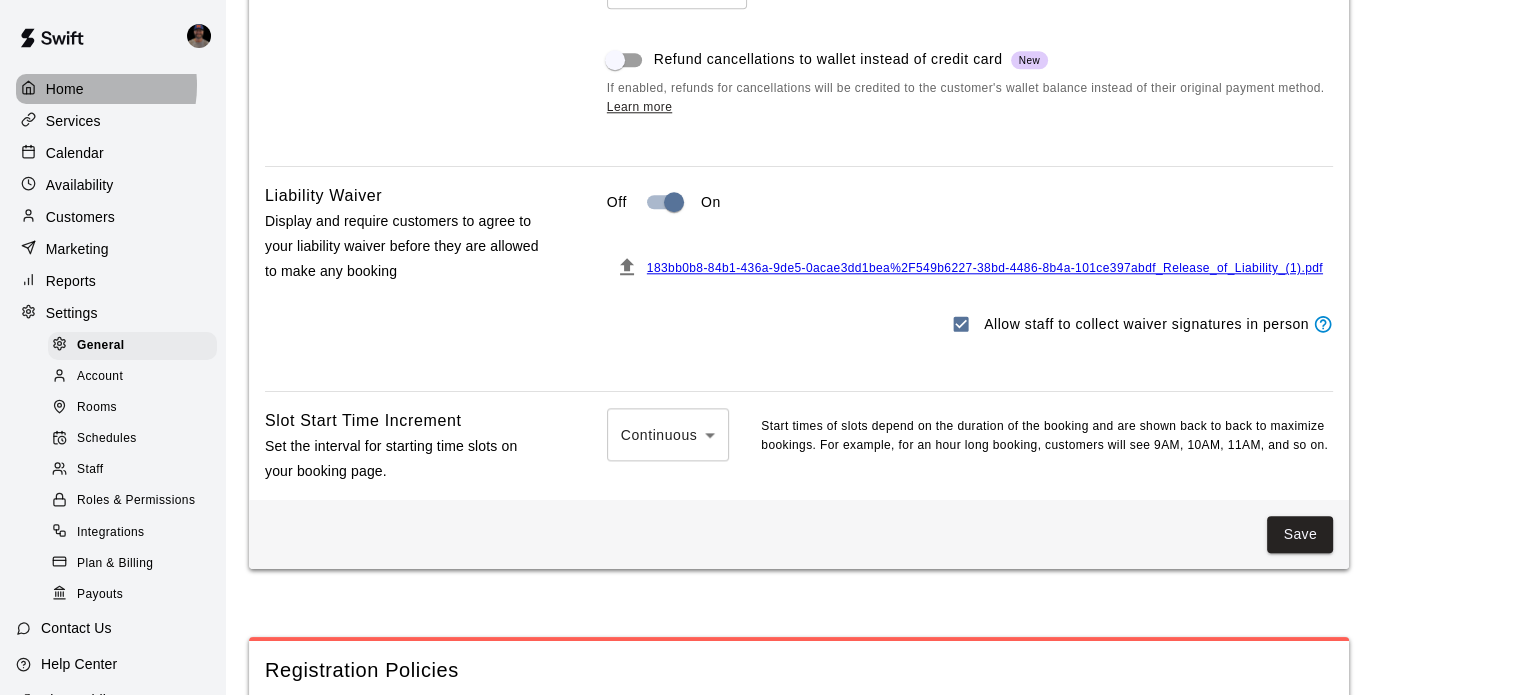 click on "Home" at bounding box center [65, 89] 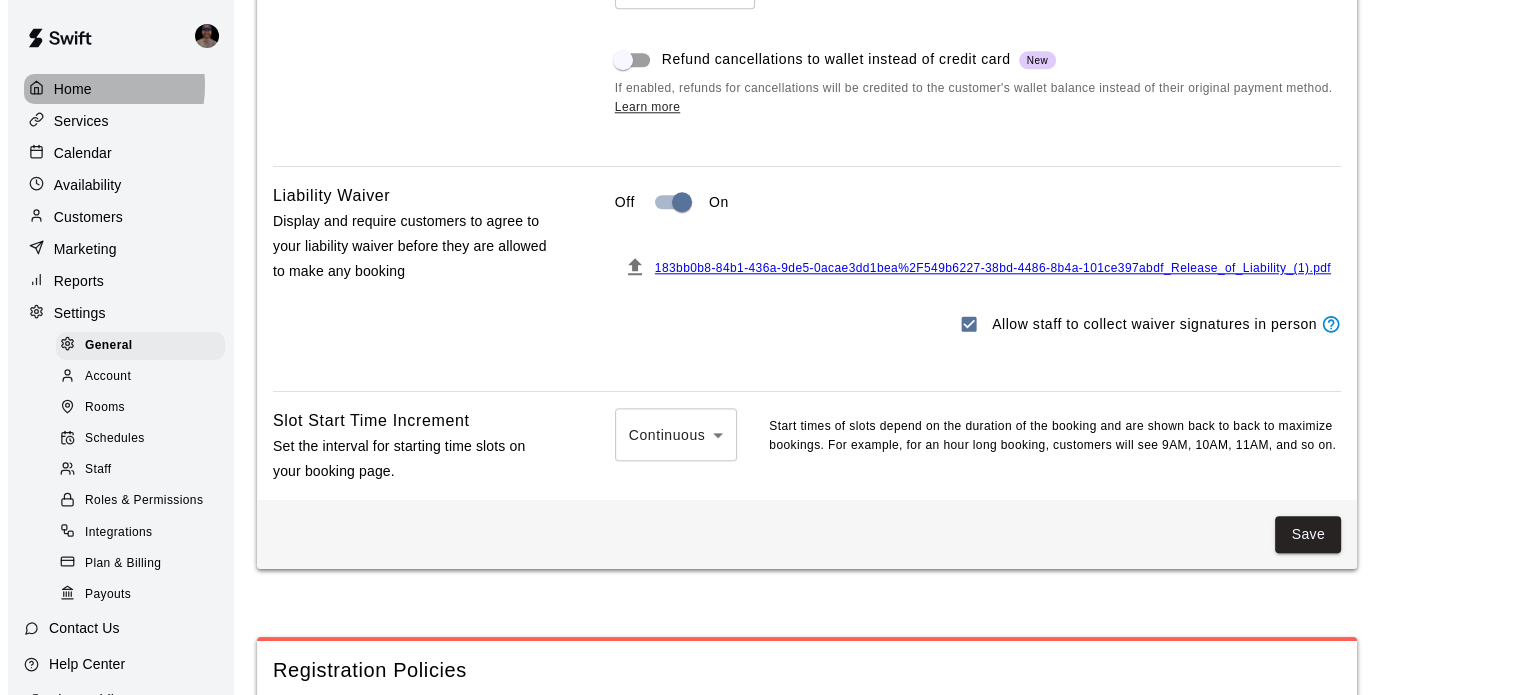 scroll, scrollTop: 0, scrollLeft: 0, axis: both 